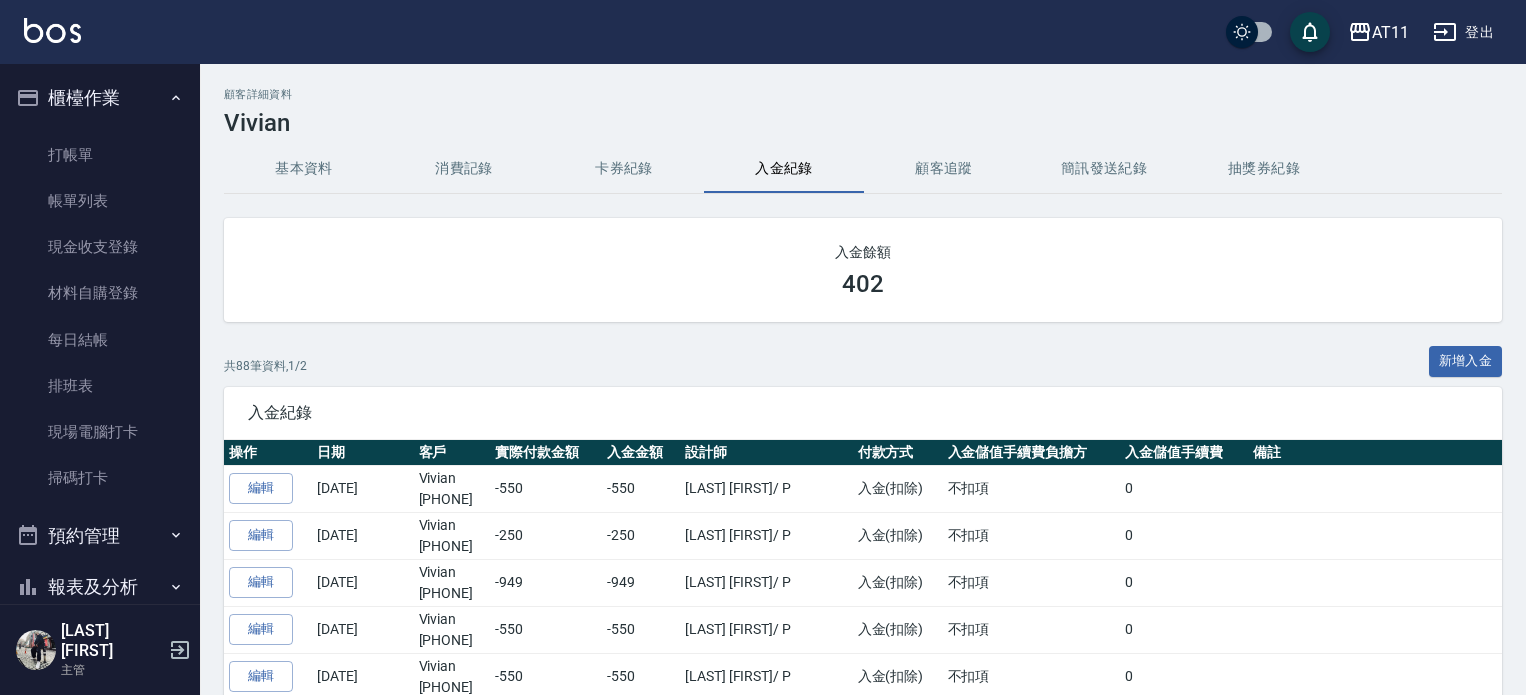 scroll, scrollTop: 0, scrollLeft: 0, axis: both 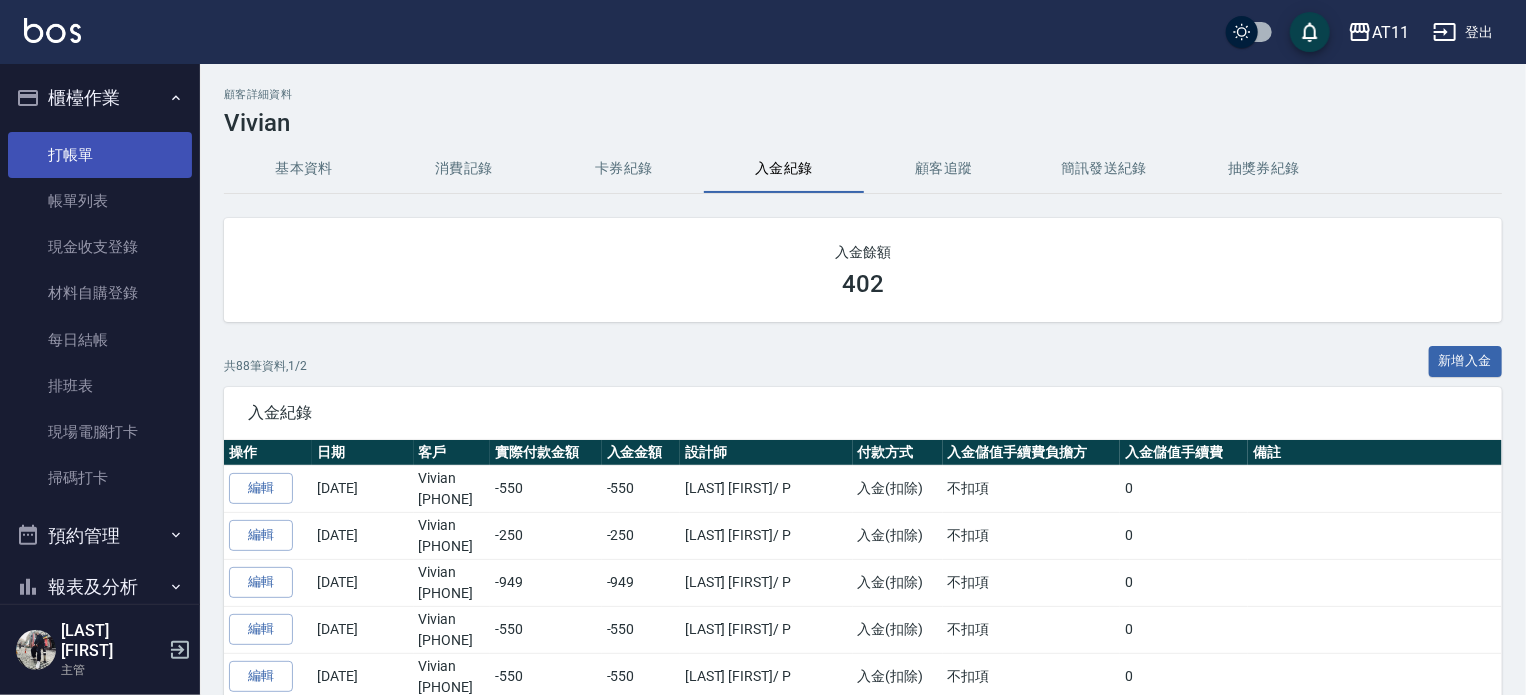 click on "打帳單" at bounding box center (100, 155) 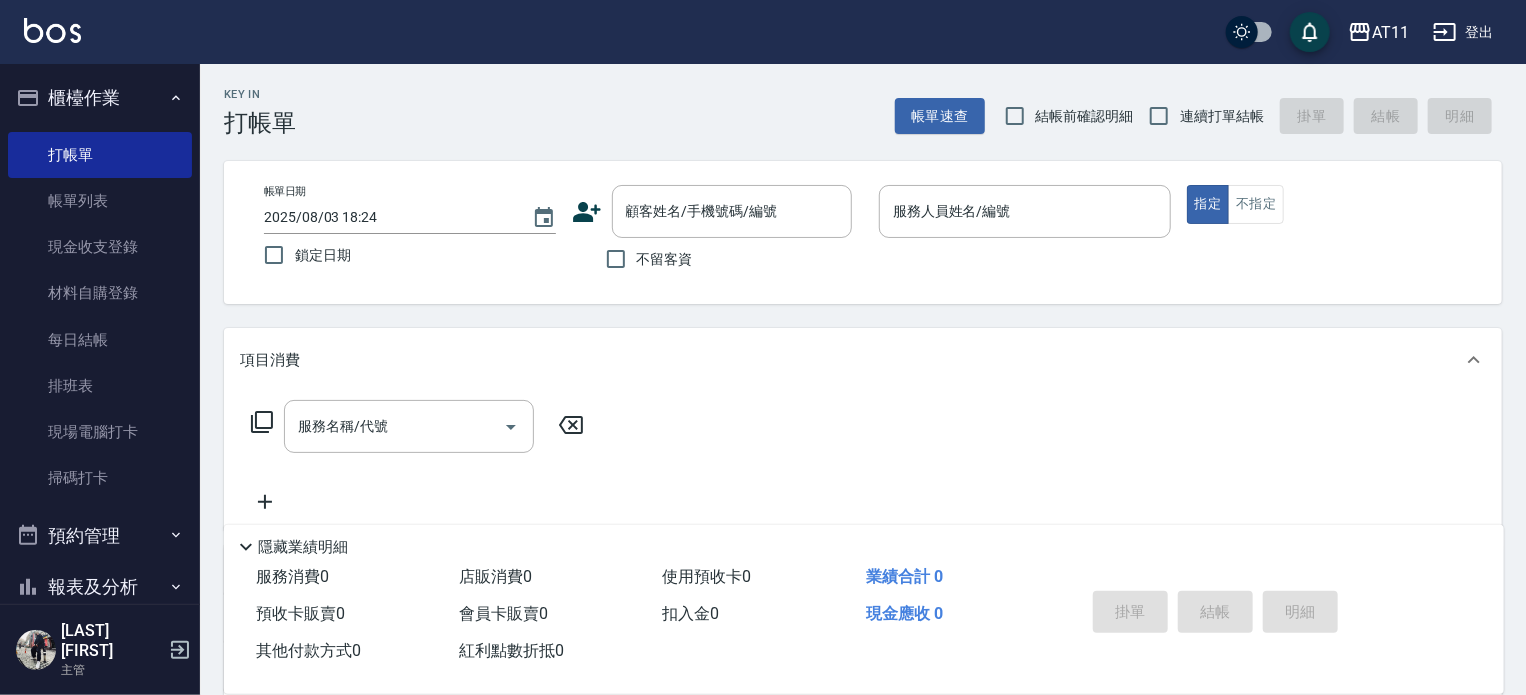 click on "不留客資" at bounding box center [665, 259] 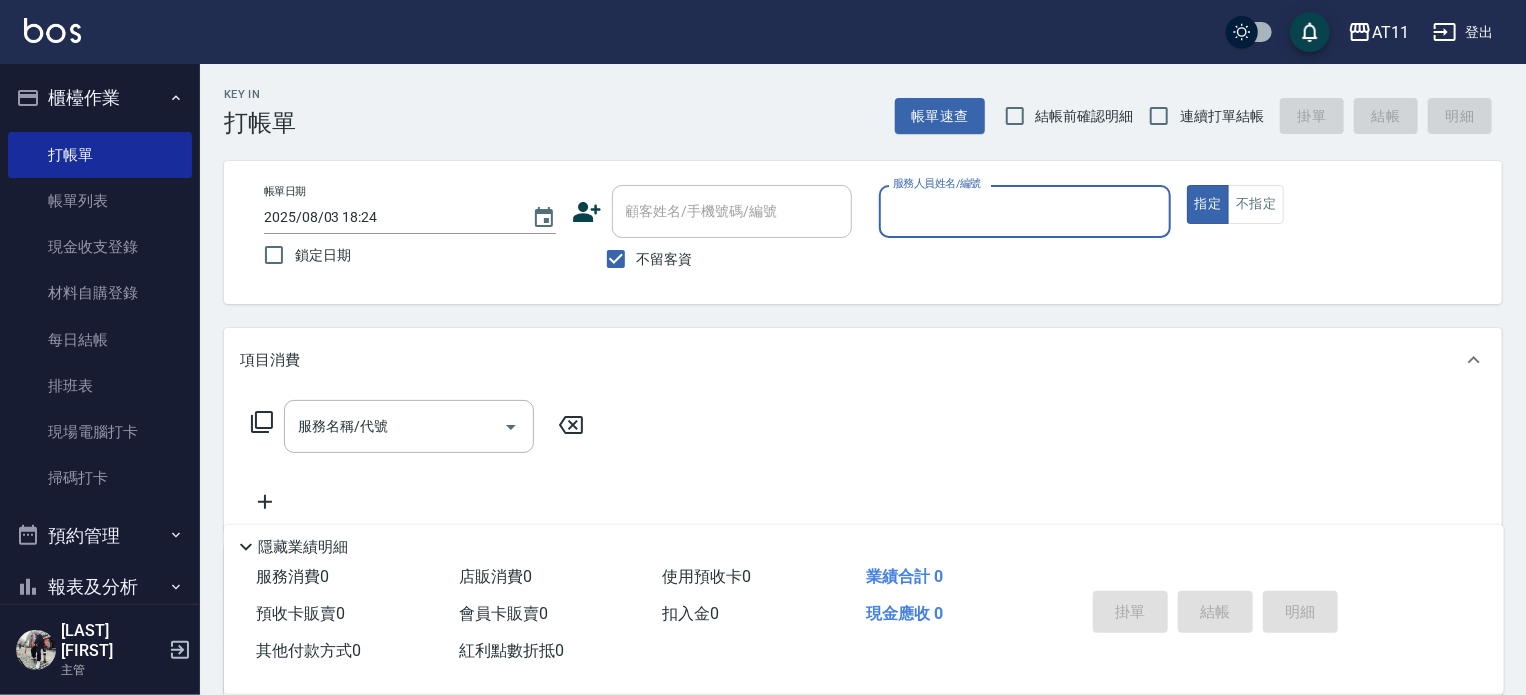 type on "ㄋ" 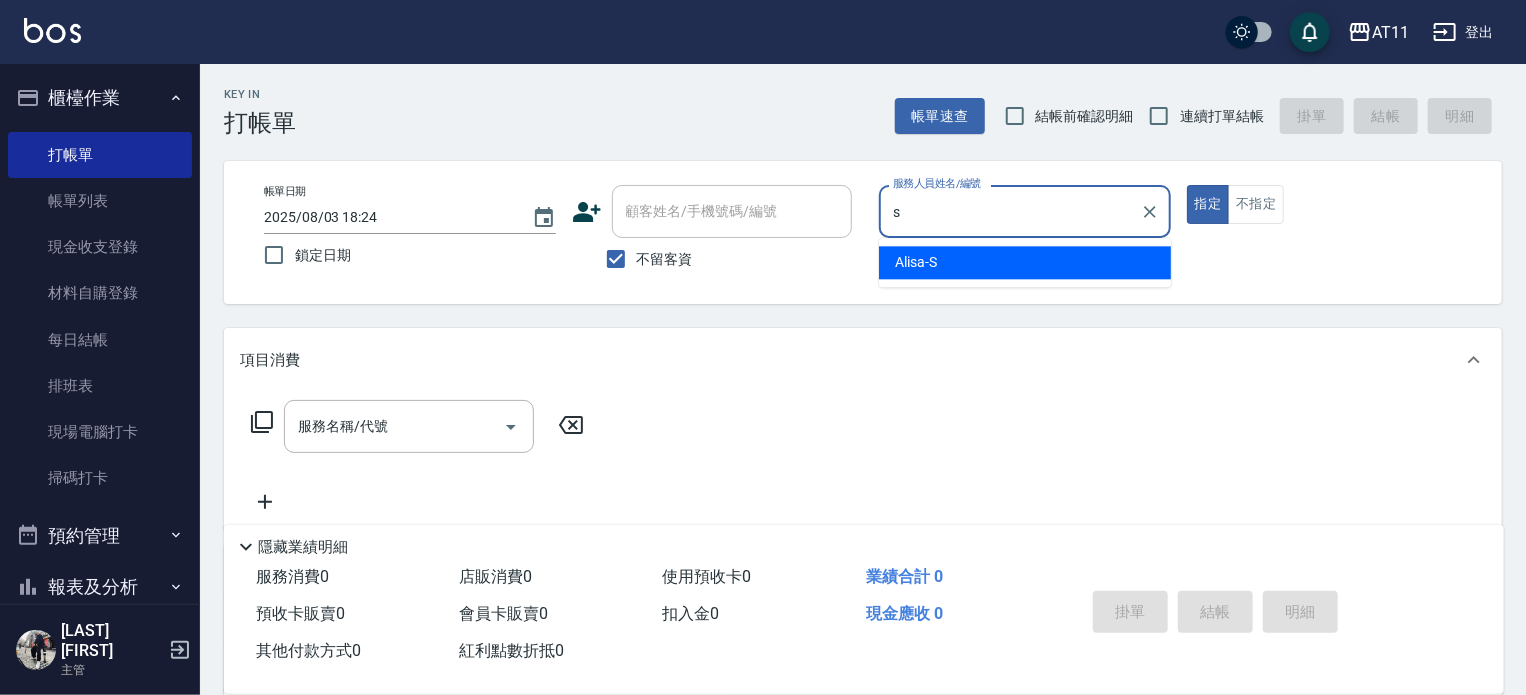 type on "Alisa-S" 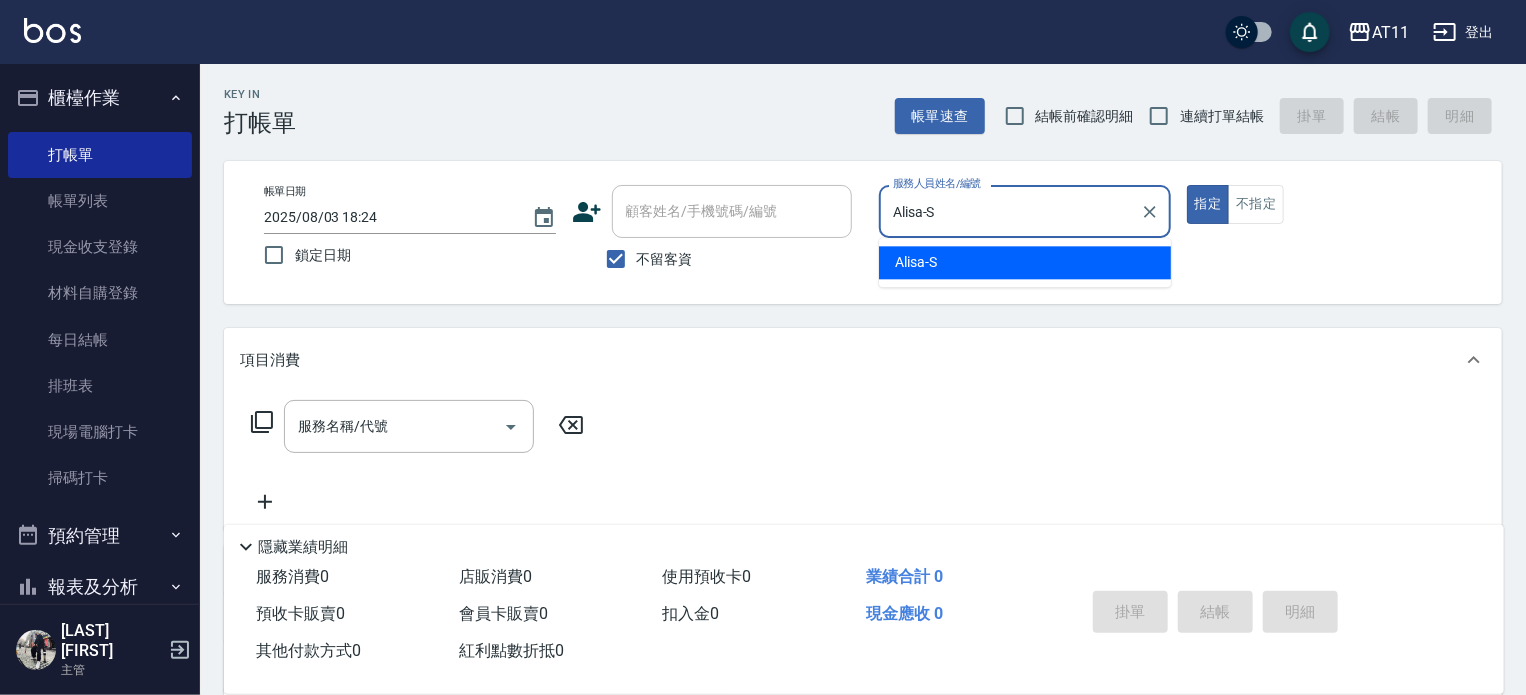 type on "true" 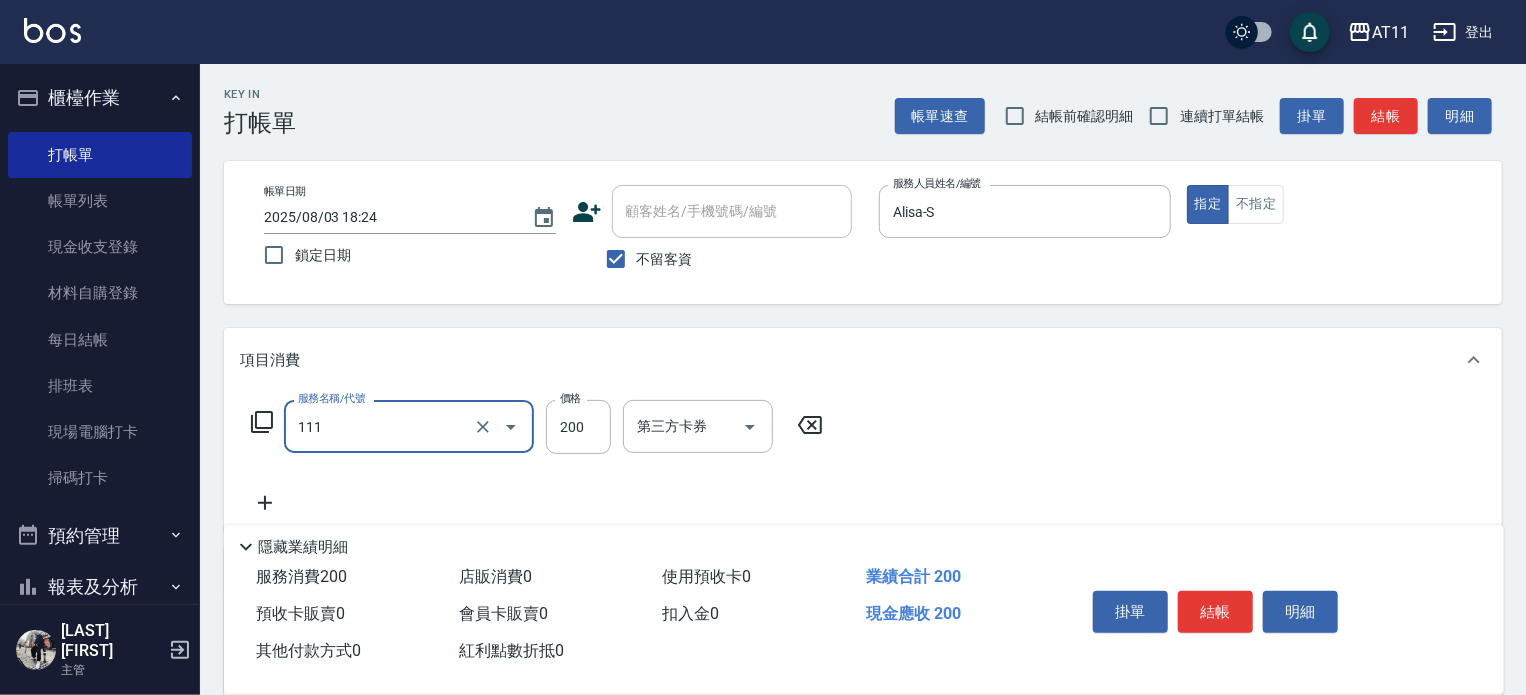 type on "精油洗髮(111)" 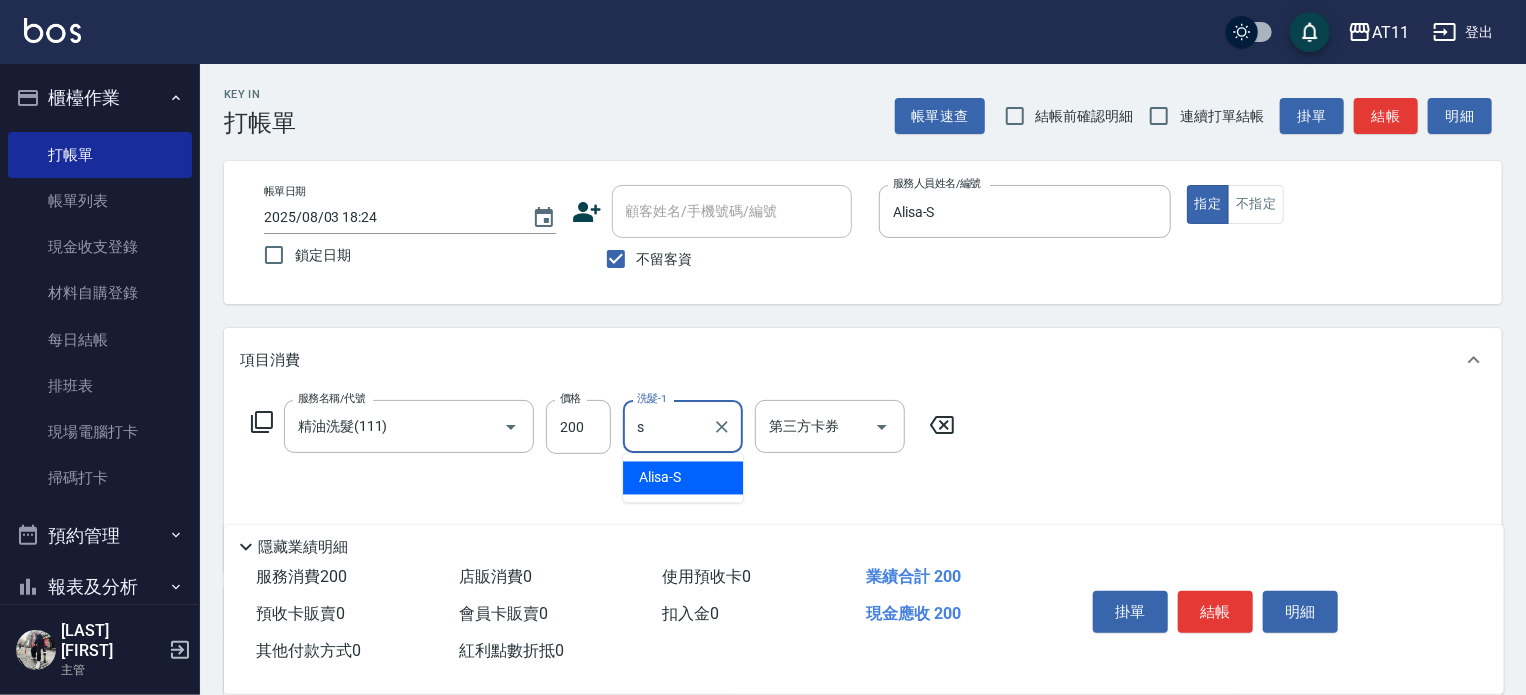 type on "Alisa-S" 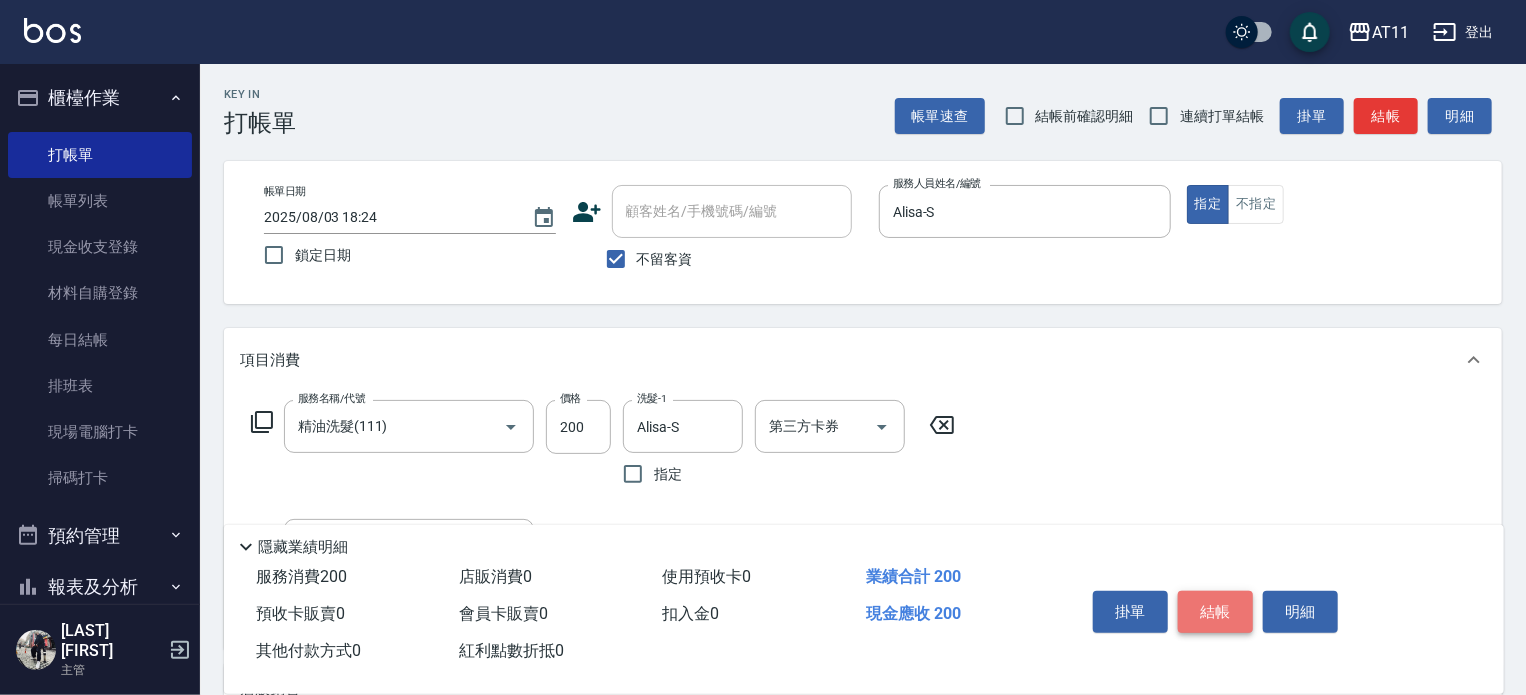 click on "結帳" at bounding box center [1215, 612] 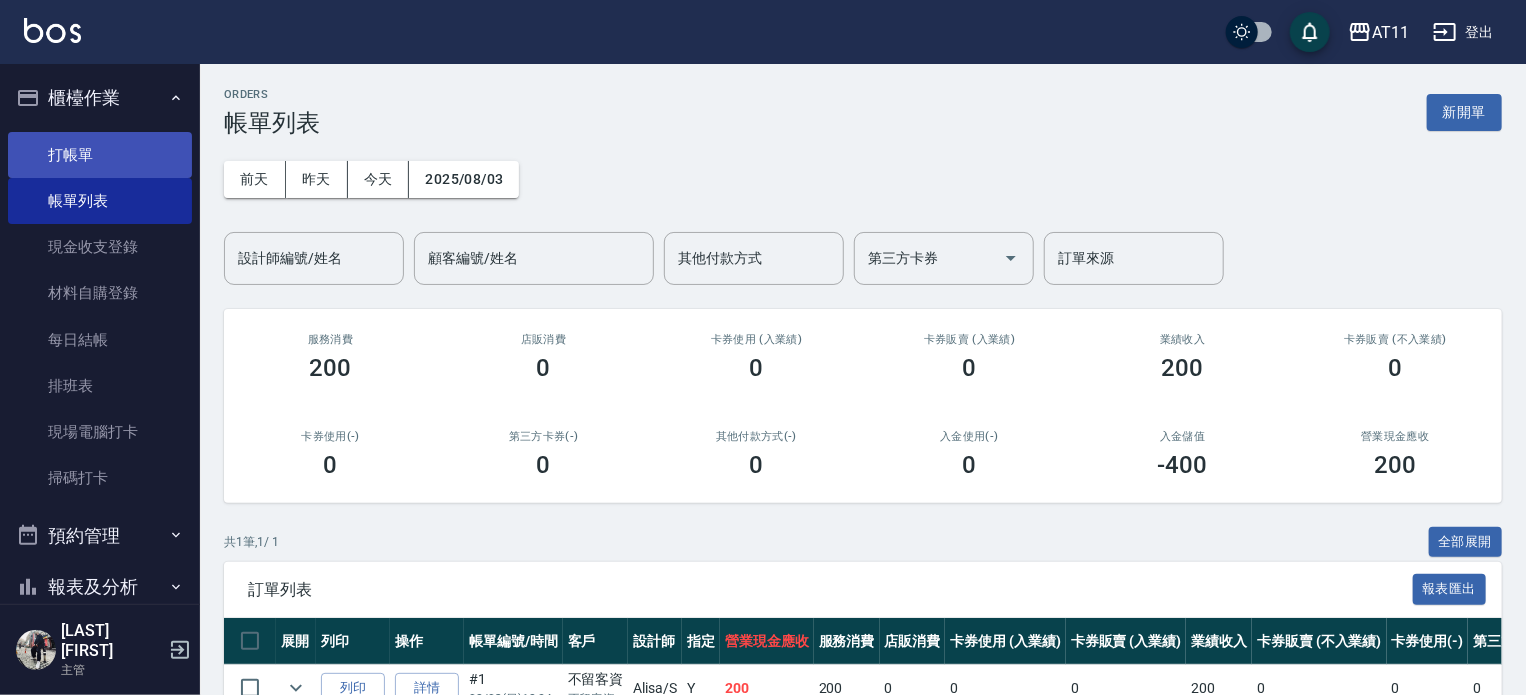 click on "打帳單" at bounding box center [100, 155] 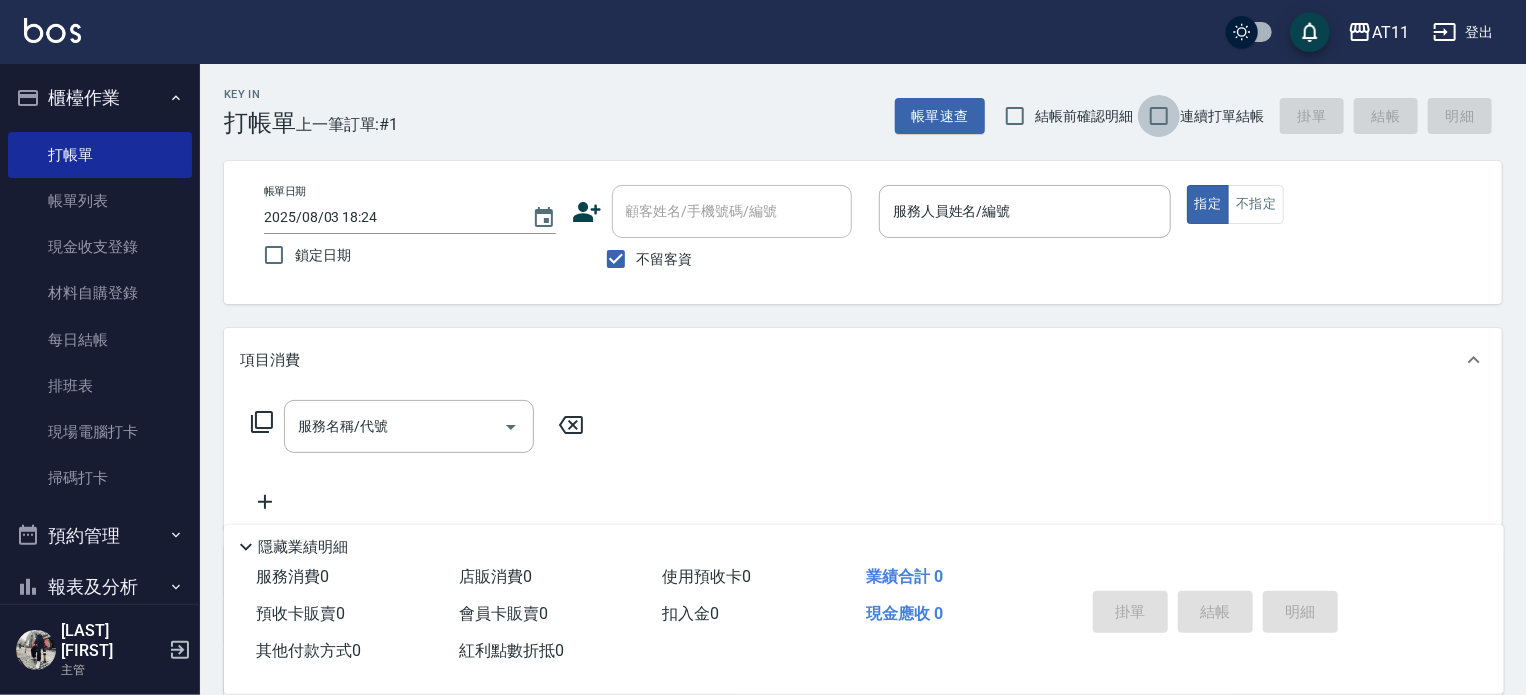 click on "連續打單結帳" at bounding box center [1159, 116] 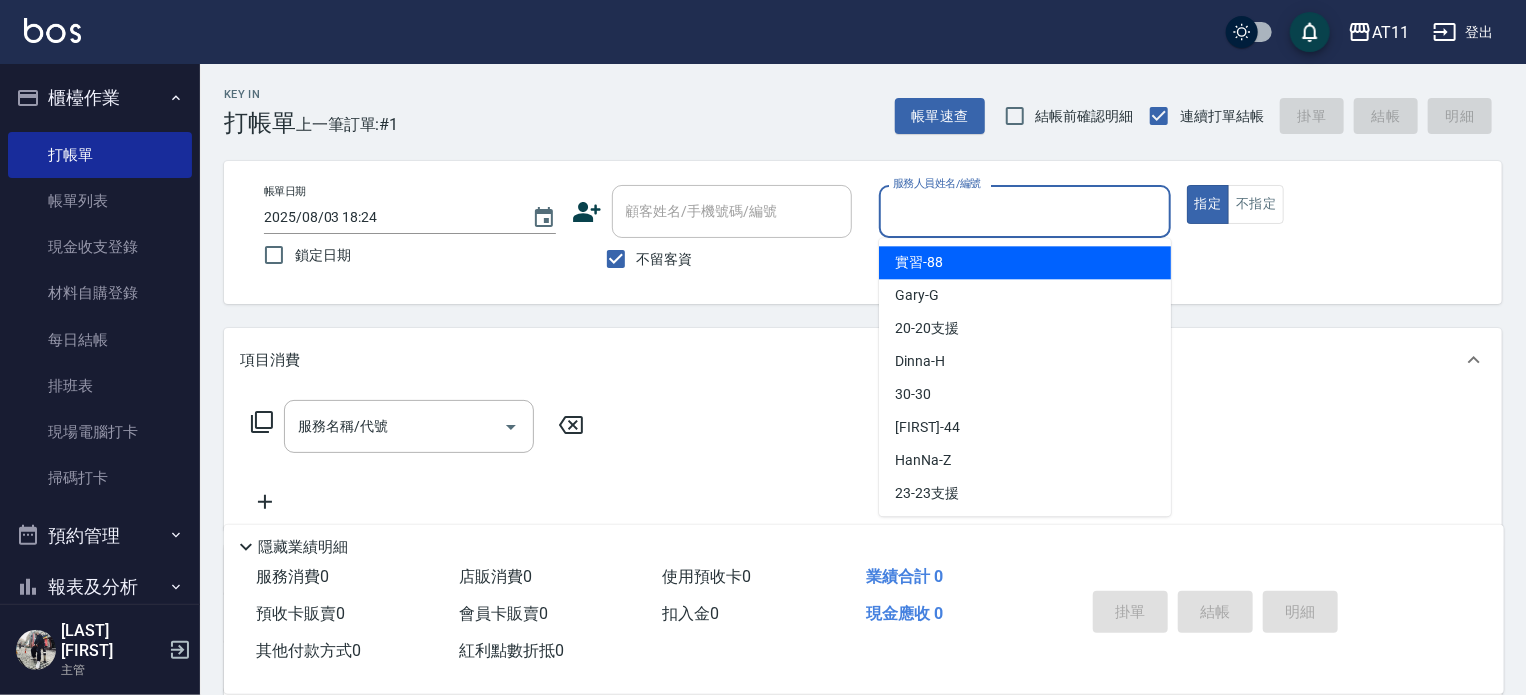 click on "服務人員姓名/編號" at bounding box center (1025, 211) 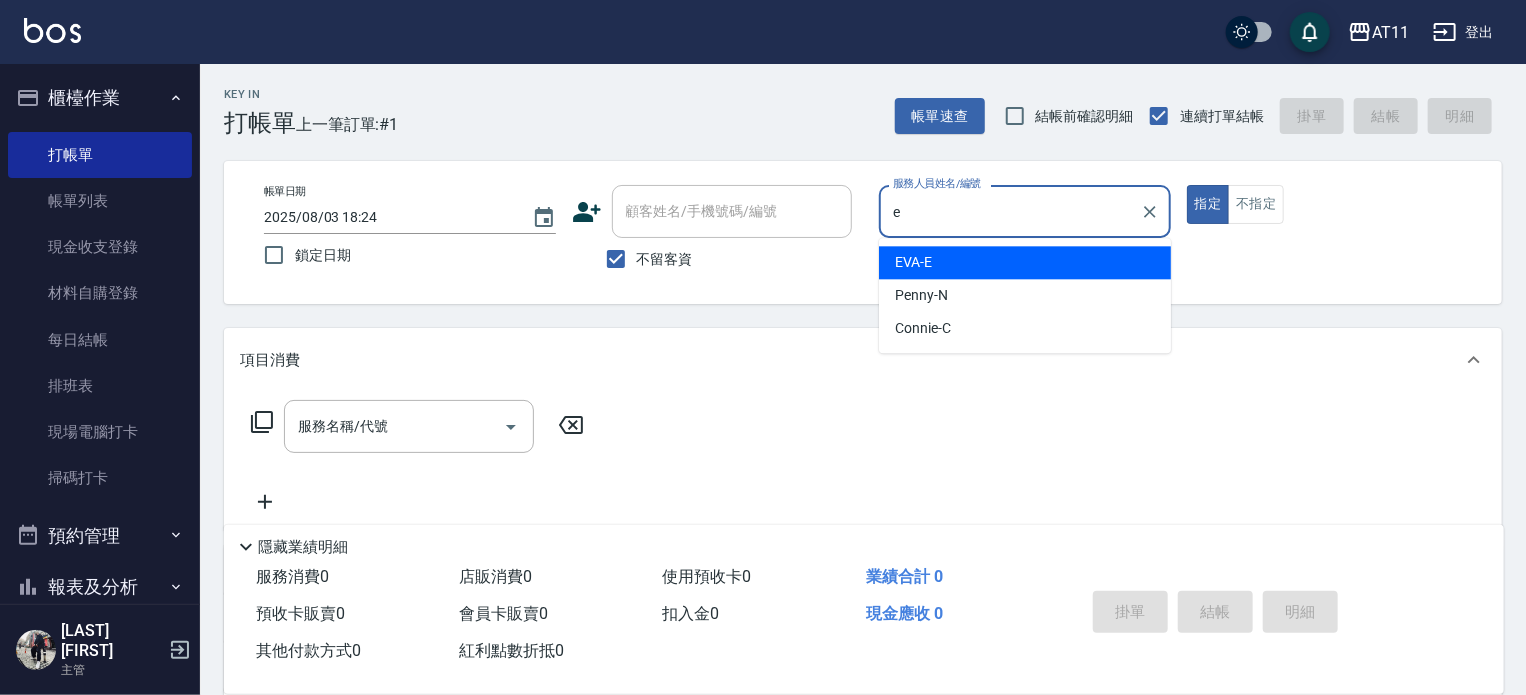 type on "EVA-E" 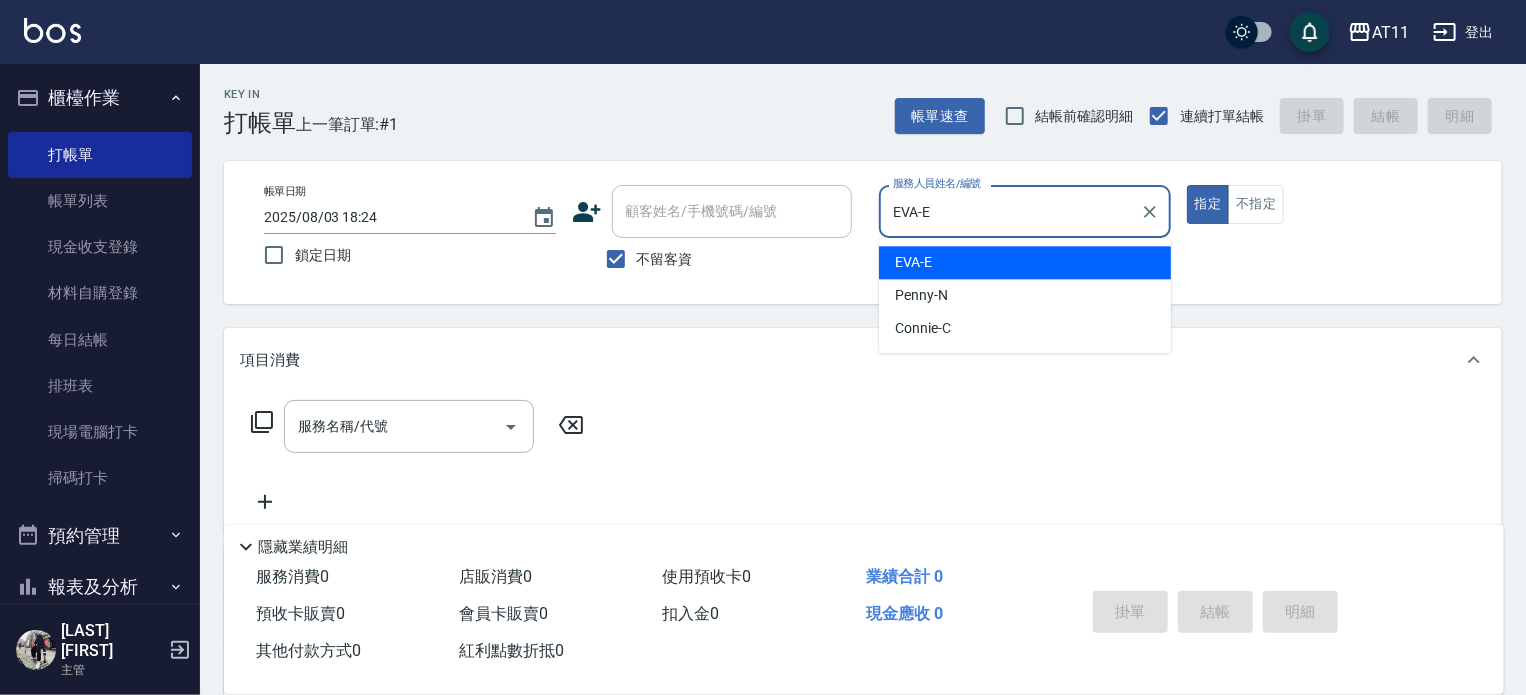 type on "true" 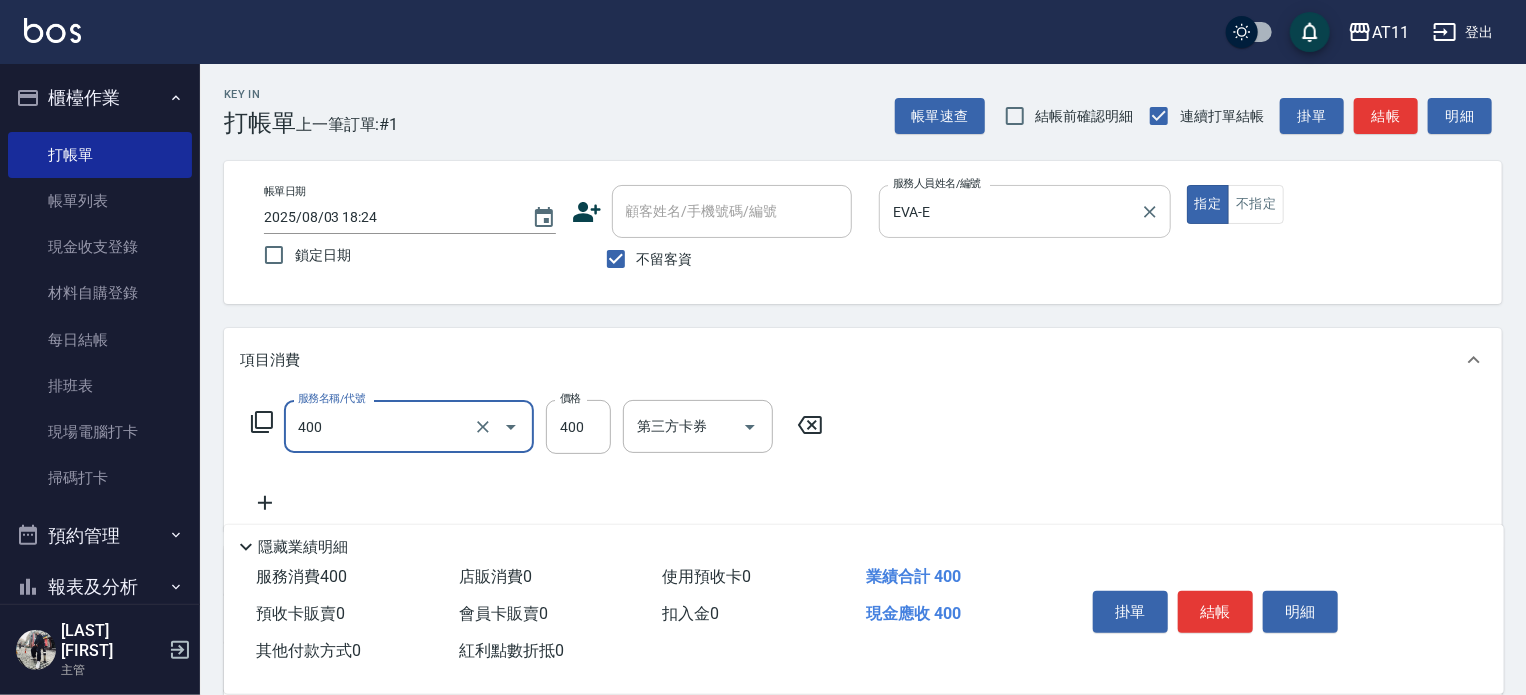 type on "洗剪(400)" 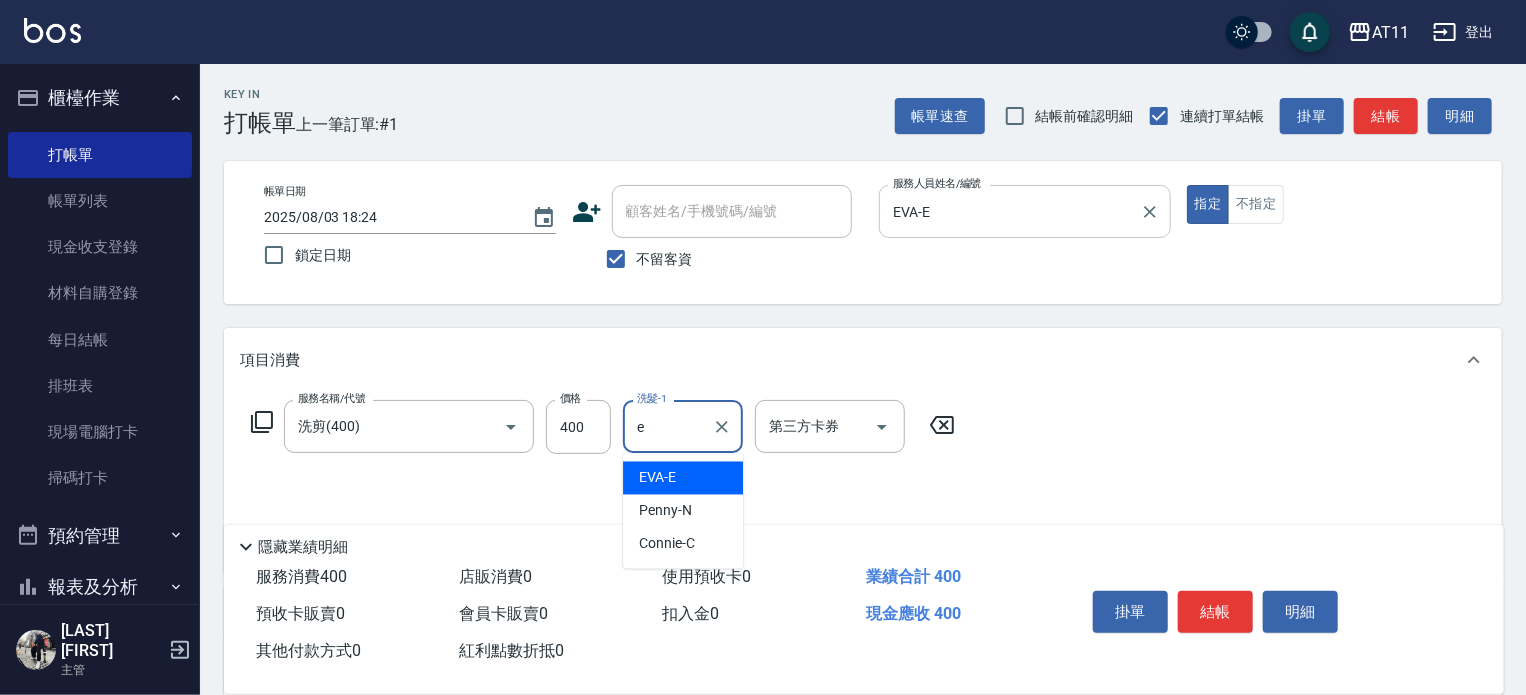 type on "EVA-E" 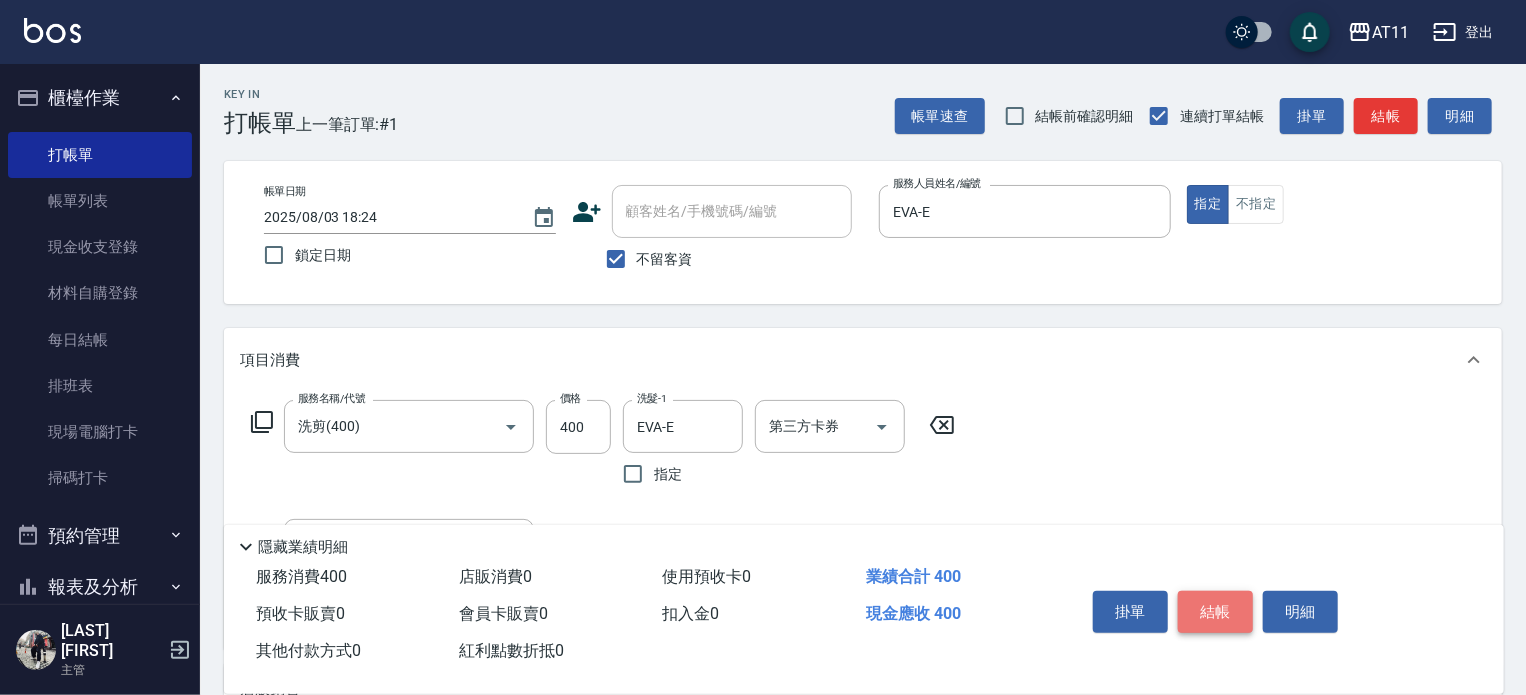 click on "結帳" at bounding box center [1215, 612] 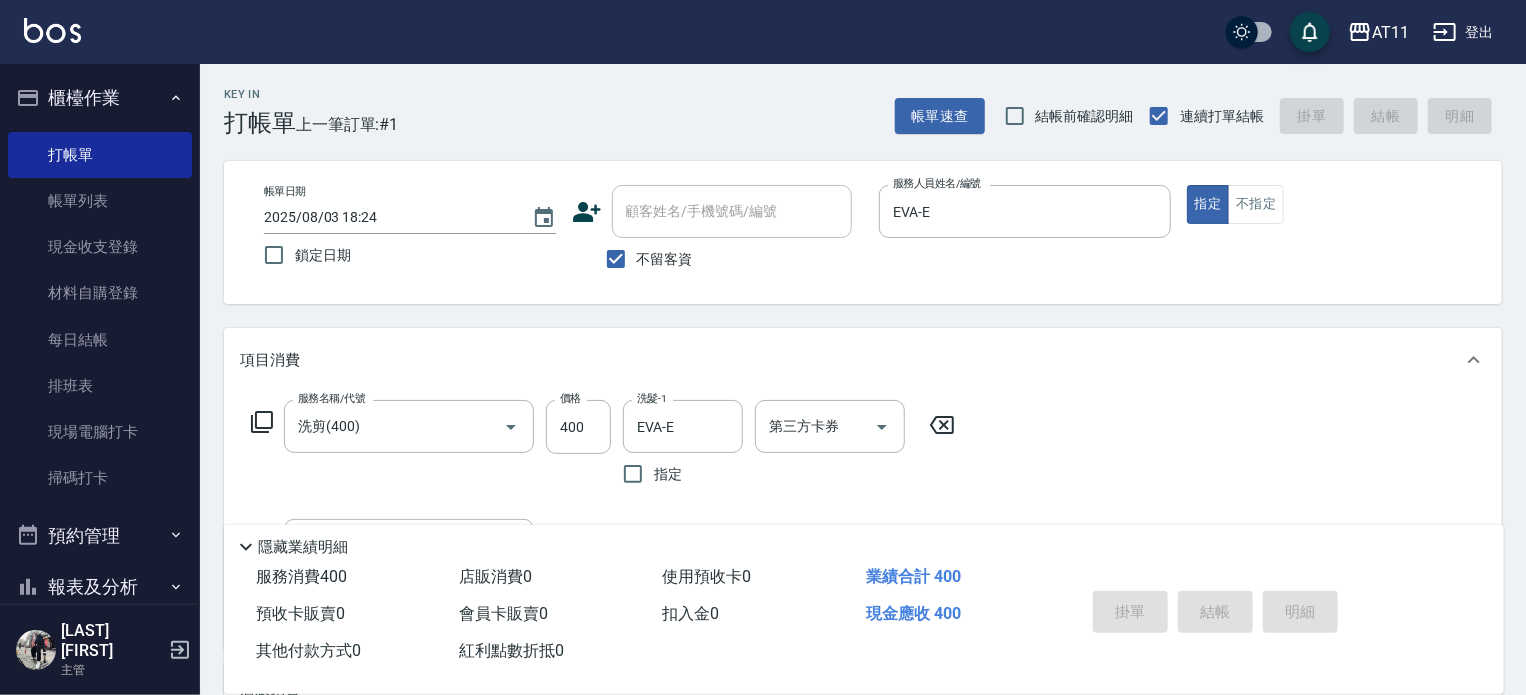 type on "2025/08/03 18:25" 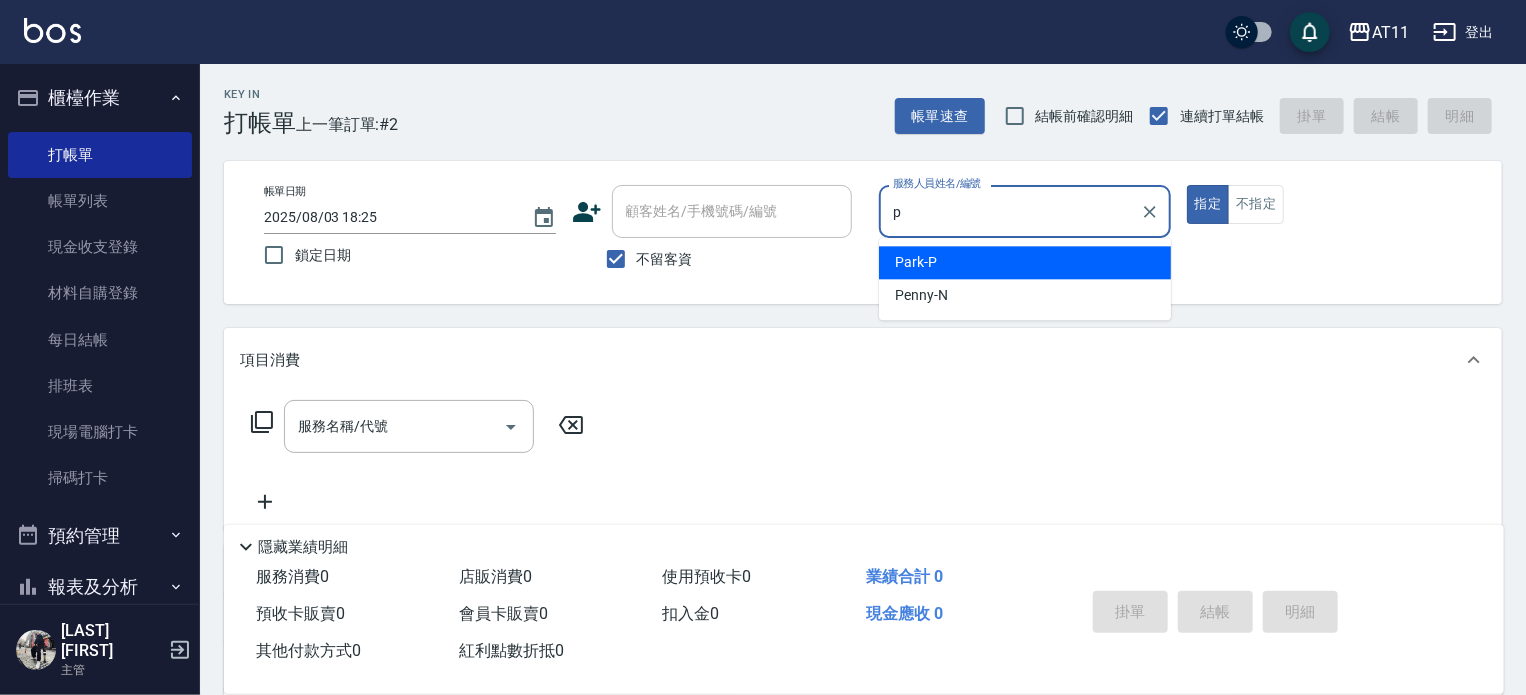 type on "Park-P" 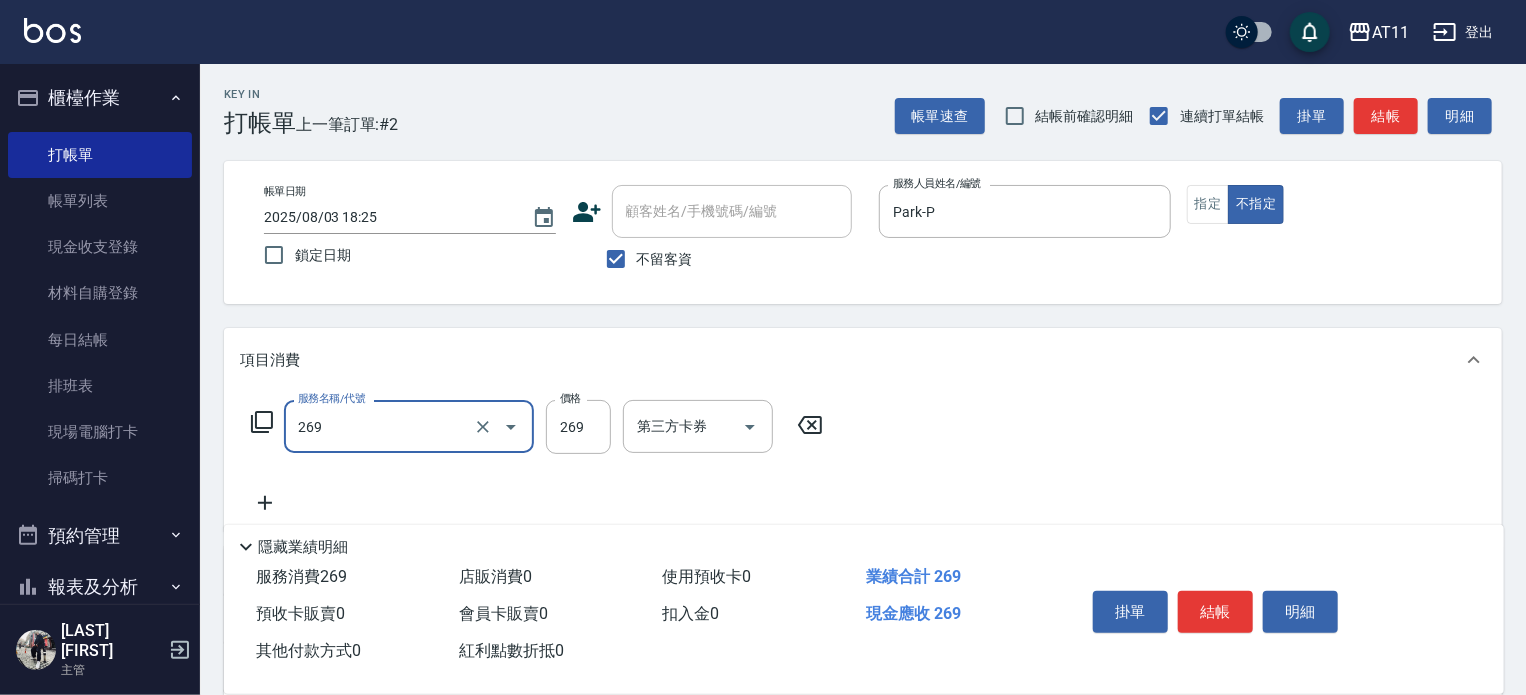 type on "一般洗剪(269)" 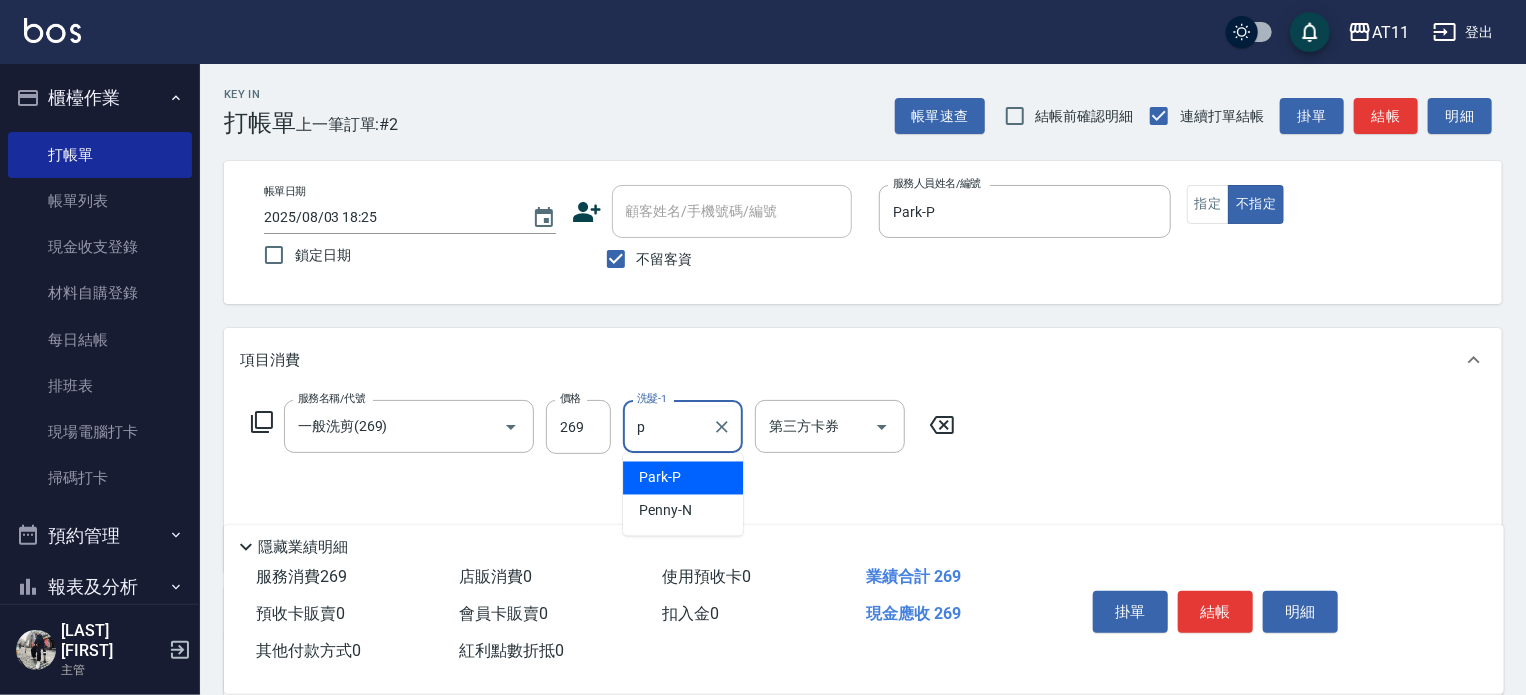 type on "Park-P" 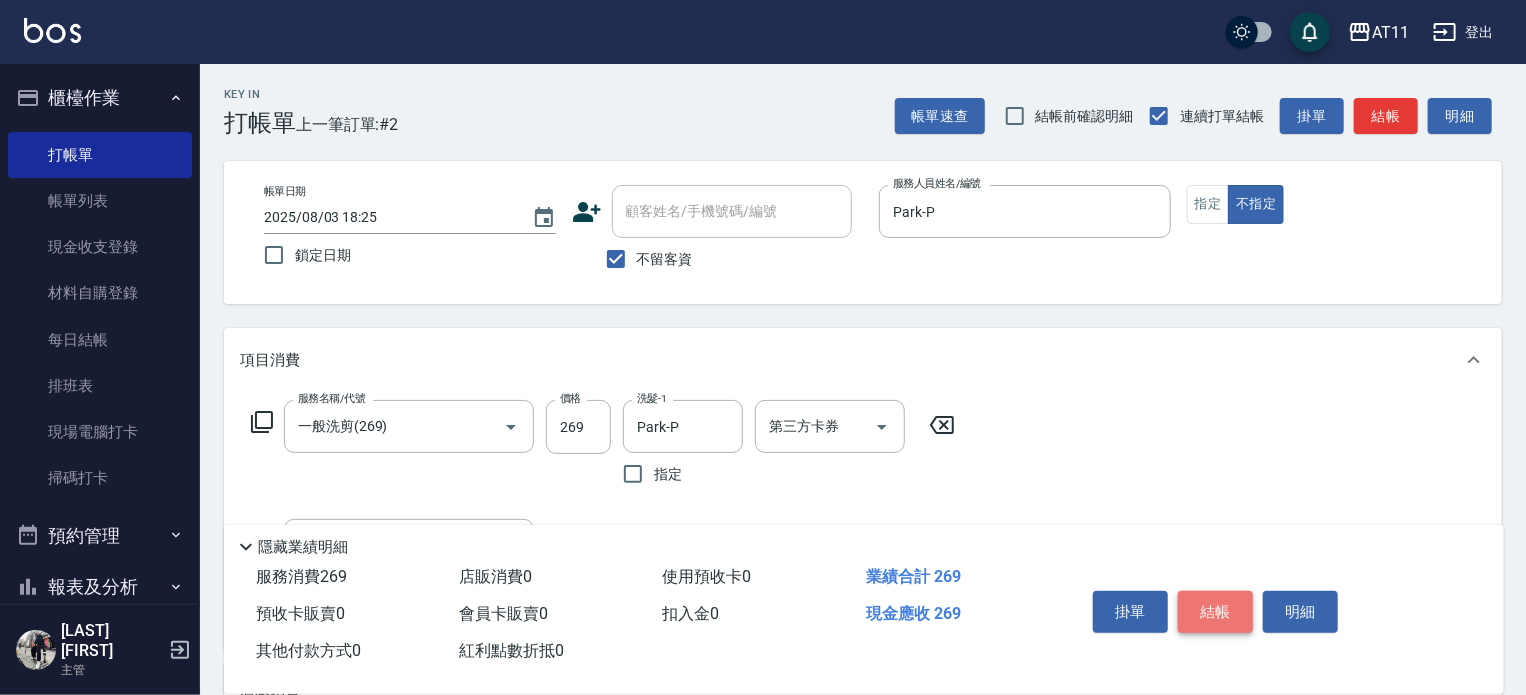 click on "結帳" at bounding box center [1215, 612] 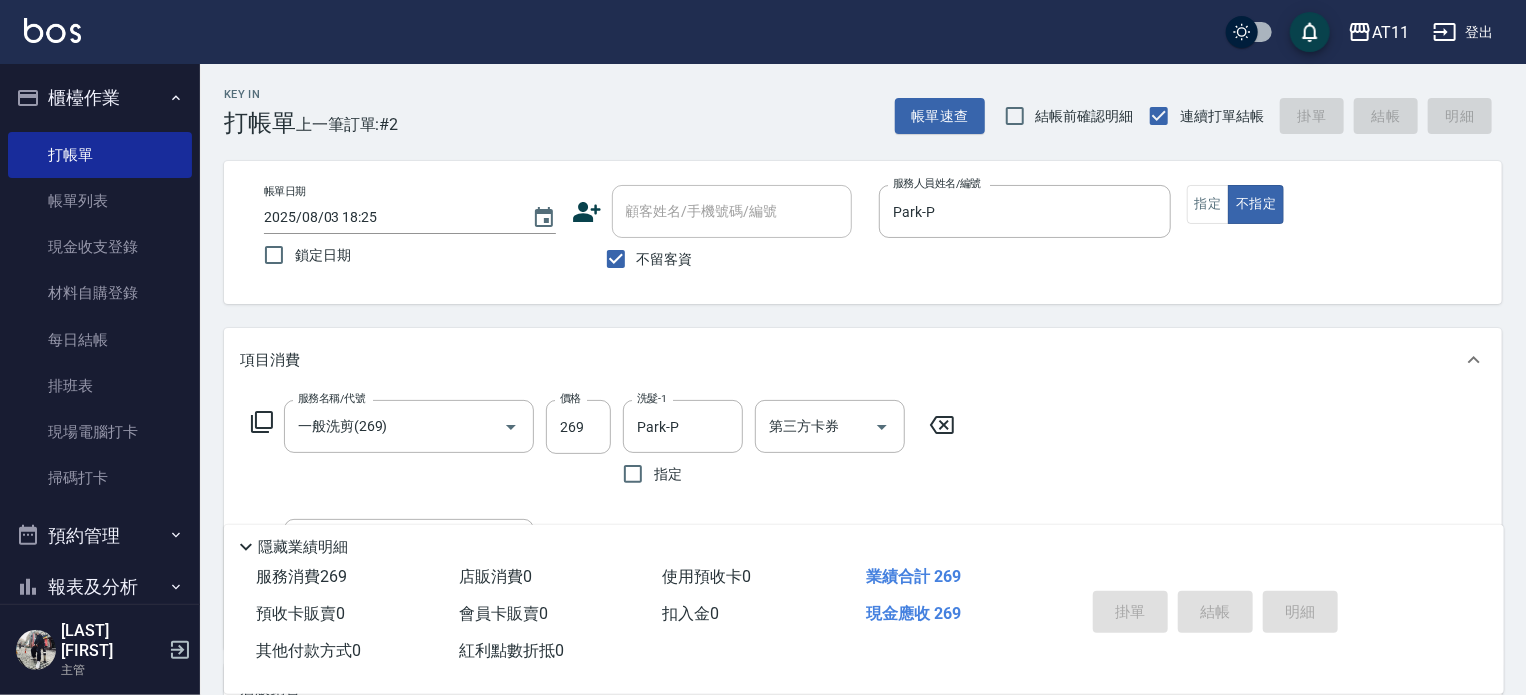 type 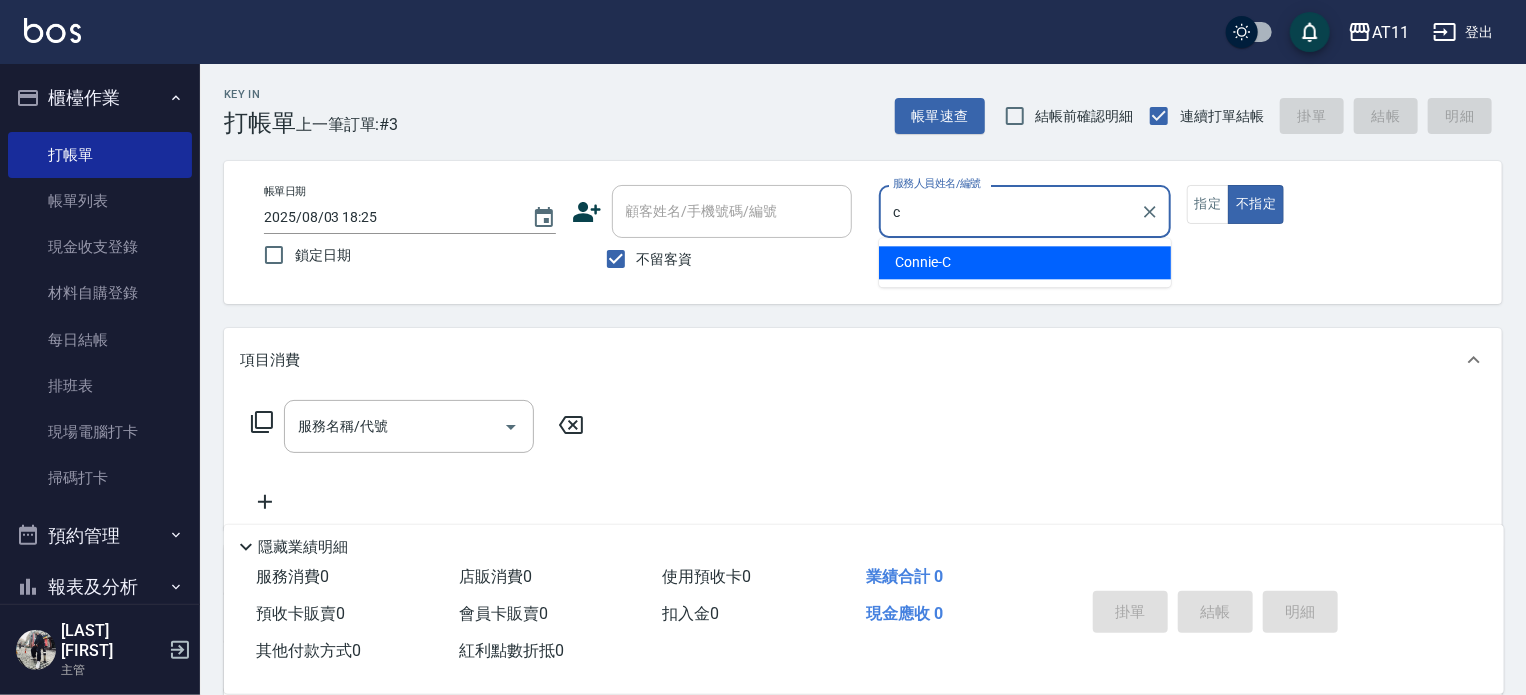 type on "Connie-C" 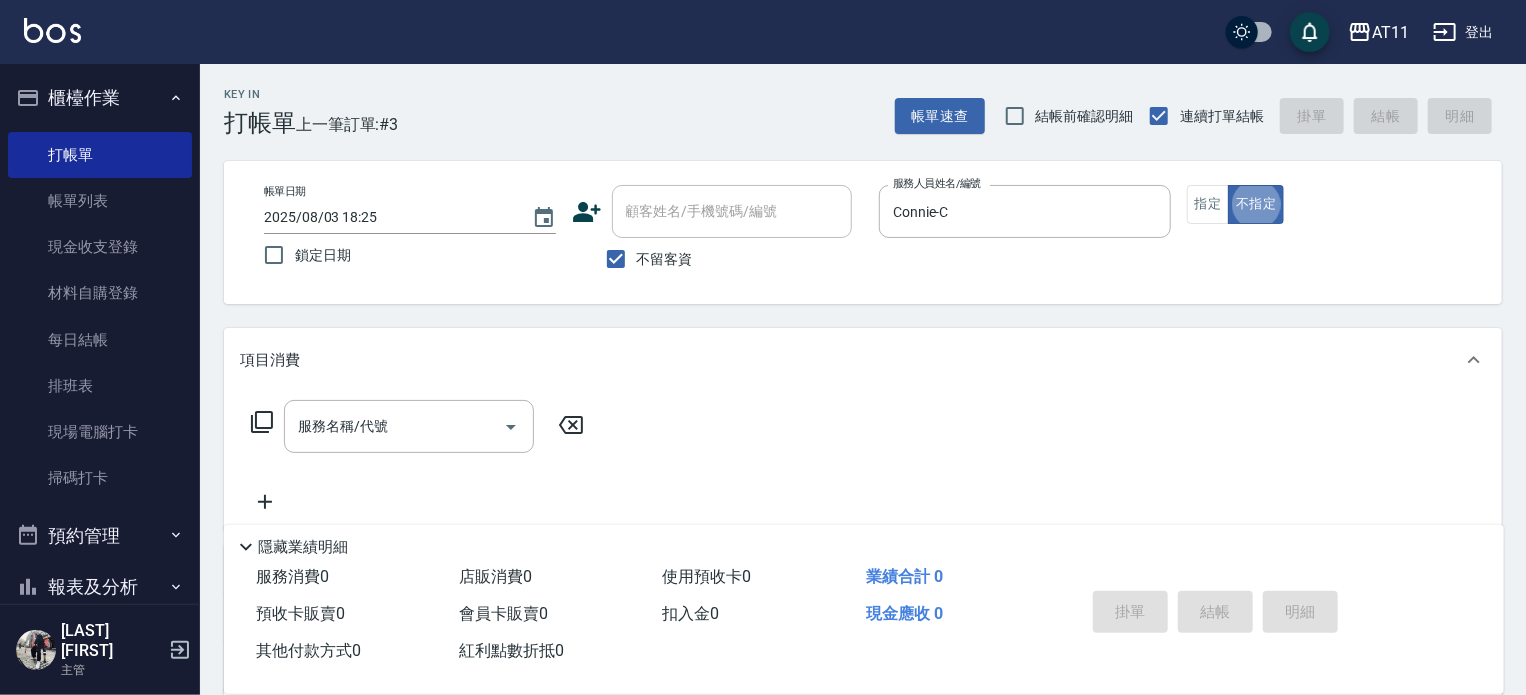 type on "false" 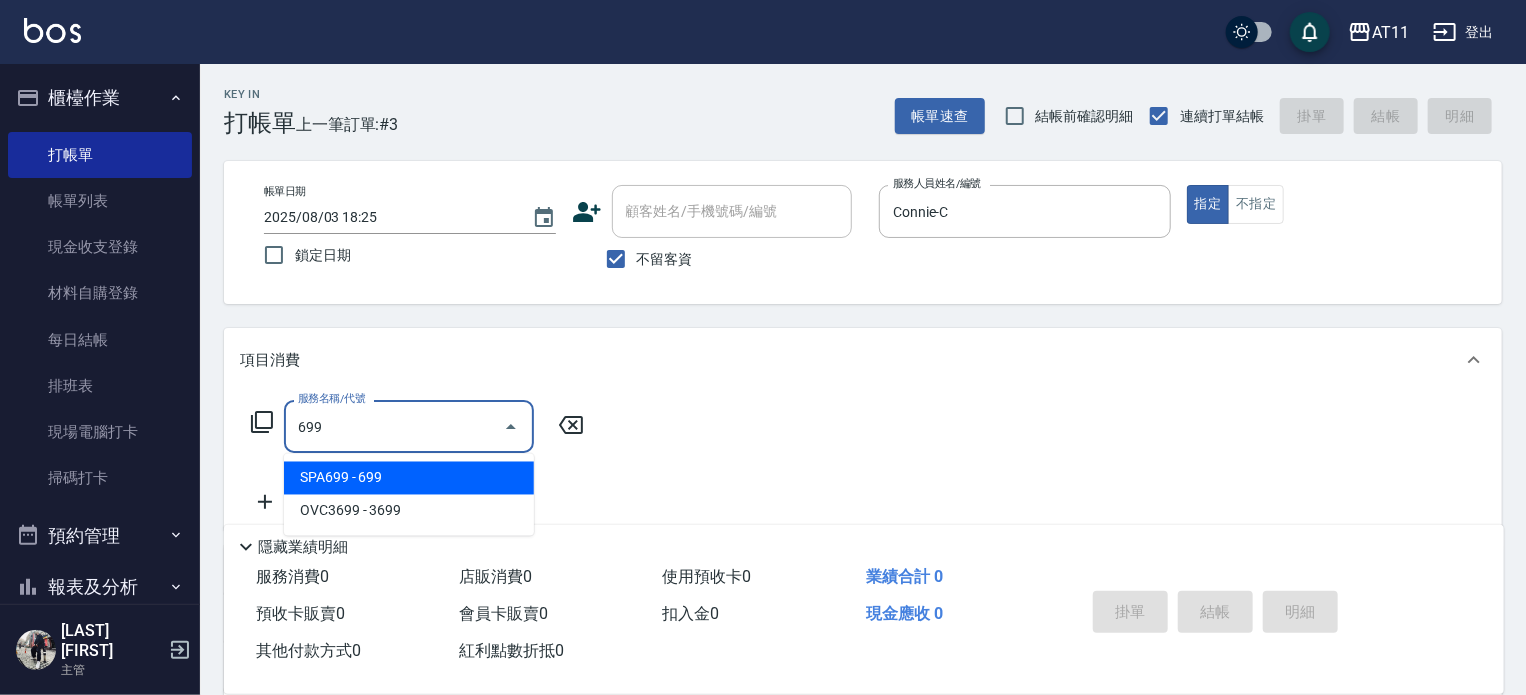 type on "SPA699(699)" 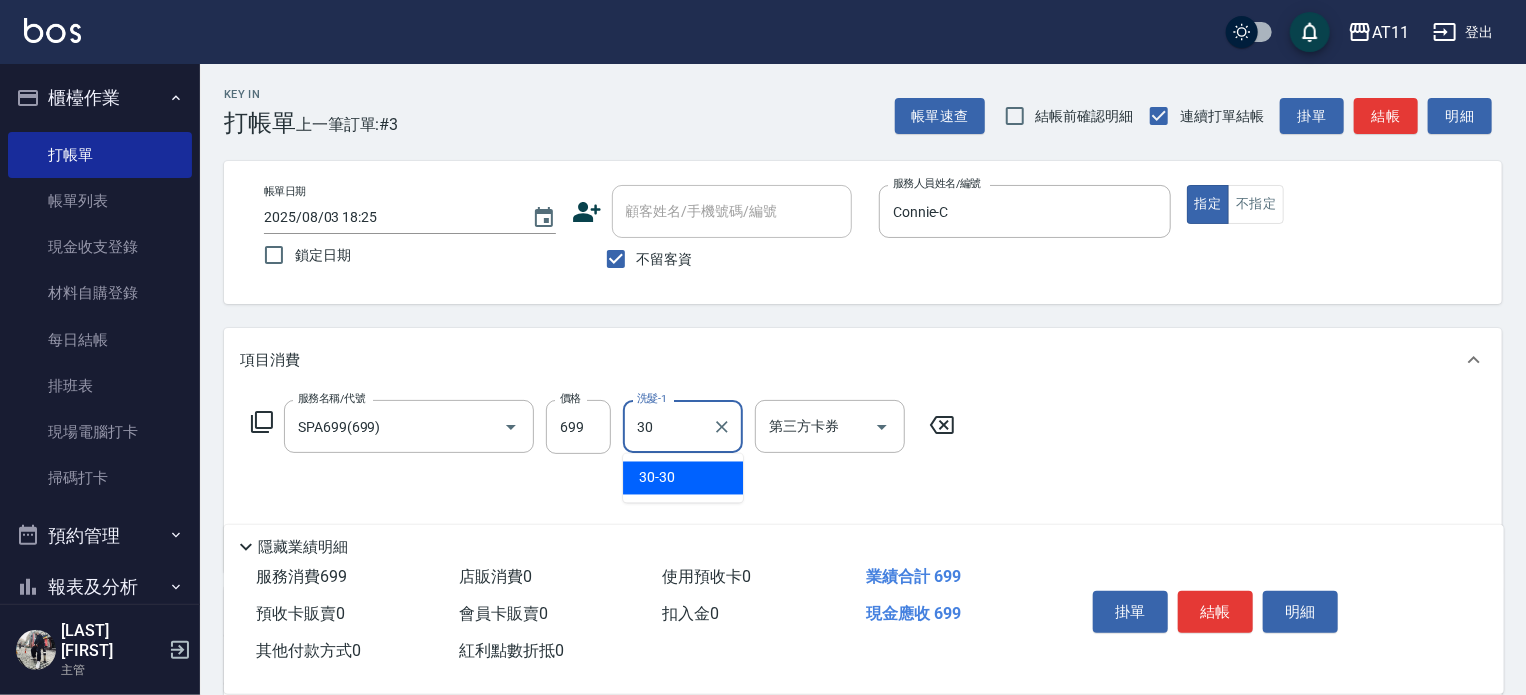 type on "30-30" 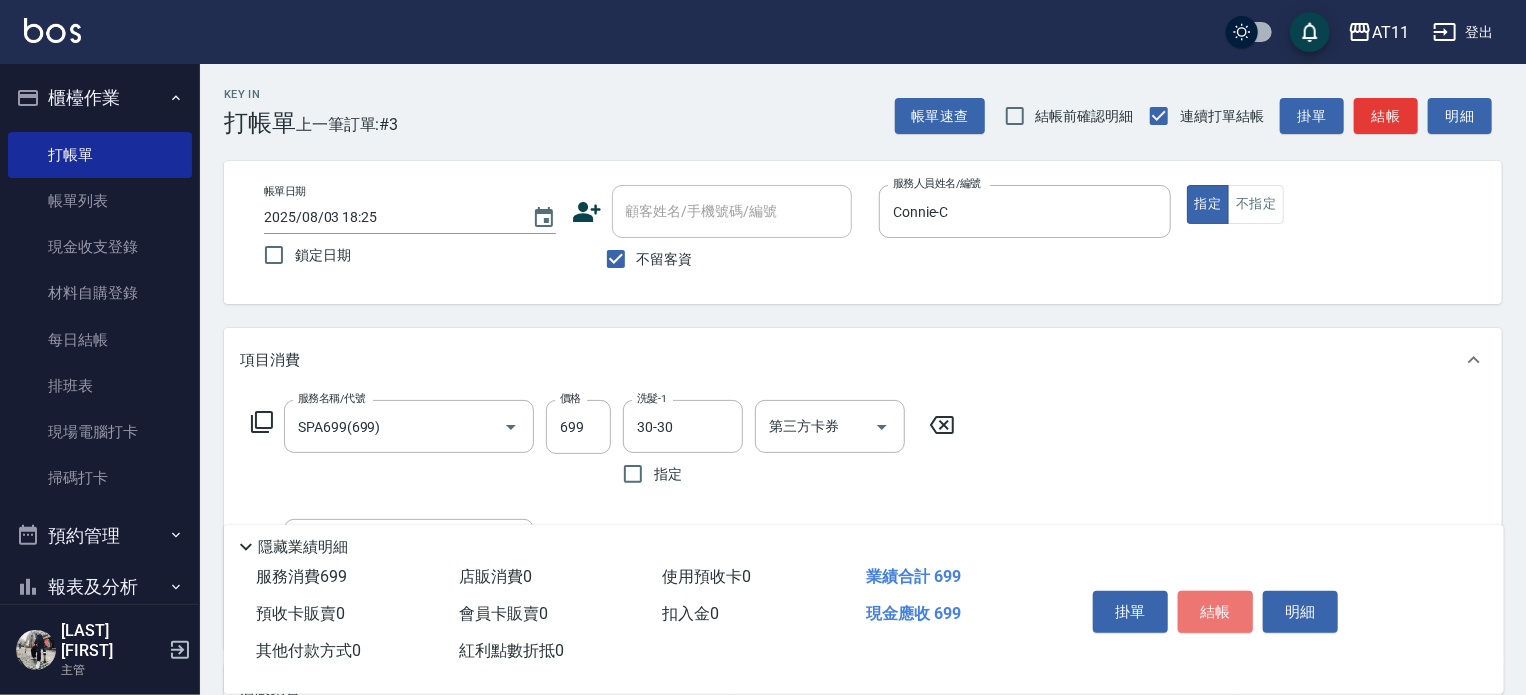 click on "結帳" at bounding box center [1215, 612] 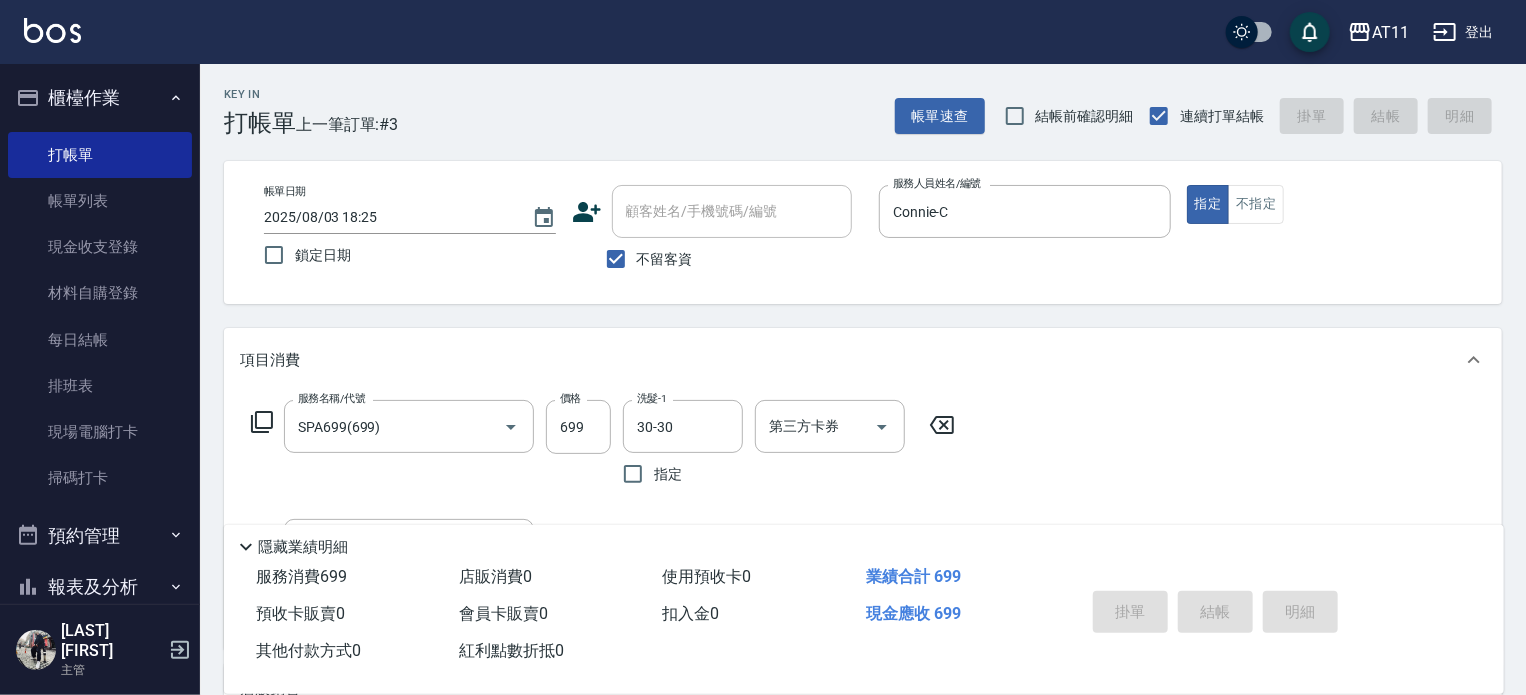 type 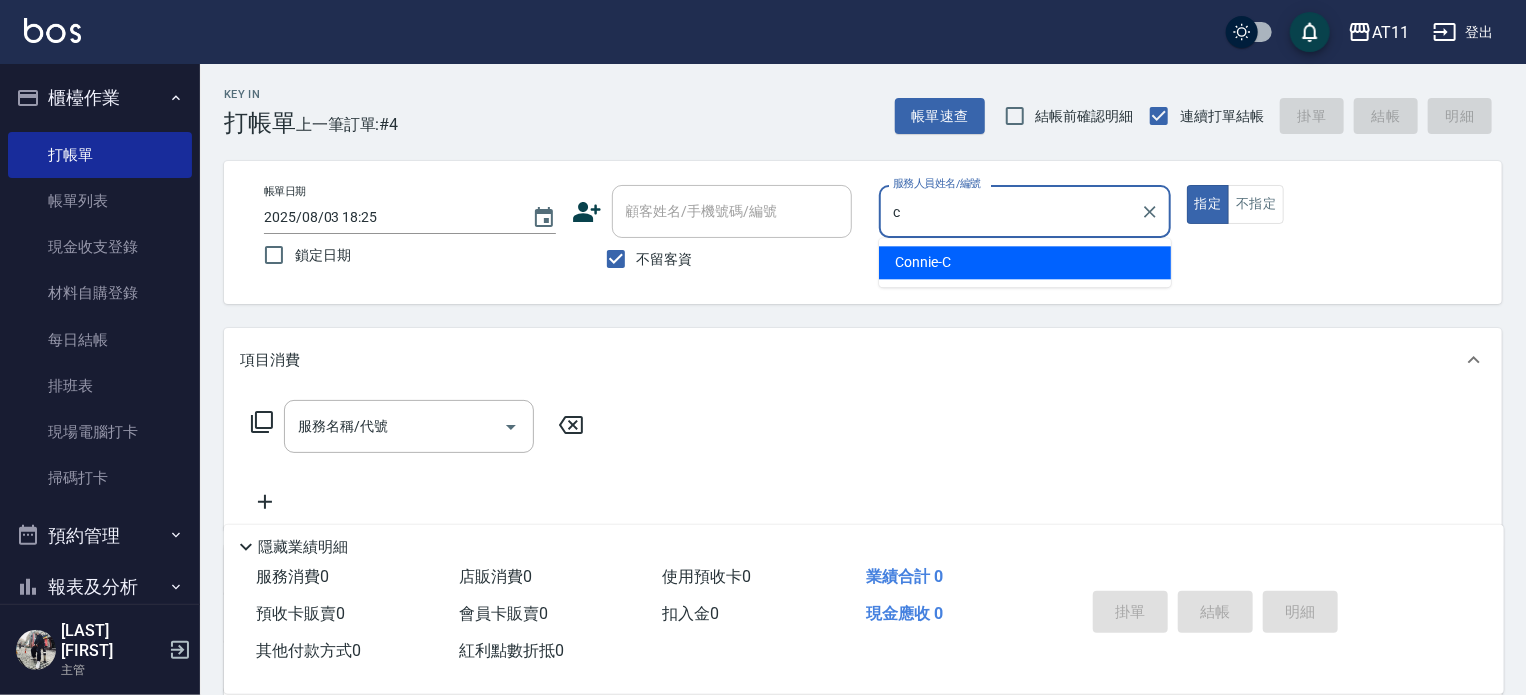 type on "Connie-C" 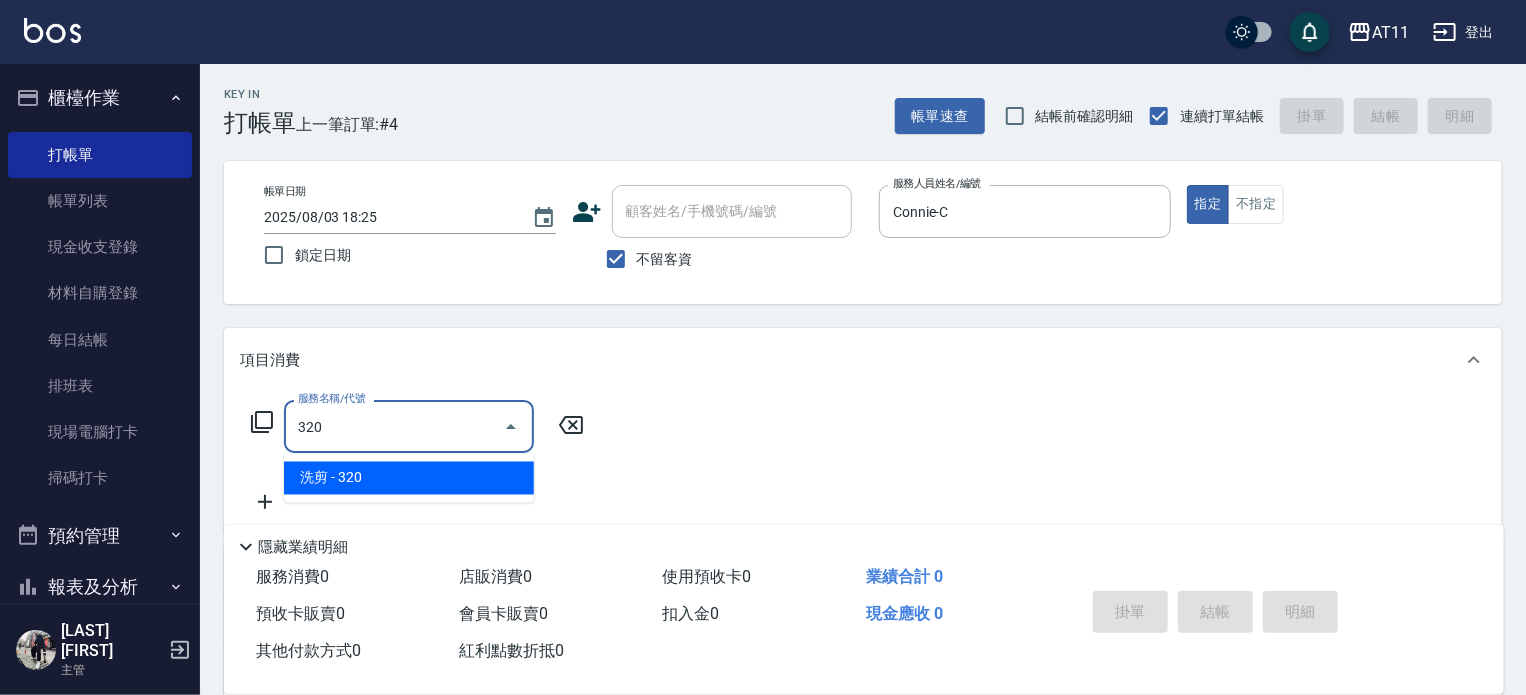 type on "洗剪(320)" 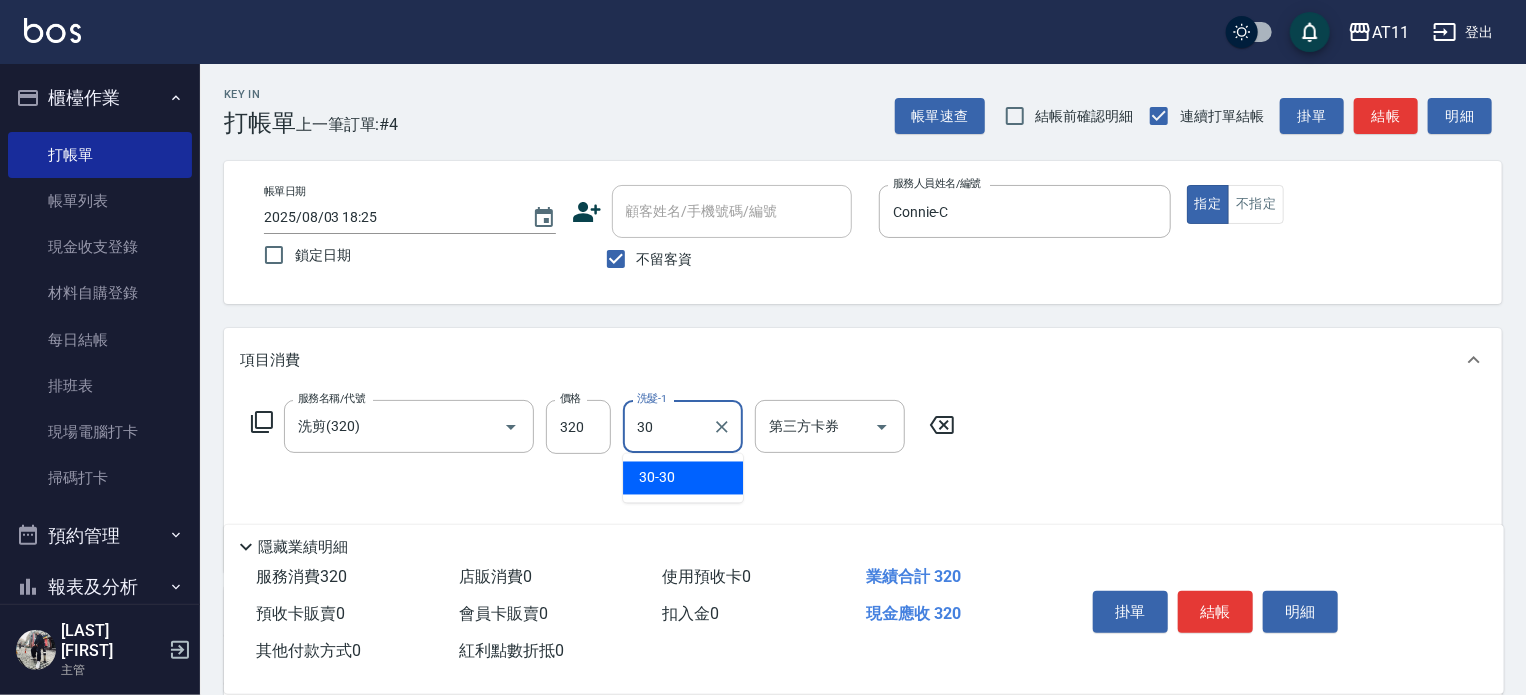 type on "30-30" 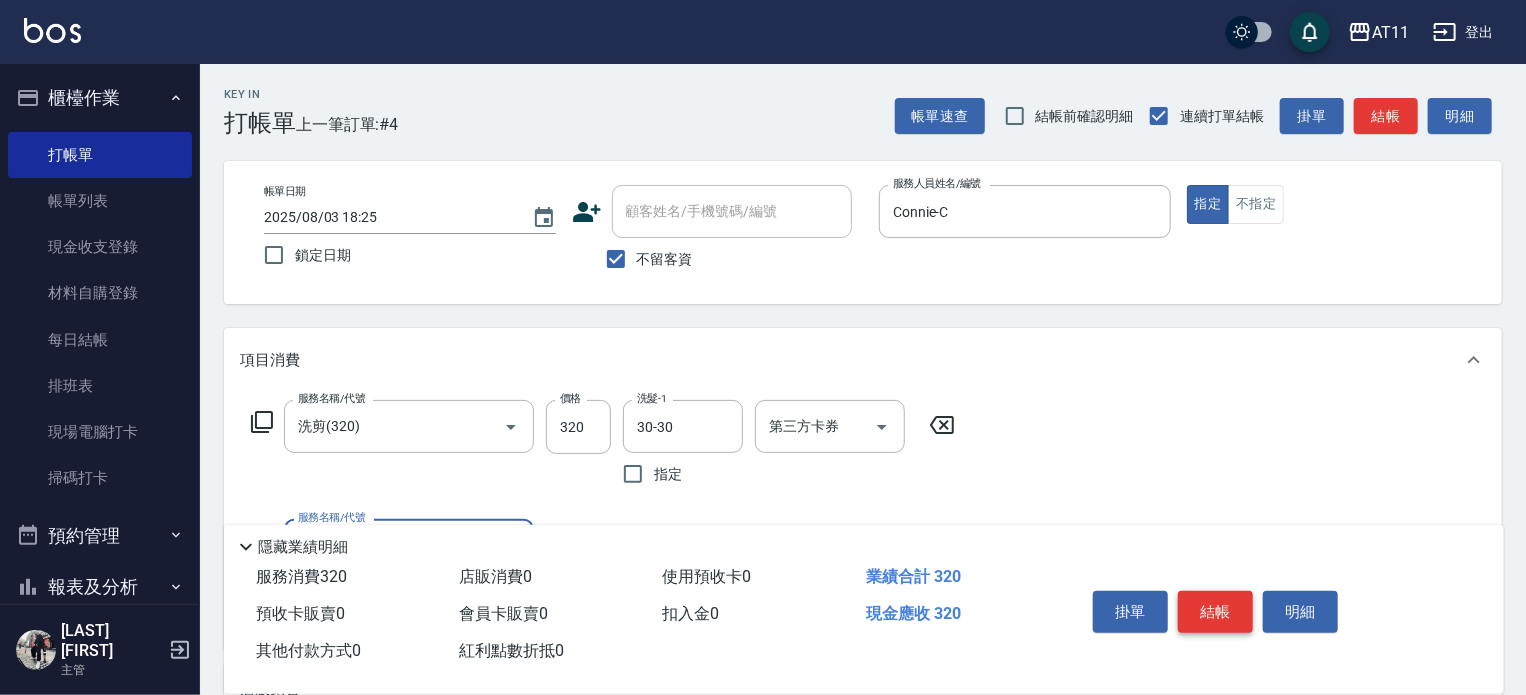 click on "結帳" at bounding box center (1215, 612) 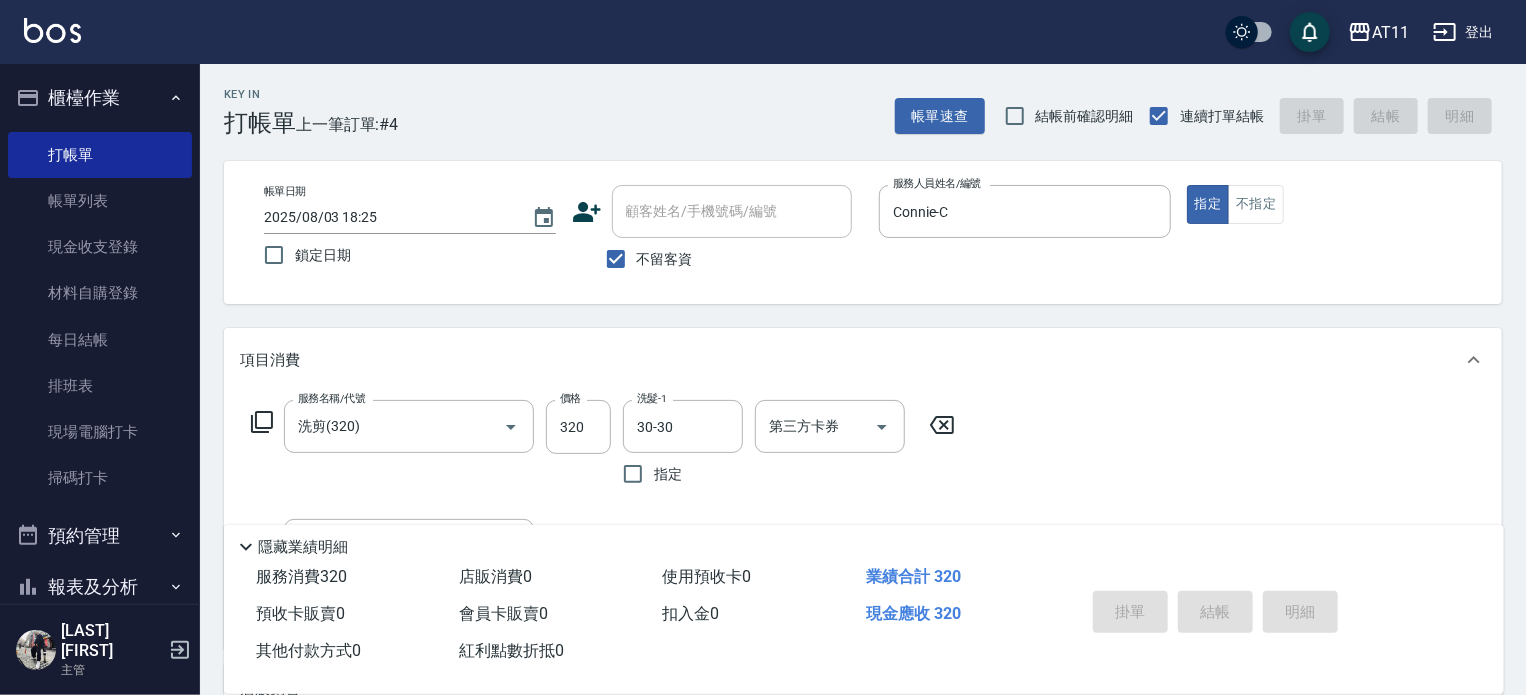 type 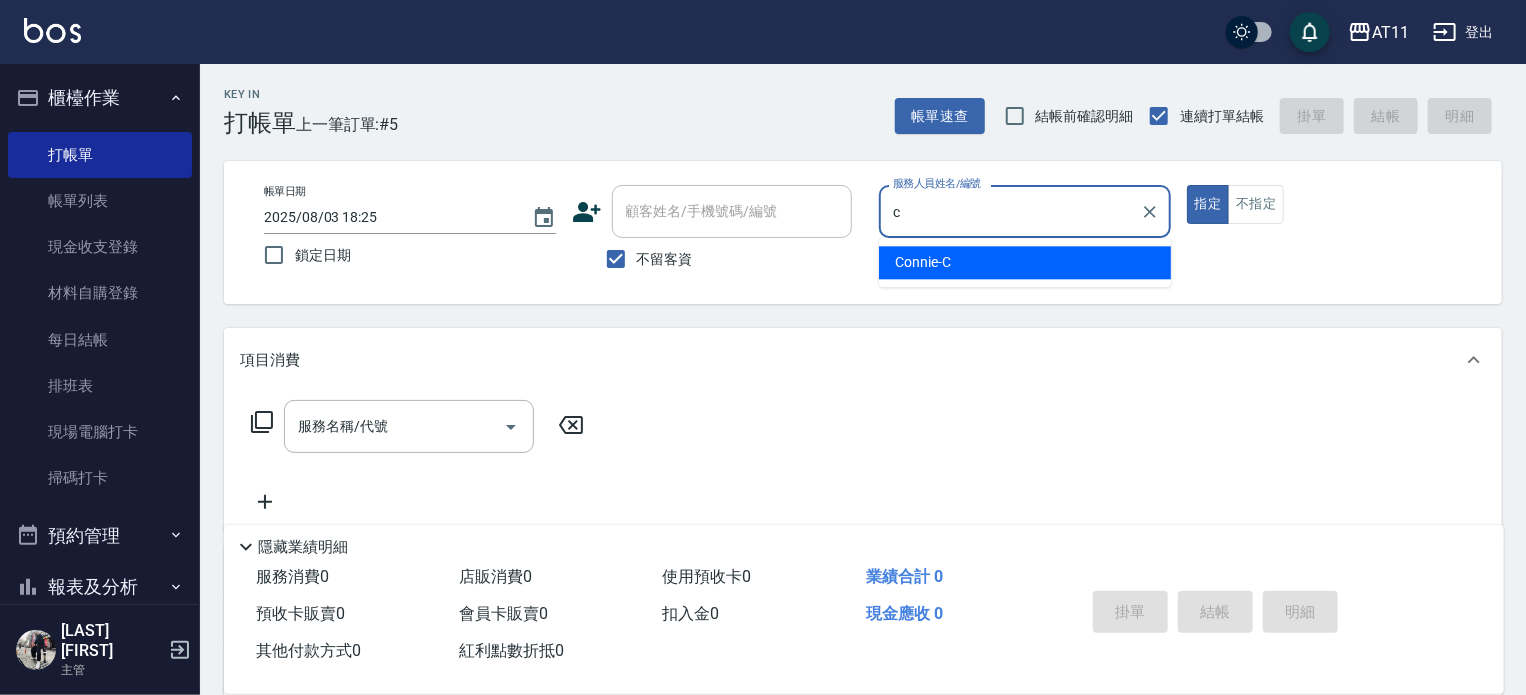 type on "Connie-C" 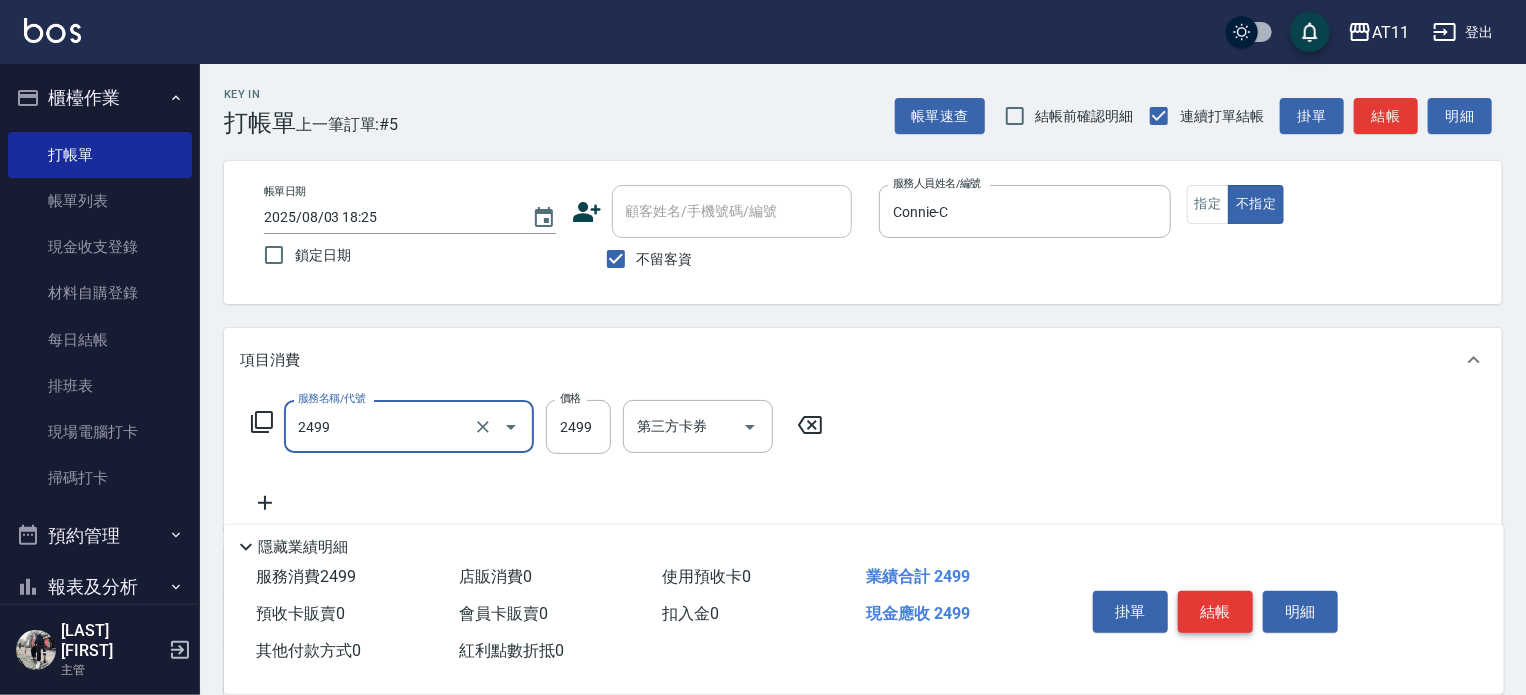 type on "染髮套餐([PRICE])" 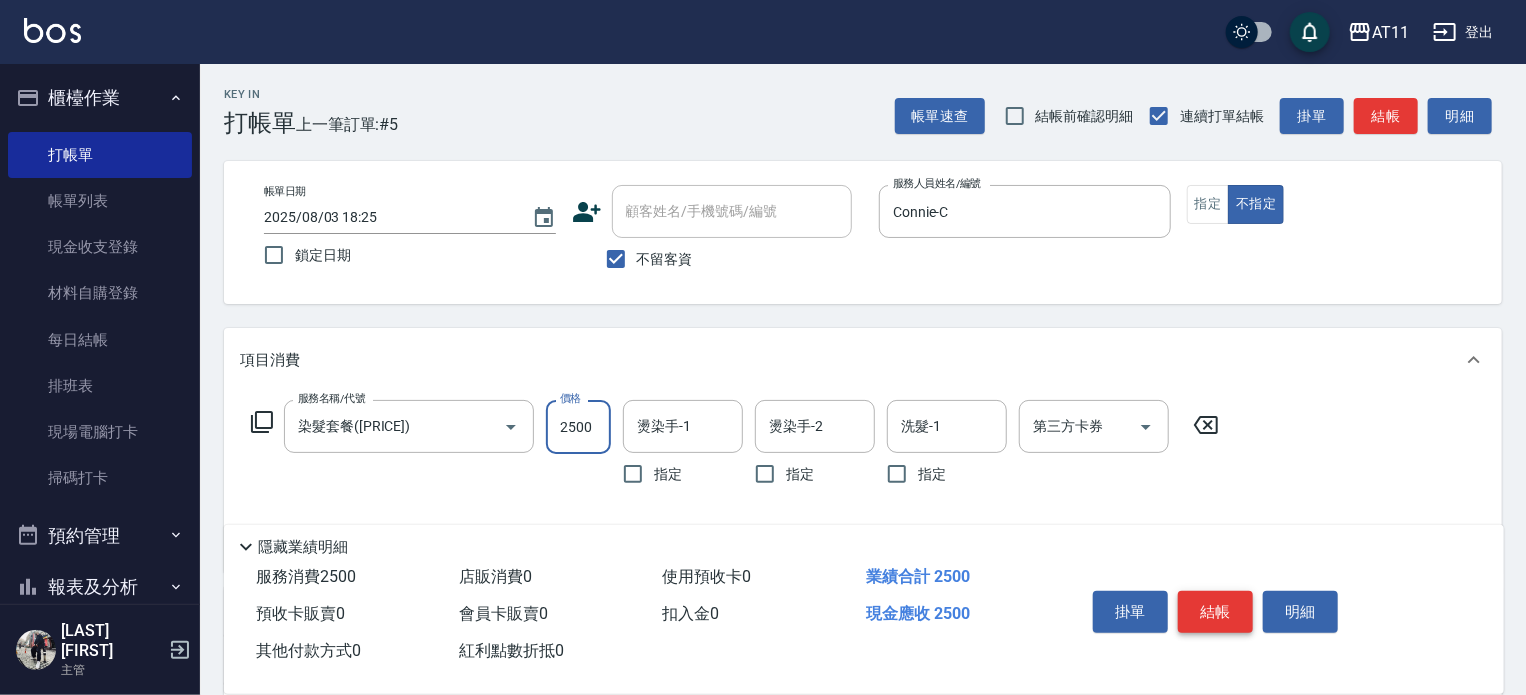 type on "2500" 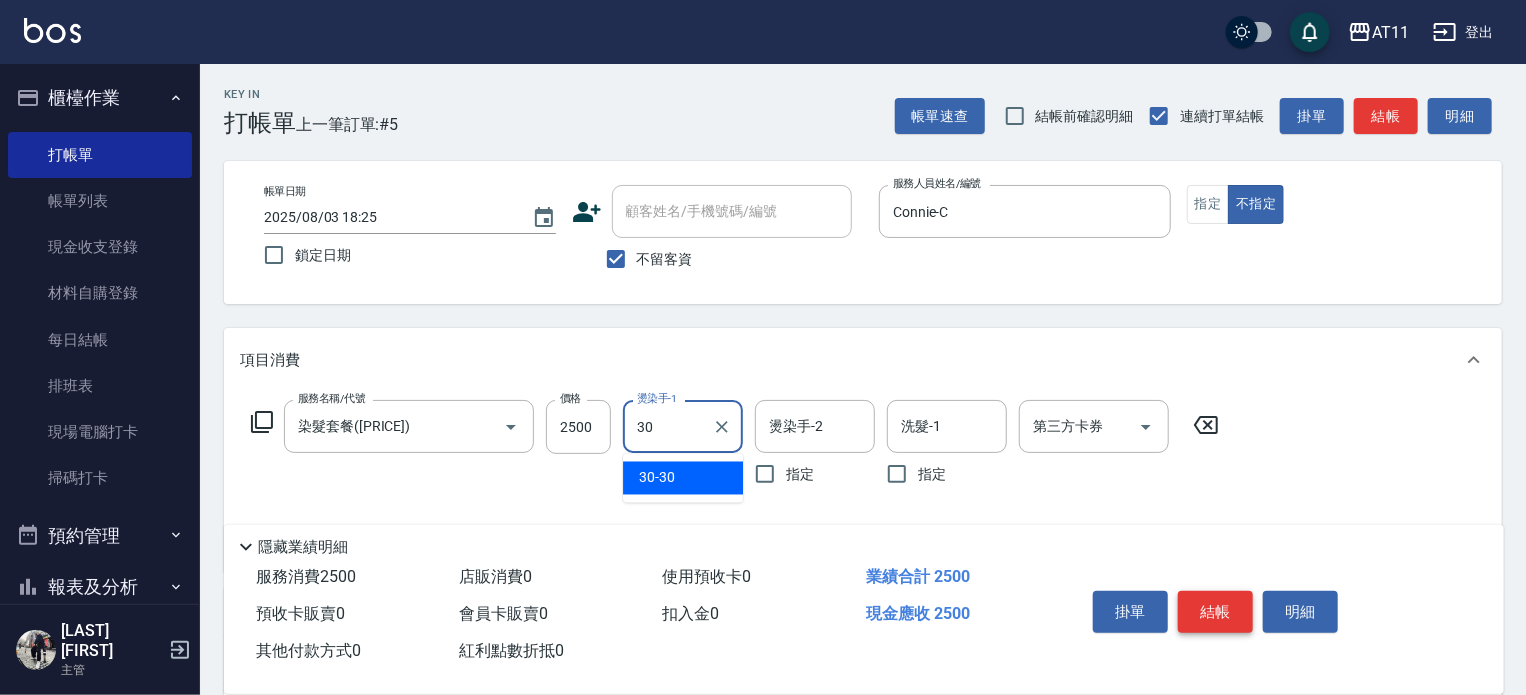 type on "30-30" 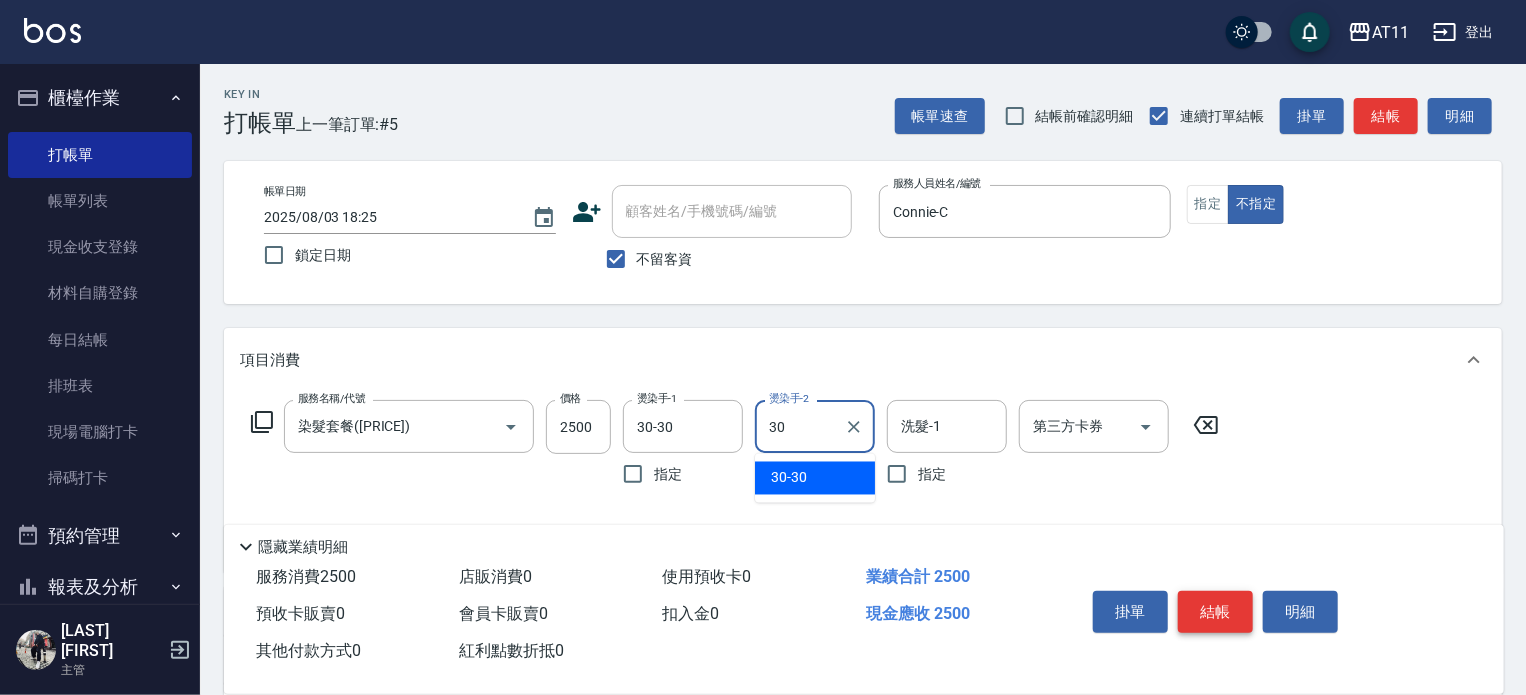 type on "30-30" 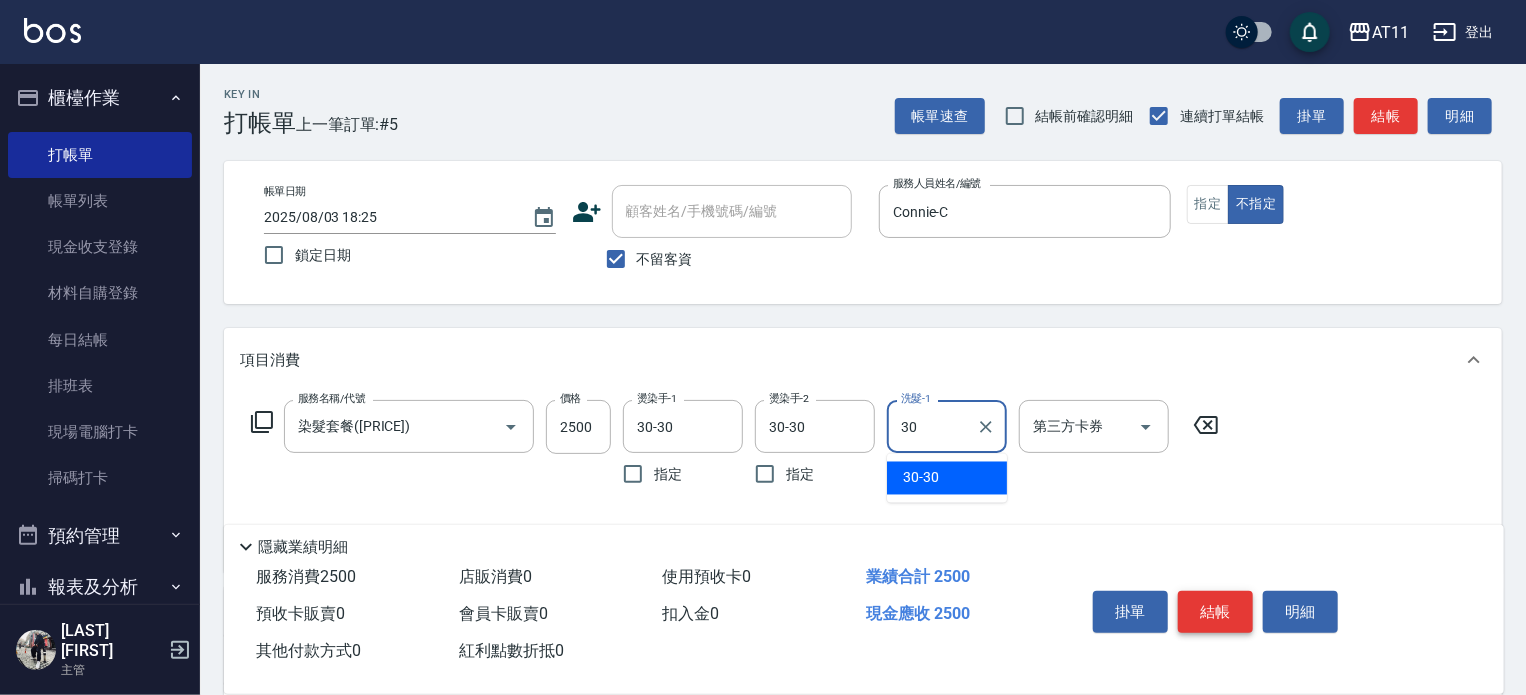 type on "30-30" 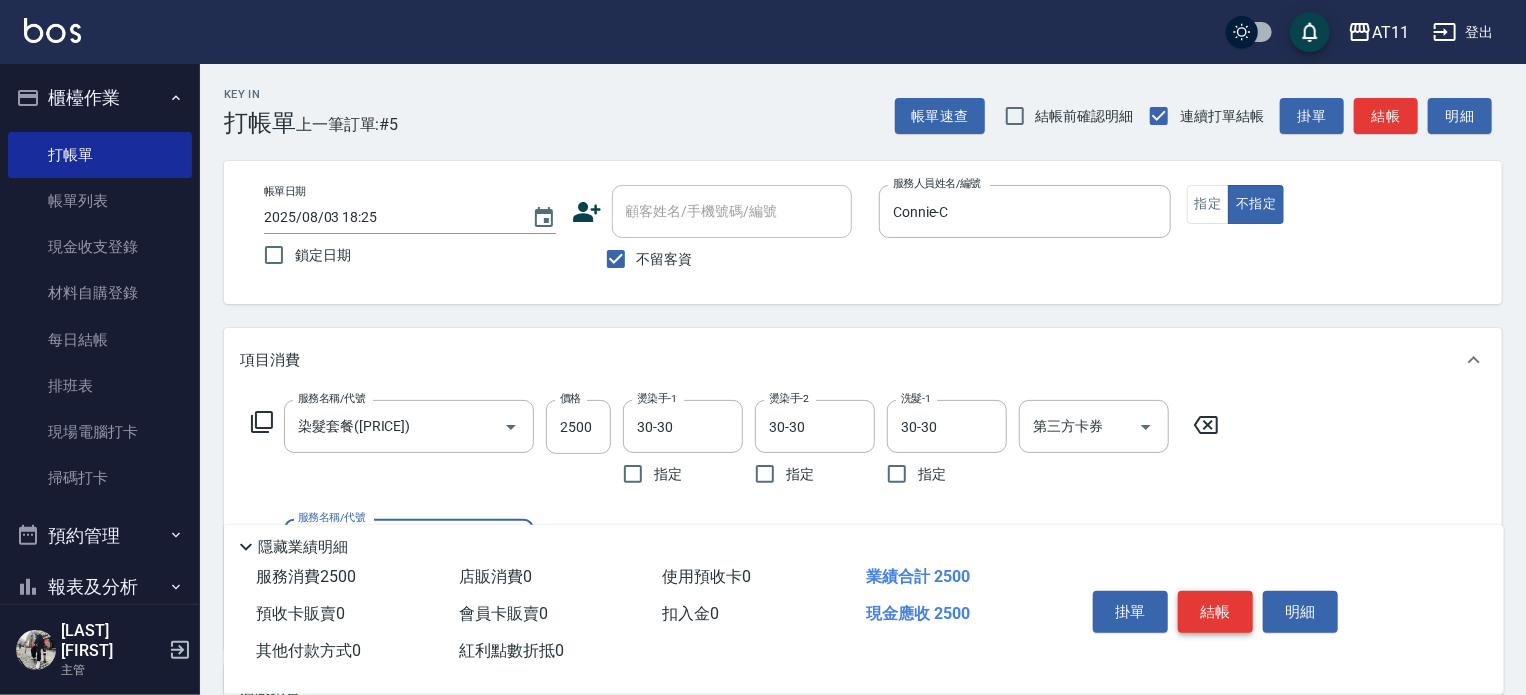 click on "結帳" at bounding box center [1215, 612] 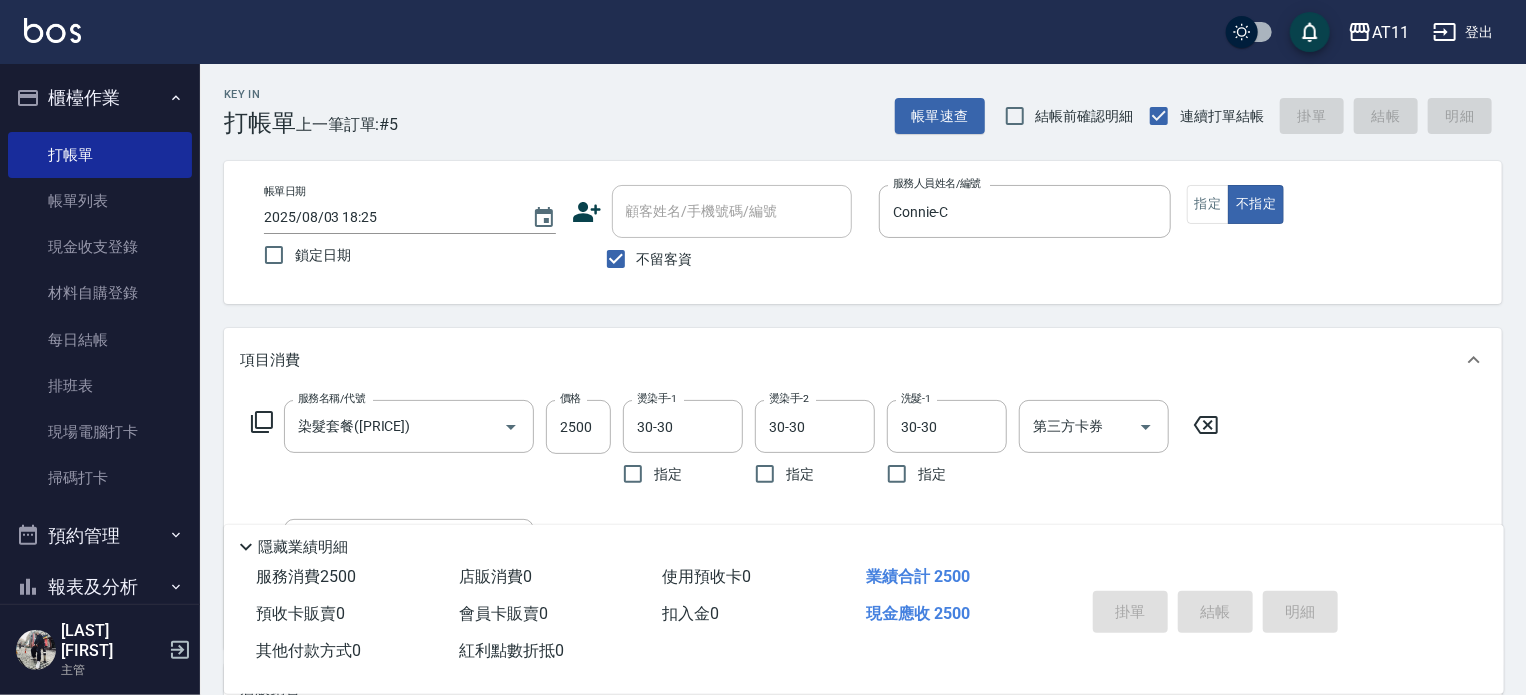type on "2025/08/03 18:26" 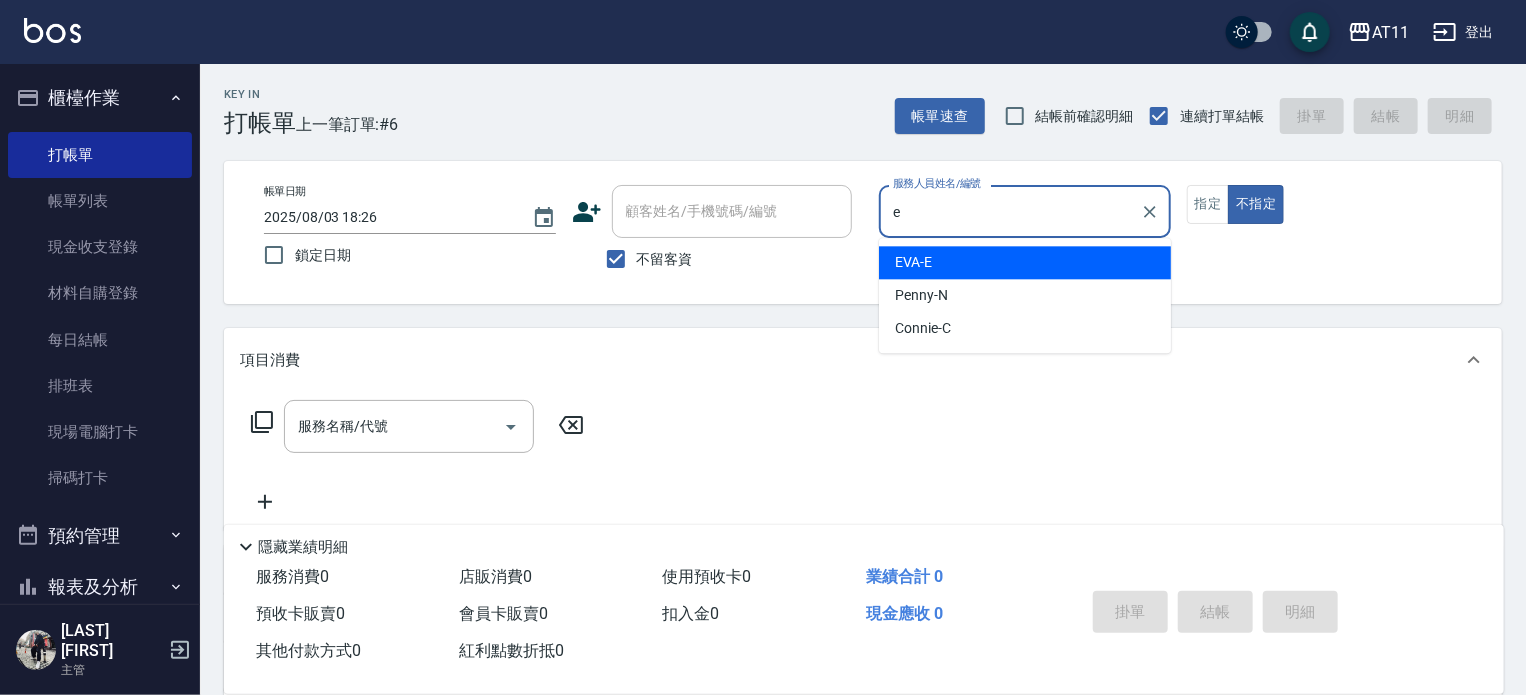 type on "EVA-E" 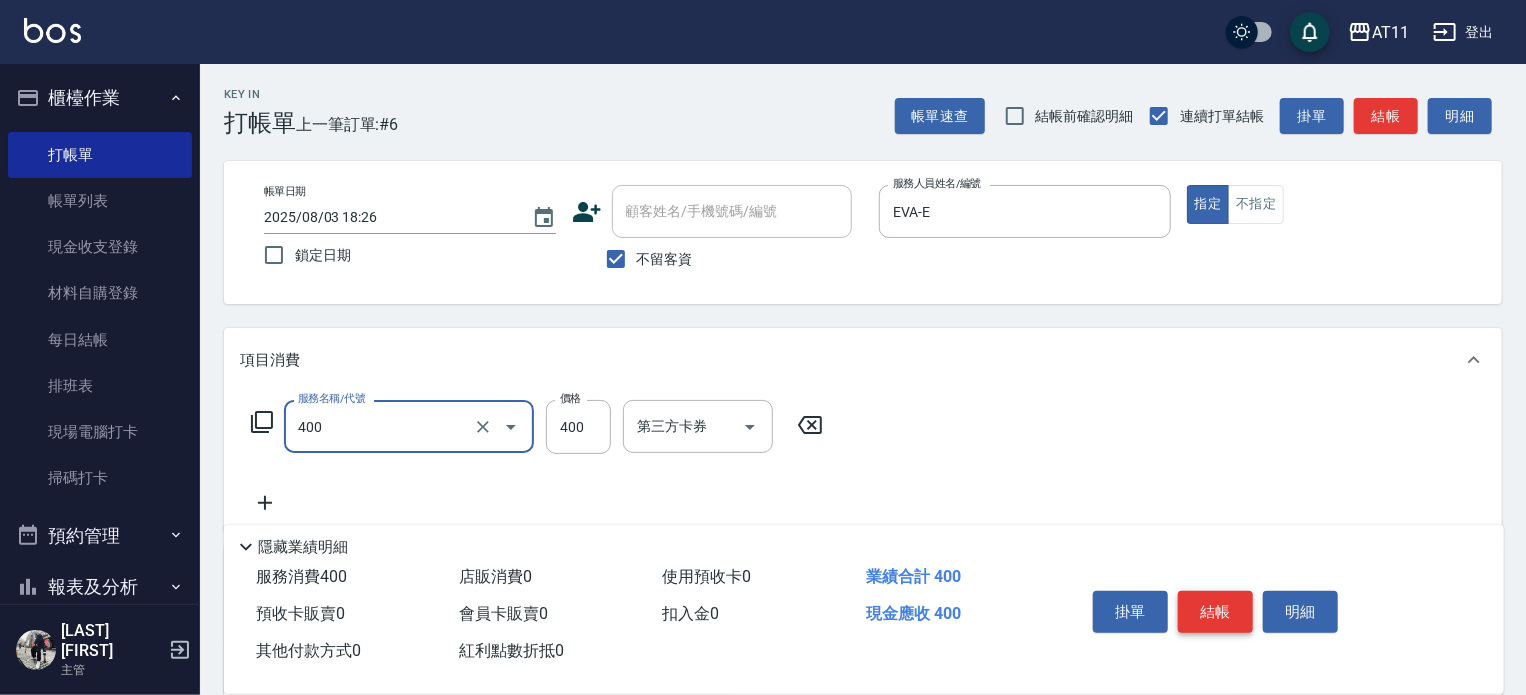 type on "洗剪(400)" 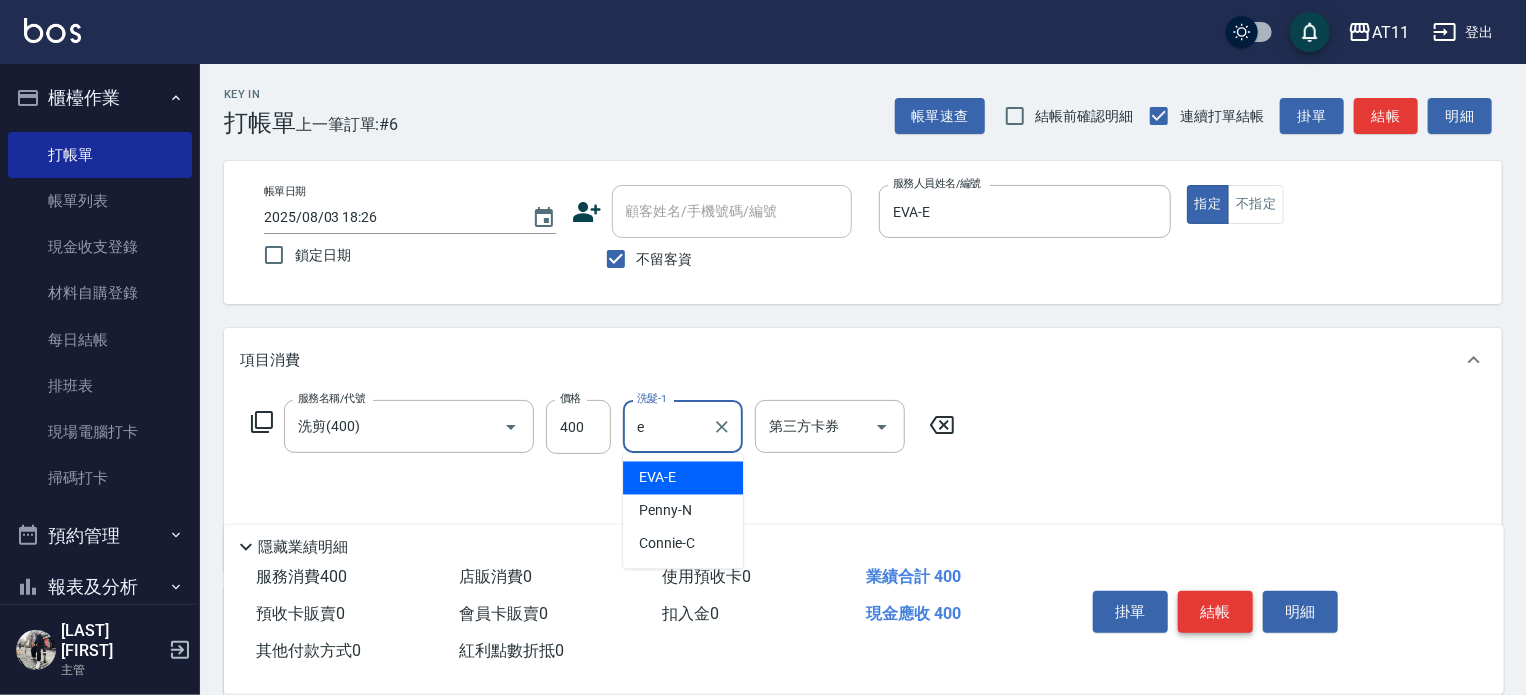 type on "EVA-E" 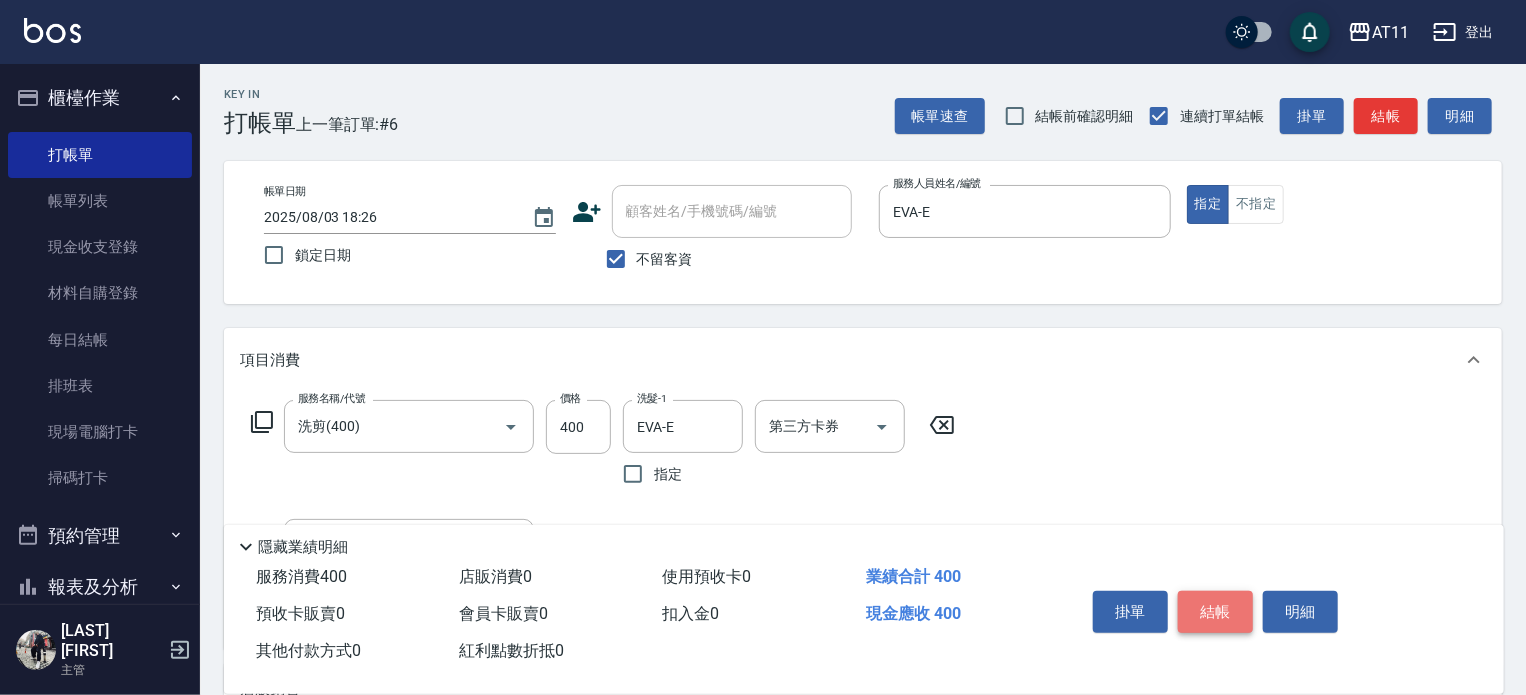 click on "結帳" at bounding box center [1215, 612] 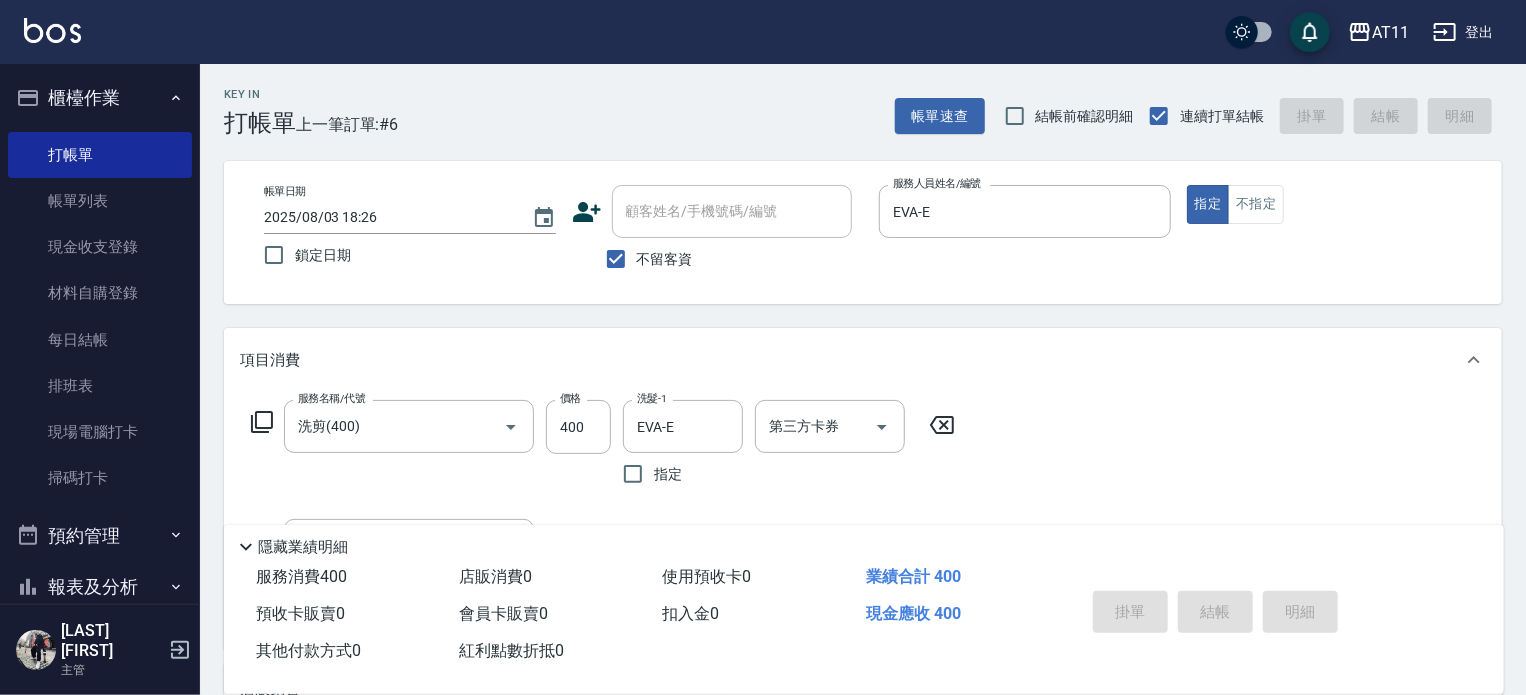 type 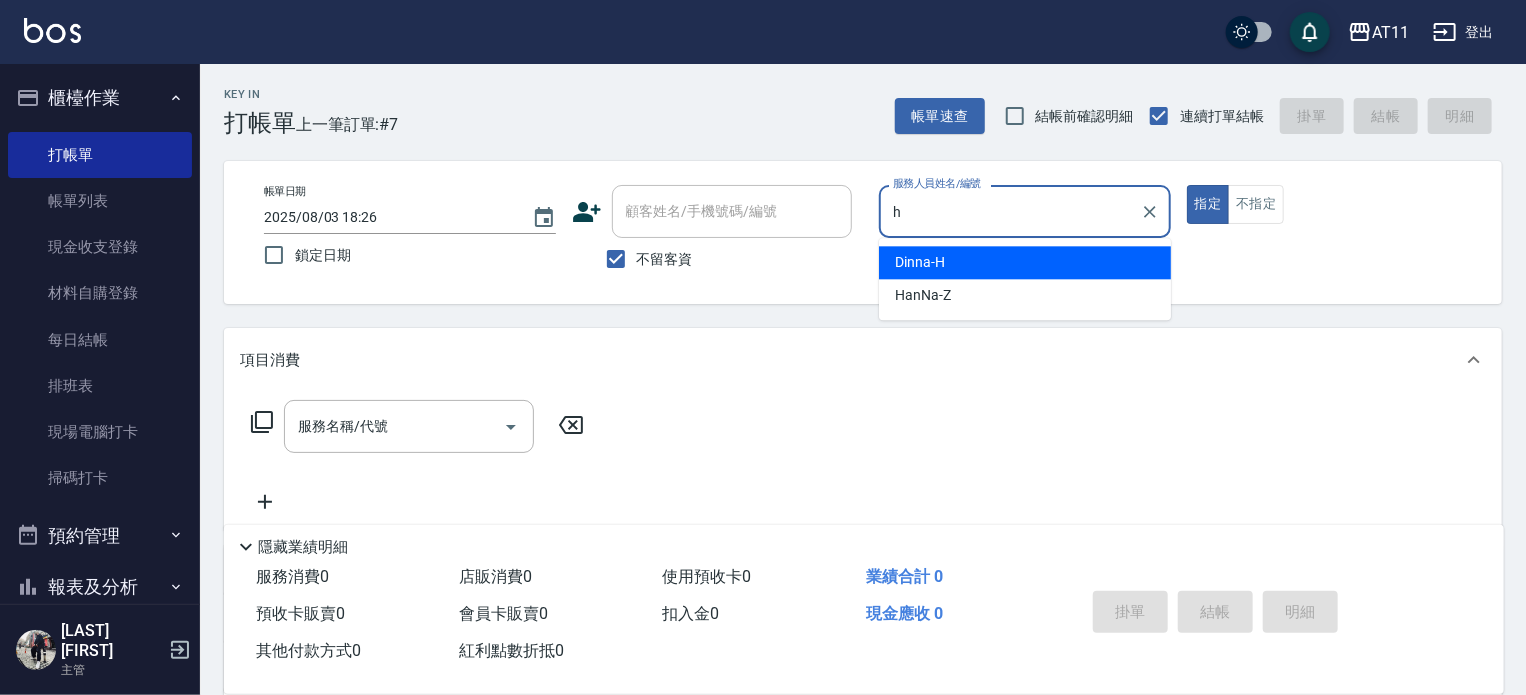 type on "Dinna-H" 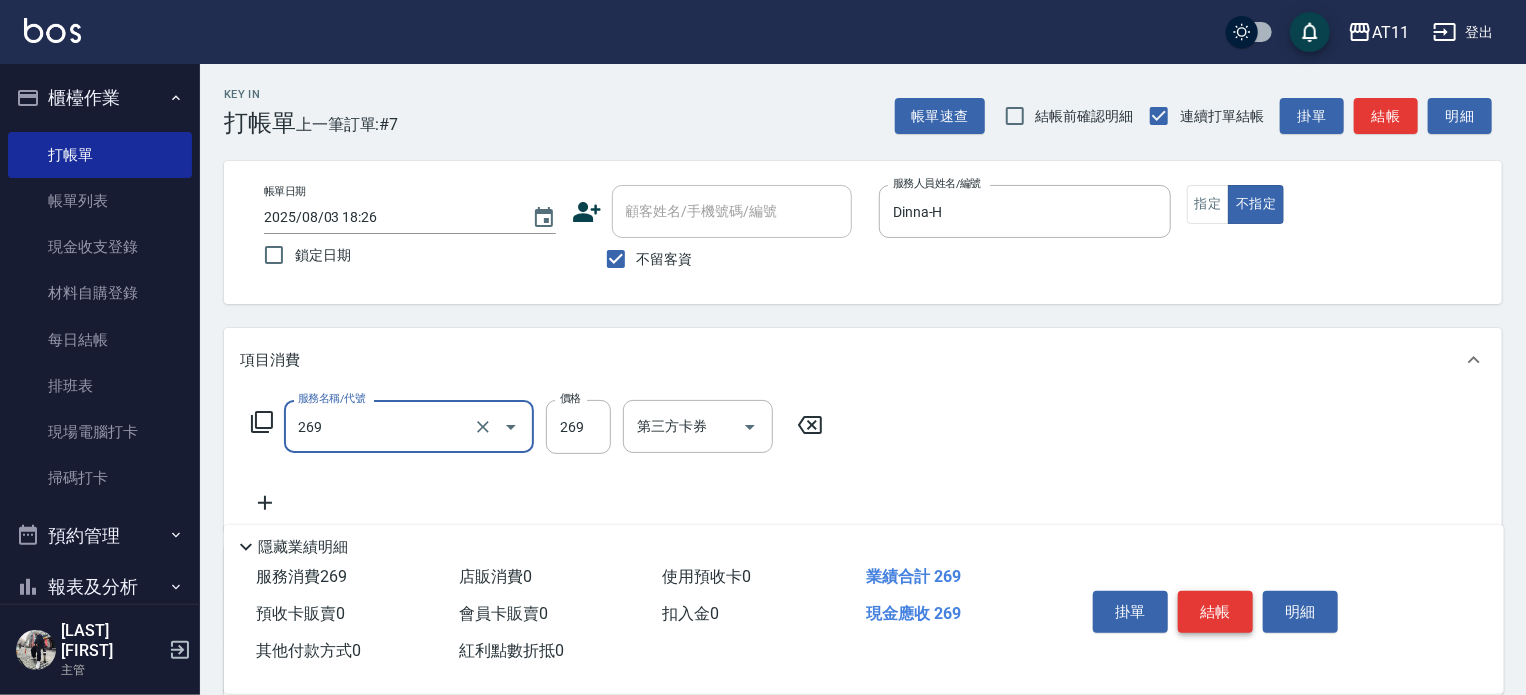type on "一般洗剪(269)" 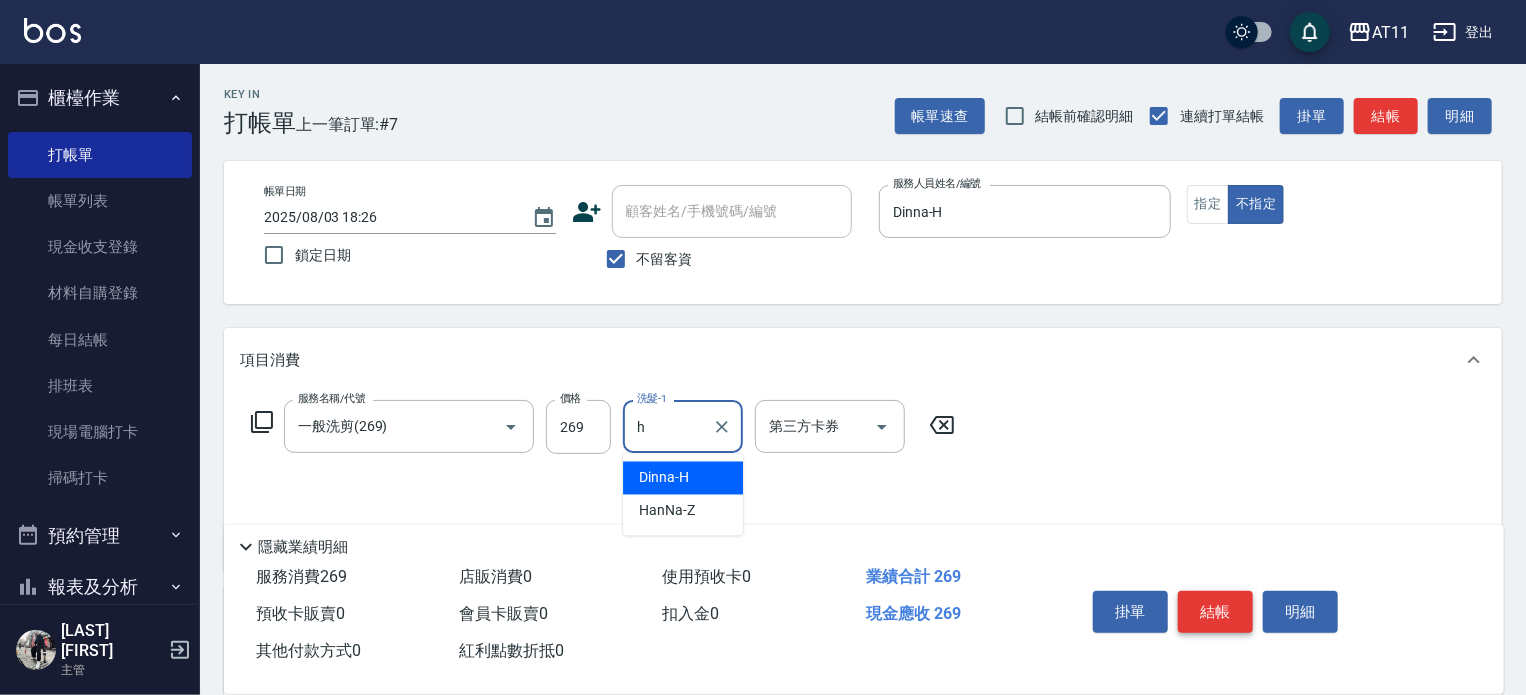 type on "Dinna-H" 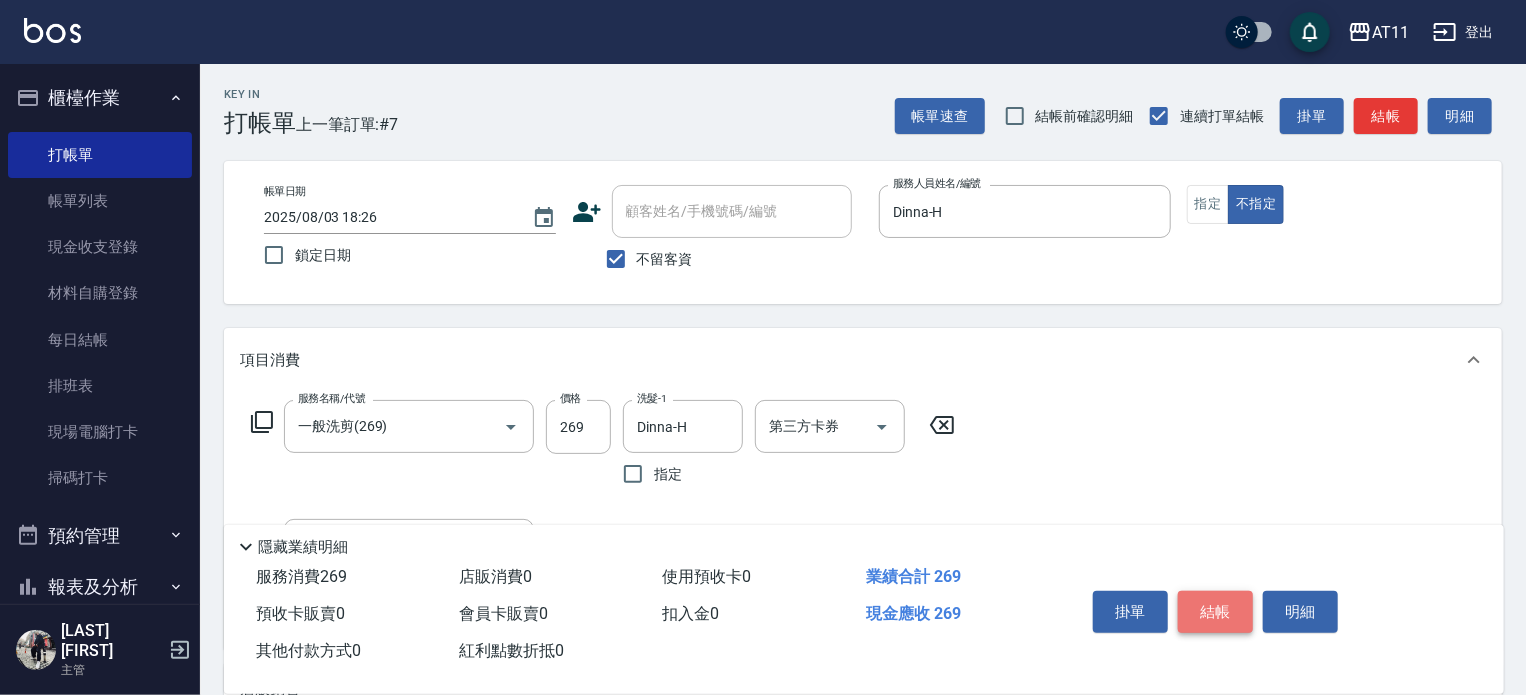 click on "結帳" at bounding box center [1215, 612] 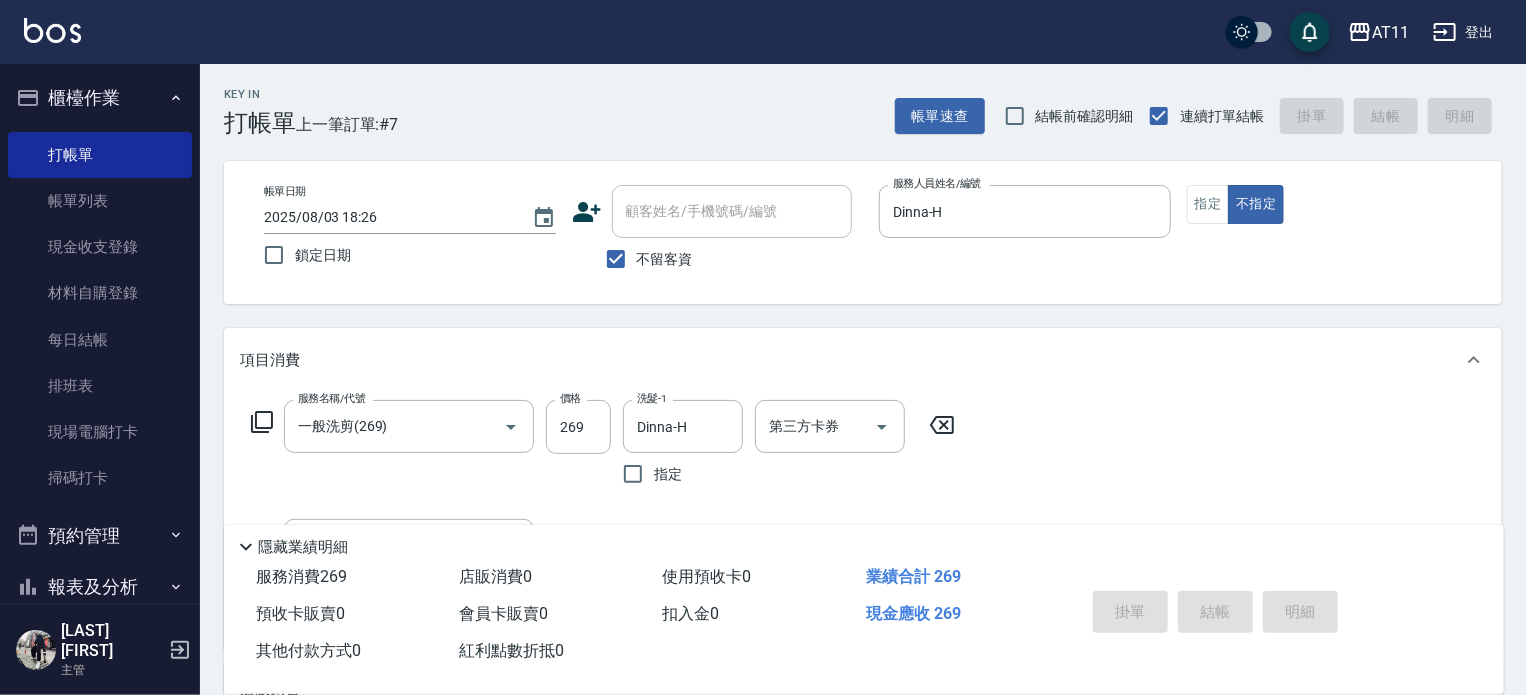 type 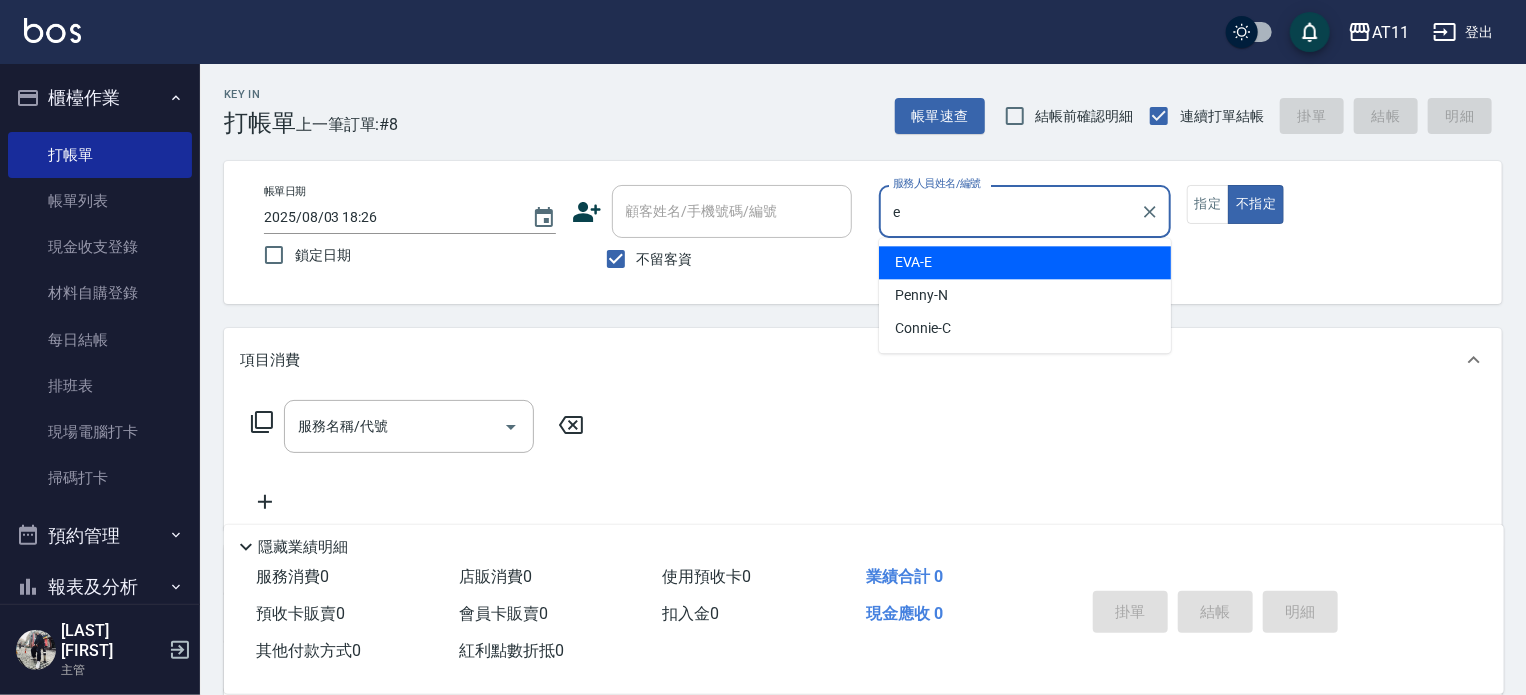 type on "EVA-E" 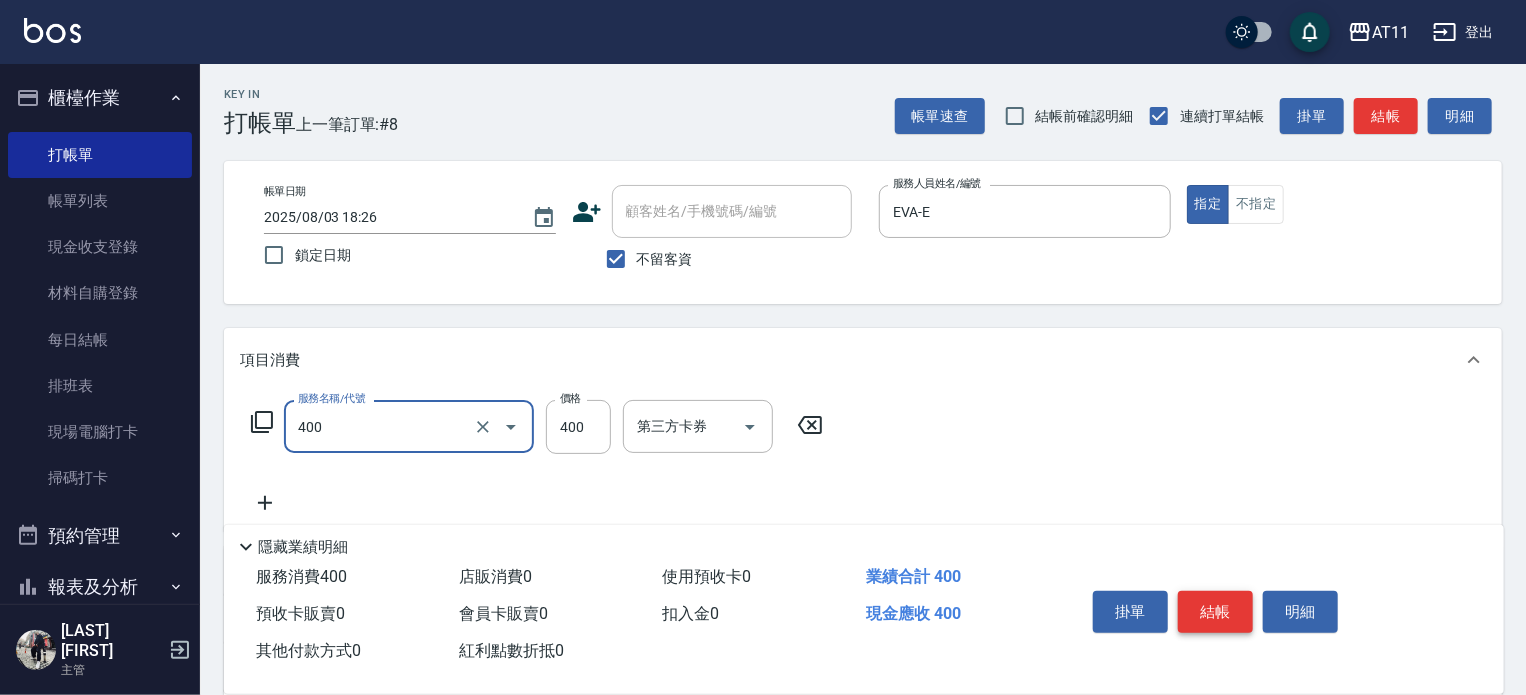type on "洗剪(400)" 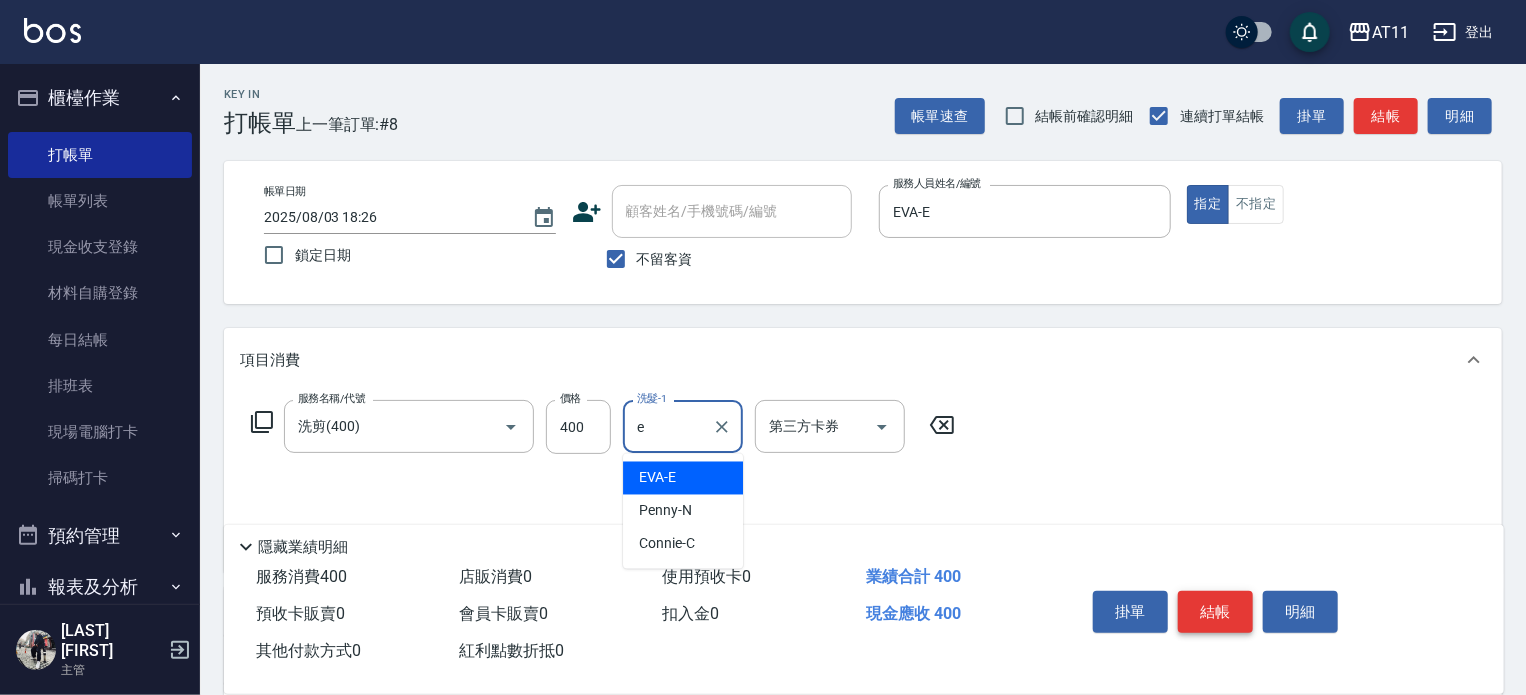 type on "EVA-E" 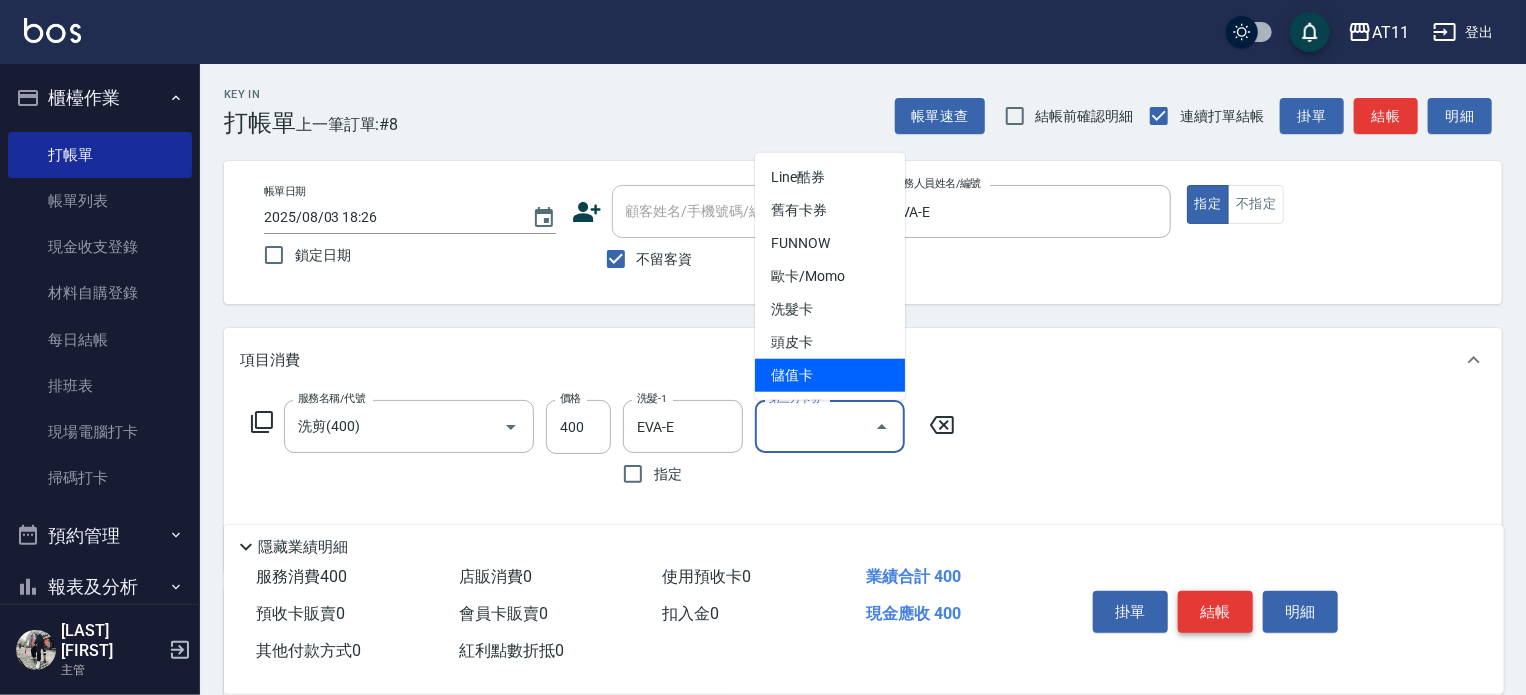 type on "儲值卡" 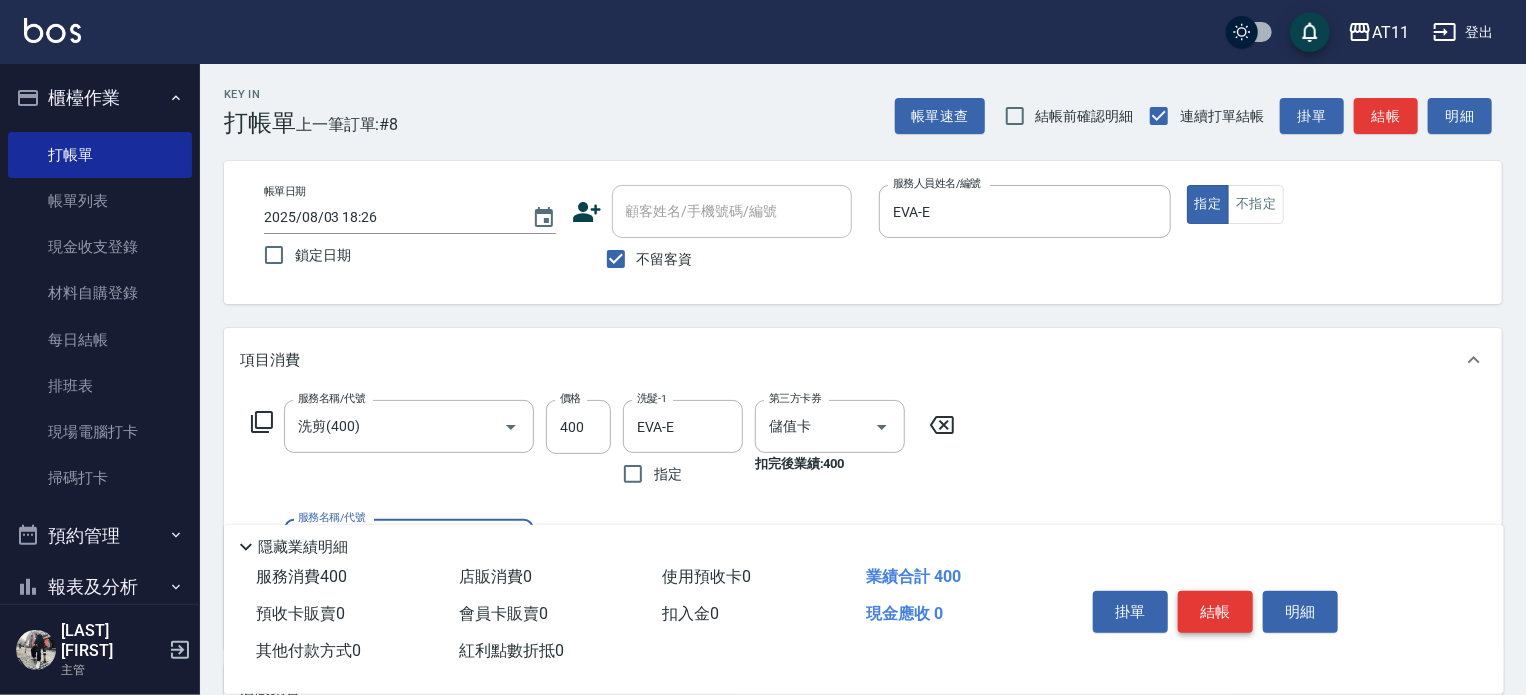 click on "結帳" at bounding box center (1215, 612) 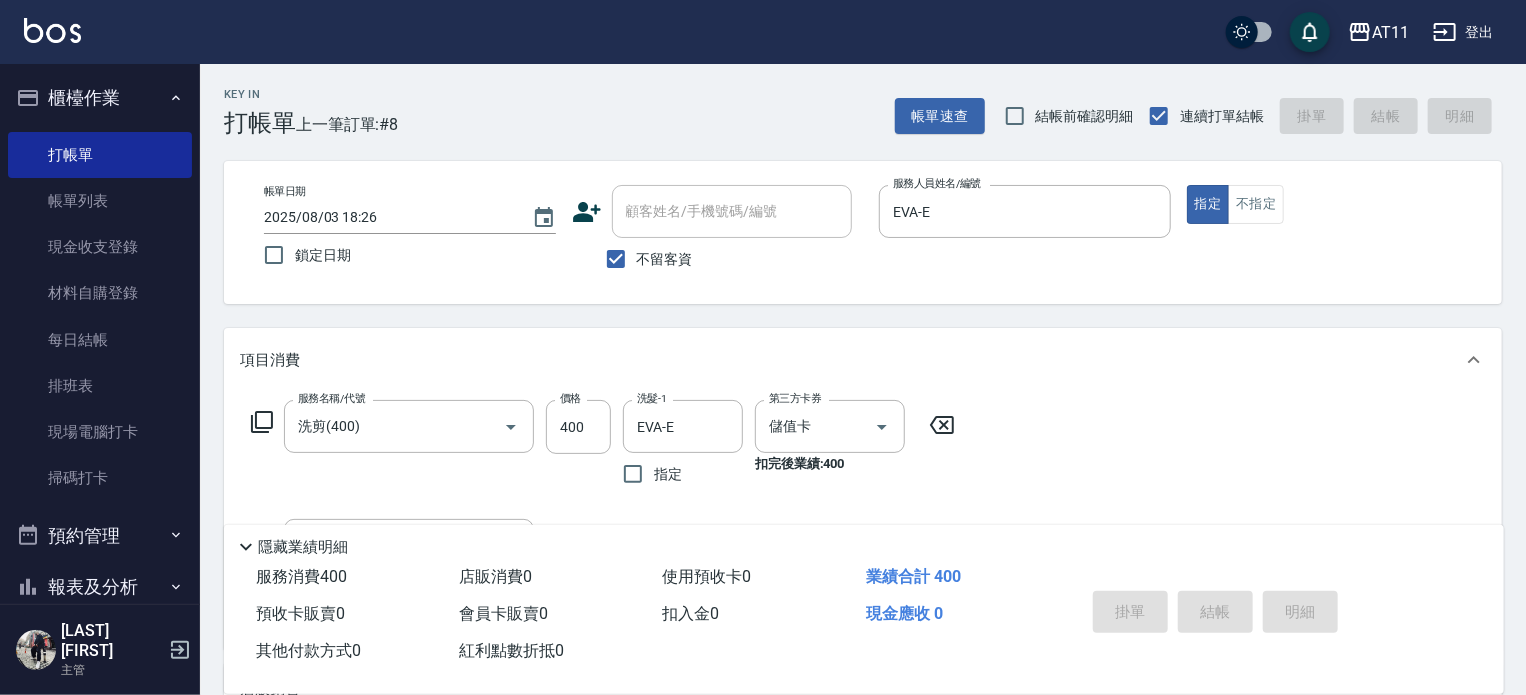 type 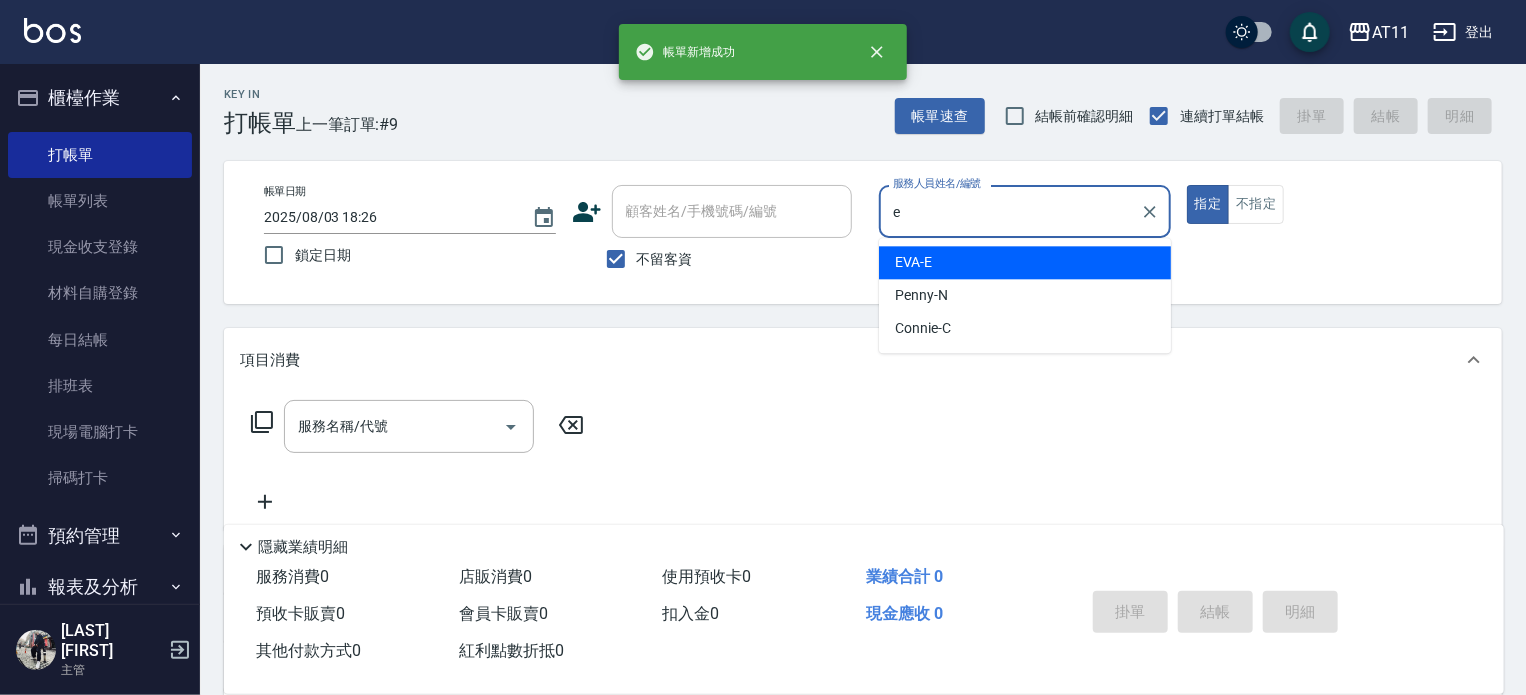 type on "EVA-E" 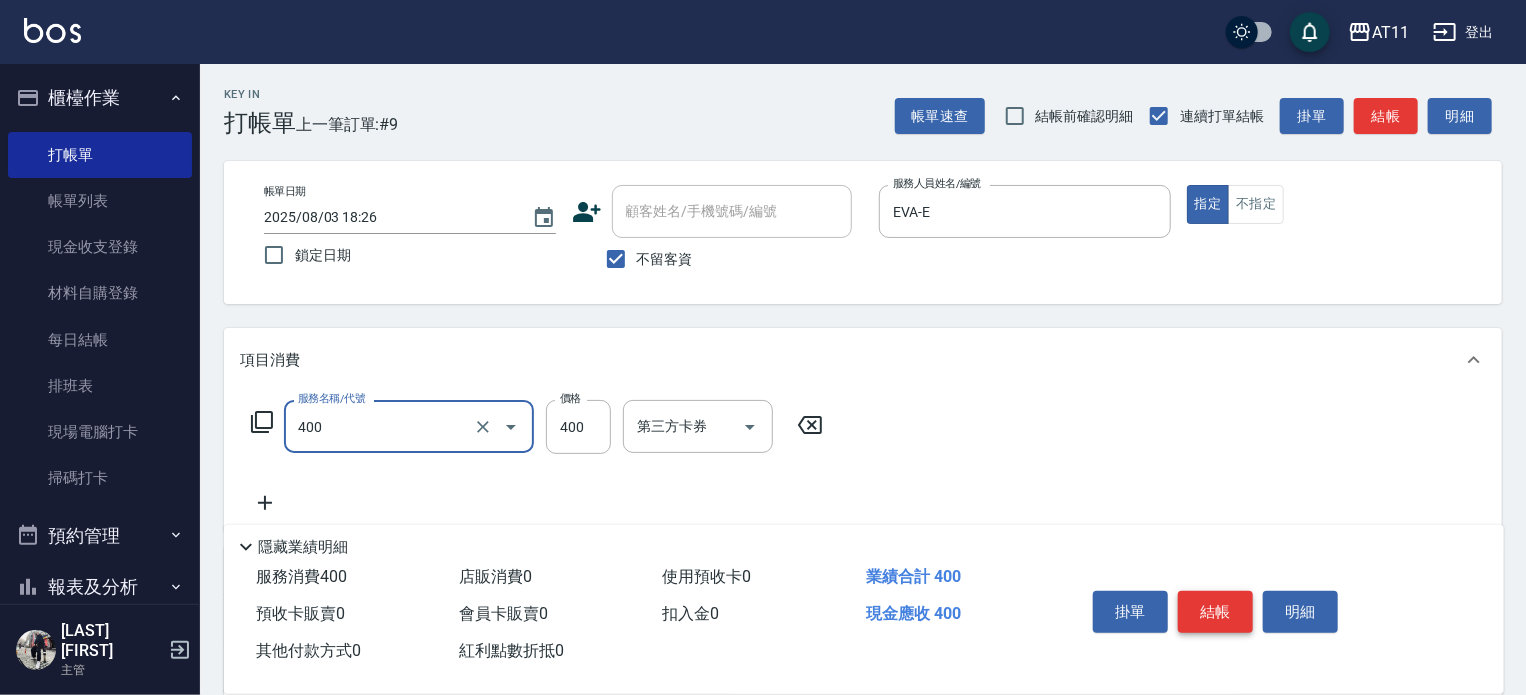 type on "洗剪(400)" 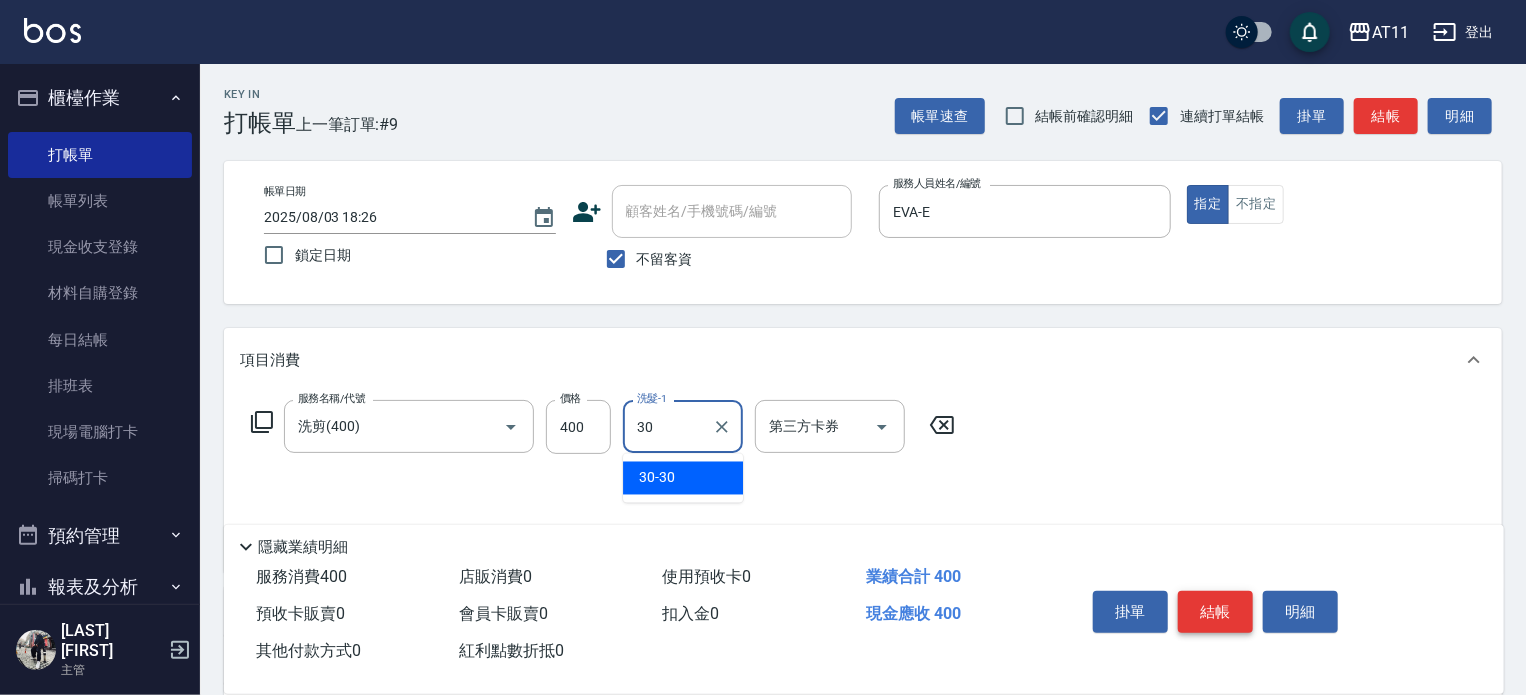 type on "30-30" 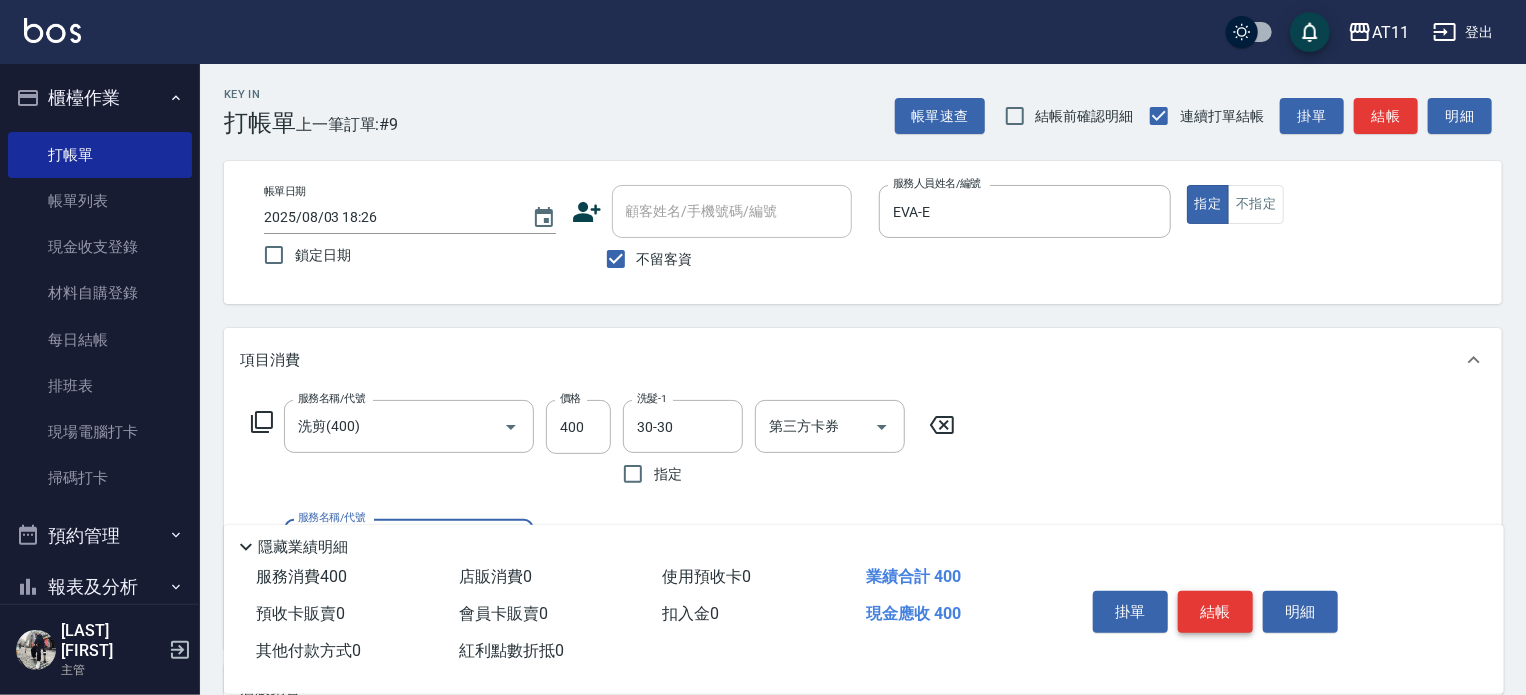 click on "結帳" at bounding box center [1215, 612] 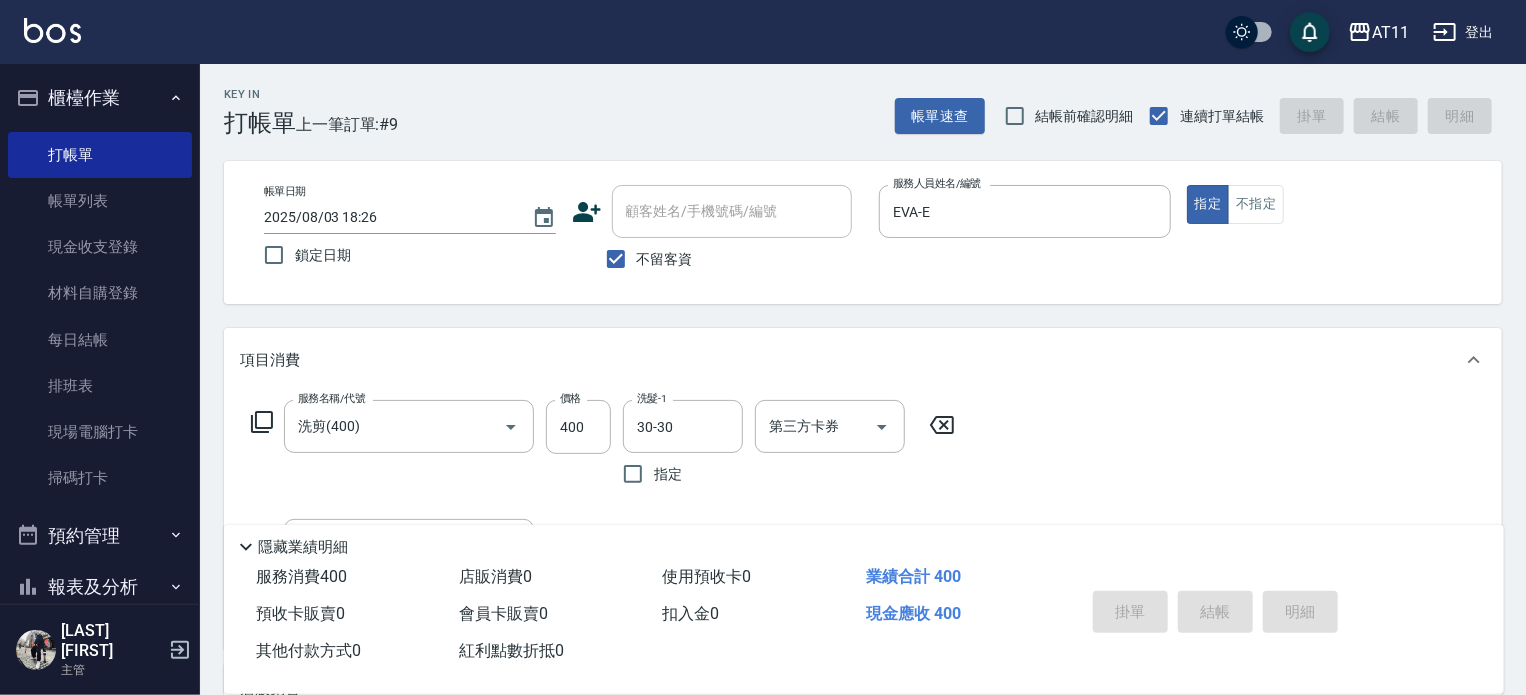 type 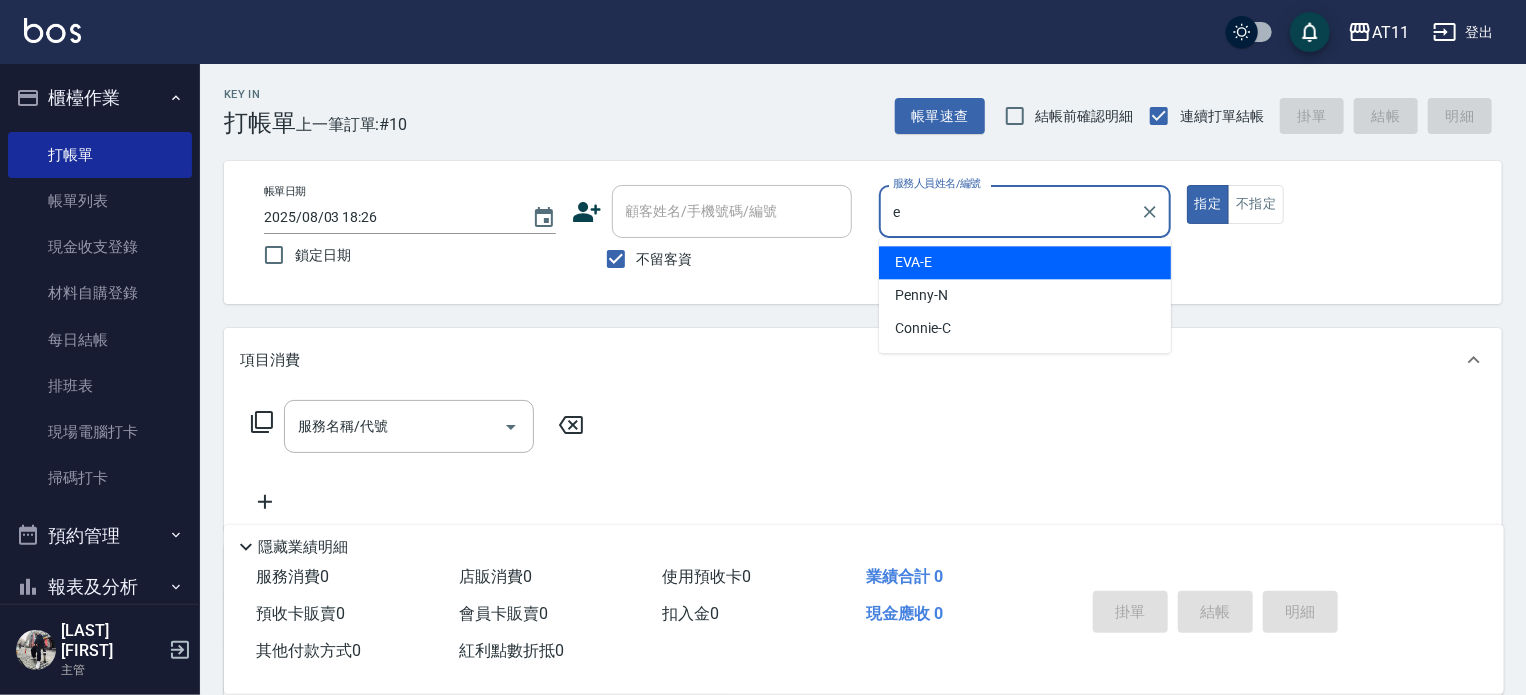 type on "EVA-E" 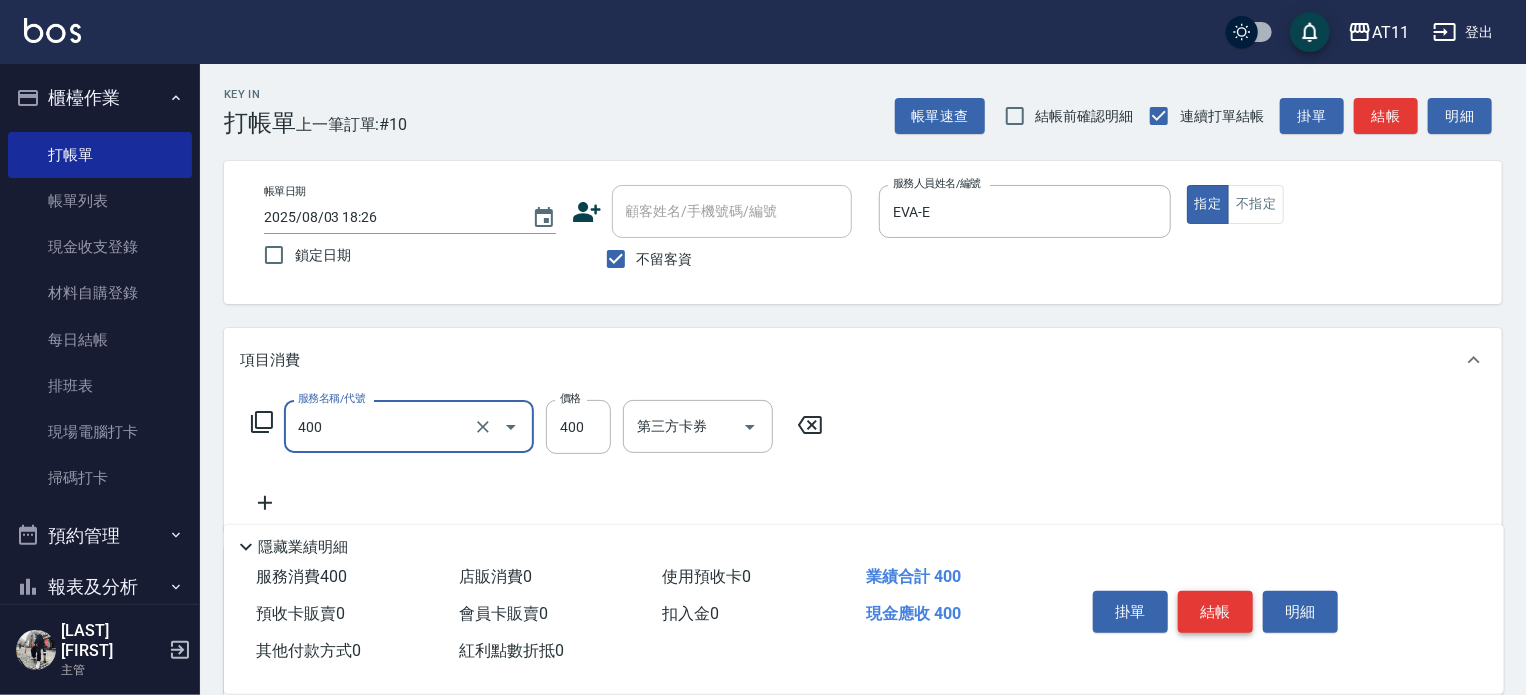 type on "洗剪(400)" 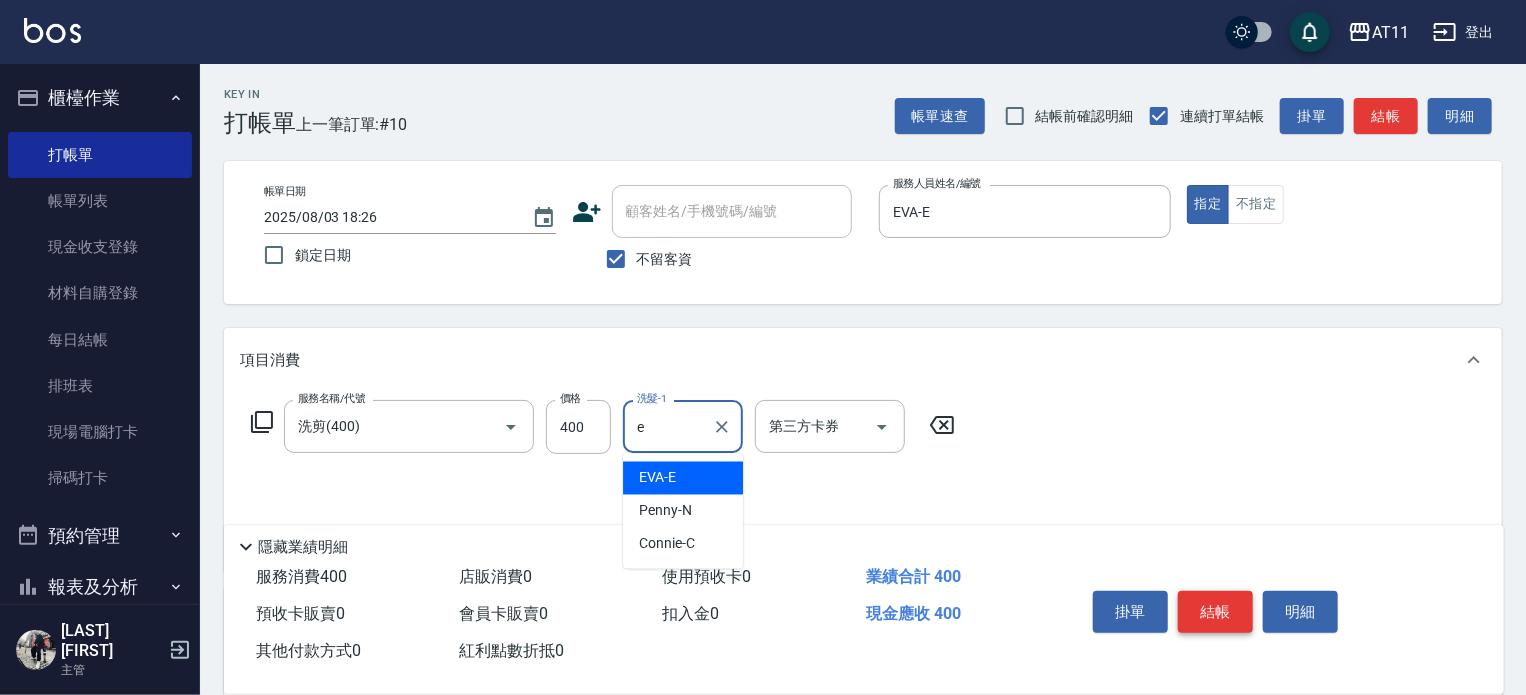 type on "EVA-E" 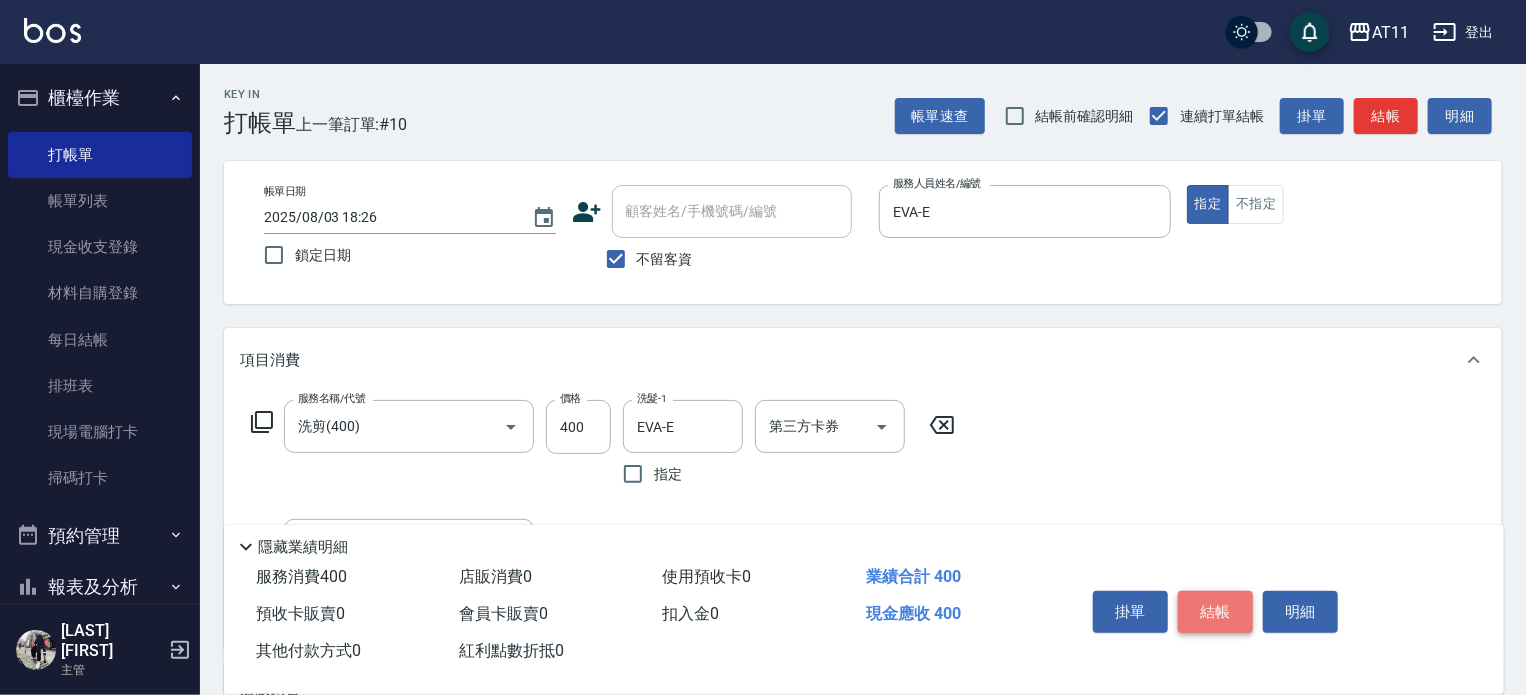 click on "結帳" at bounding box center (1215, 612) 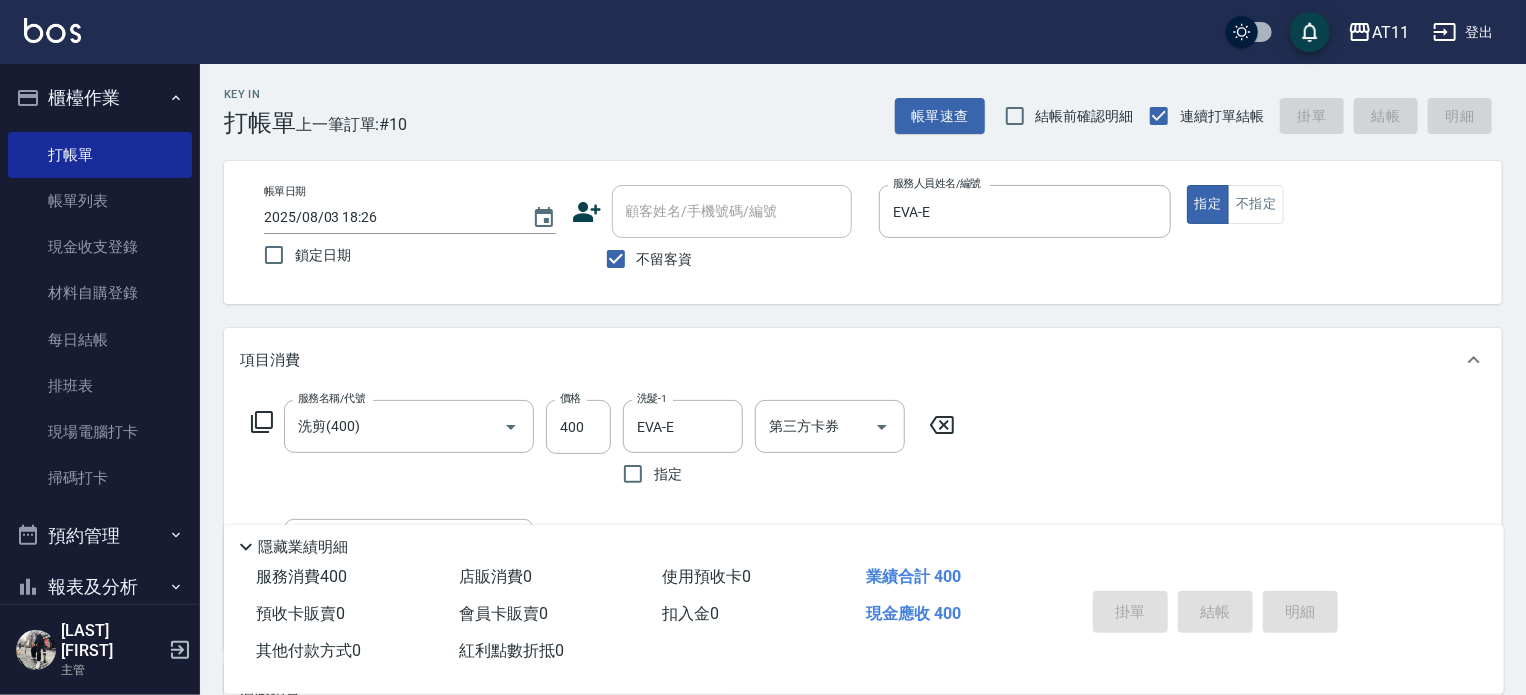 type 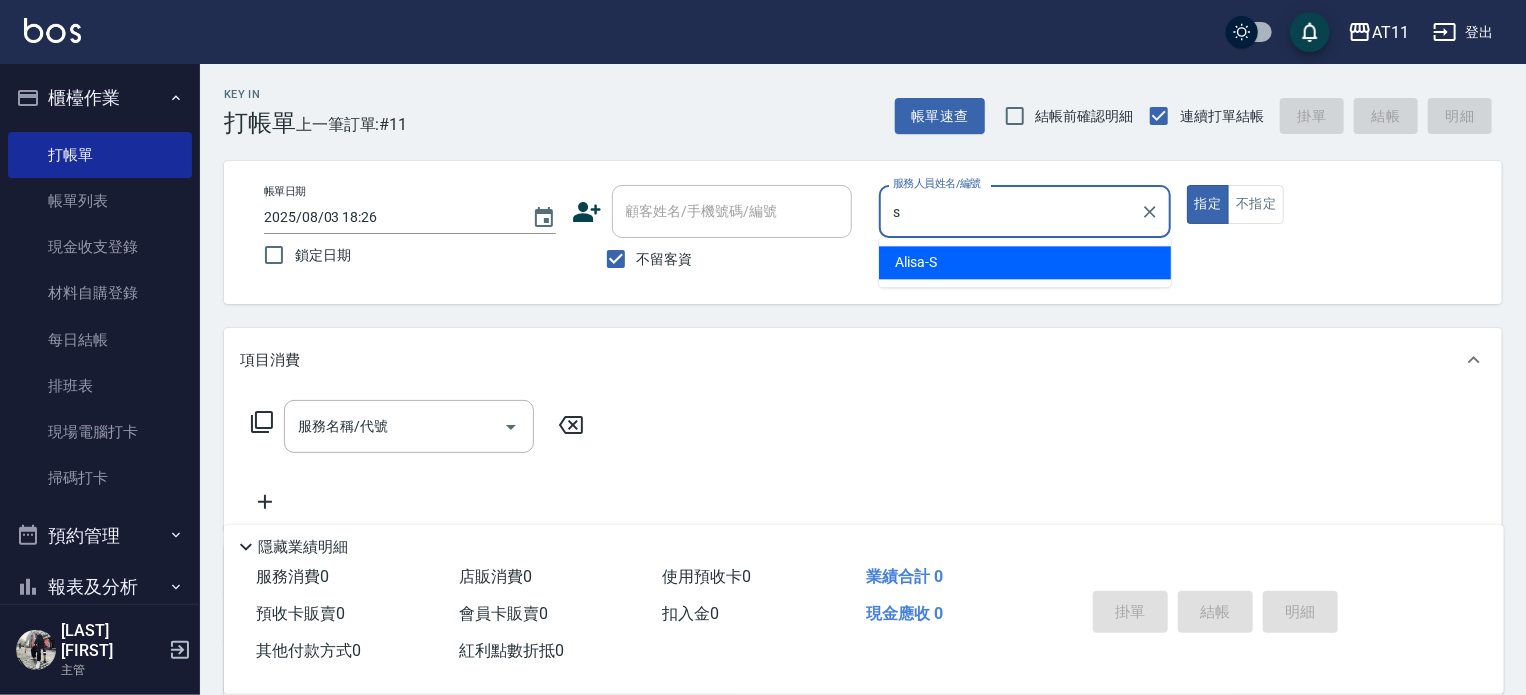 type on "Alisa-S" 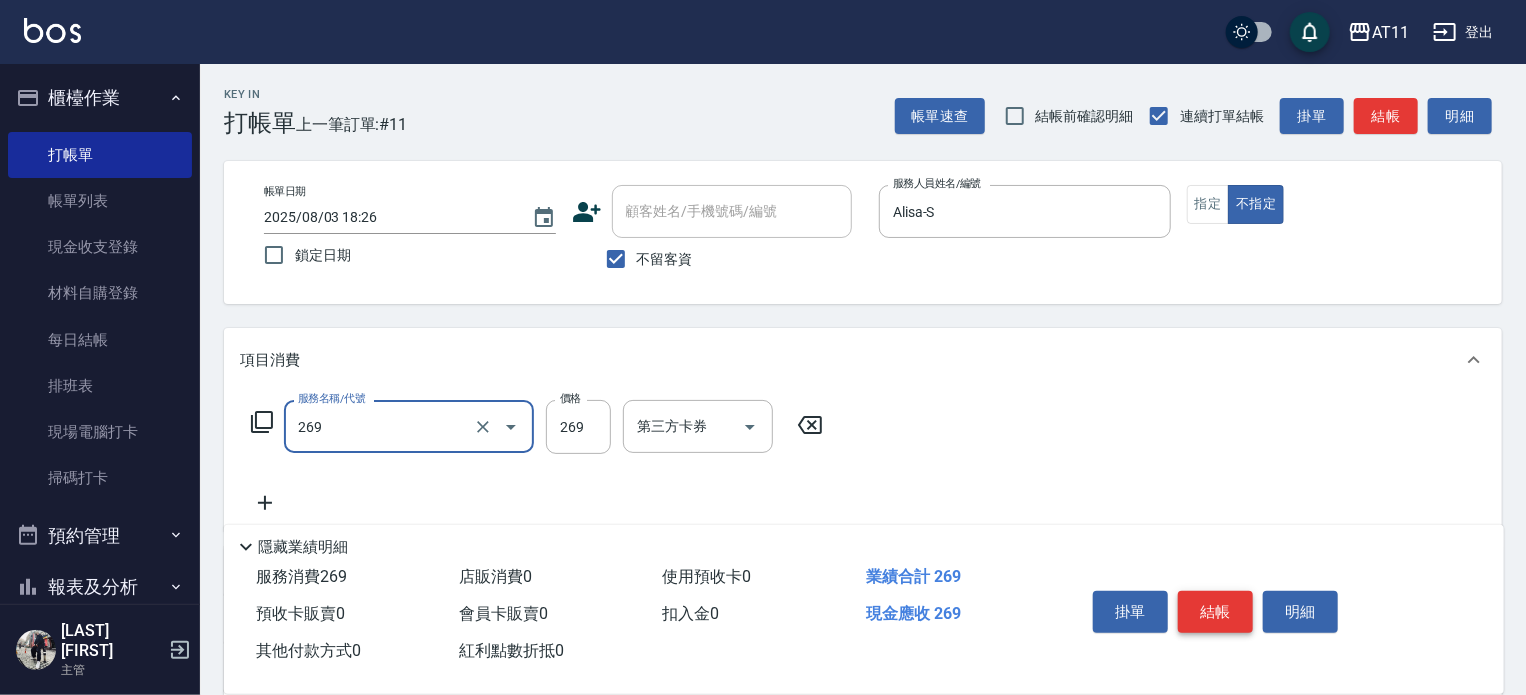 type on "一般洗剪(269)" 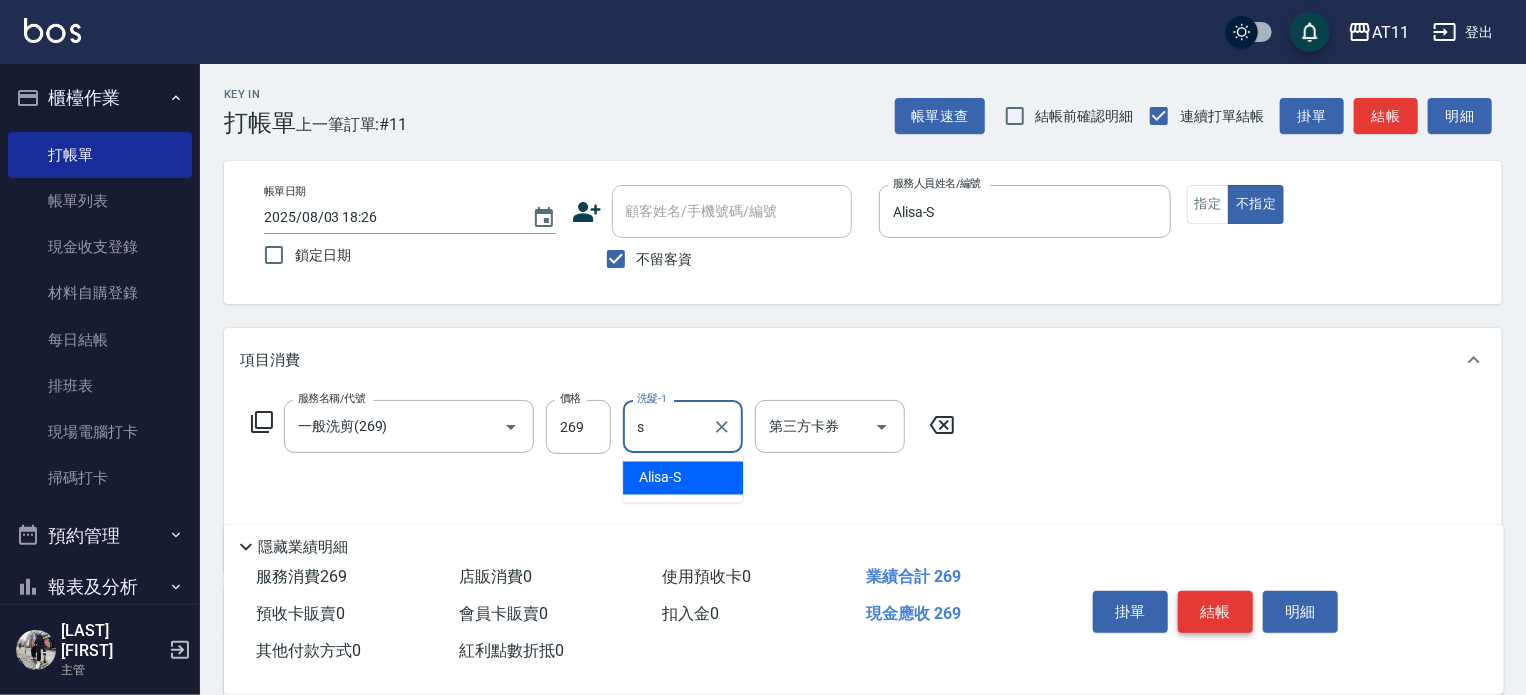 type on "Alisa-S" 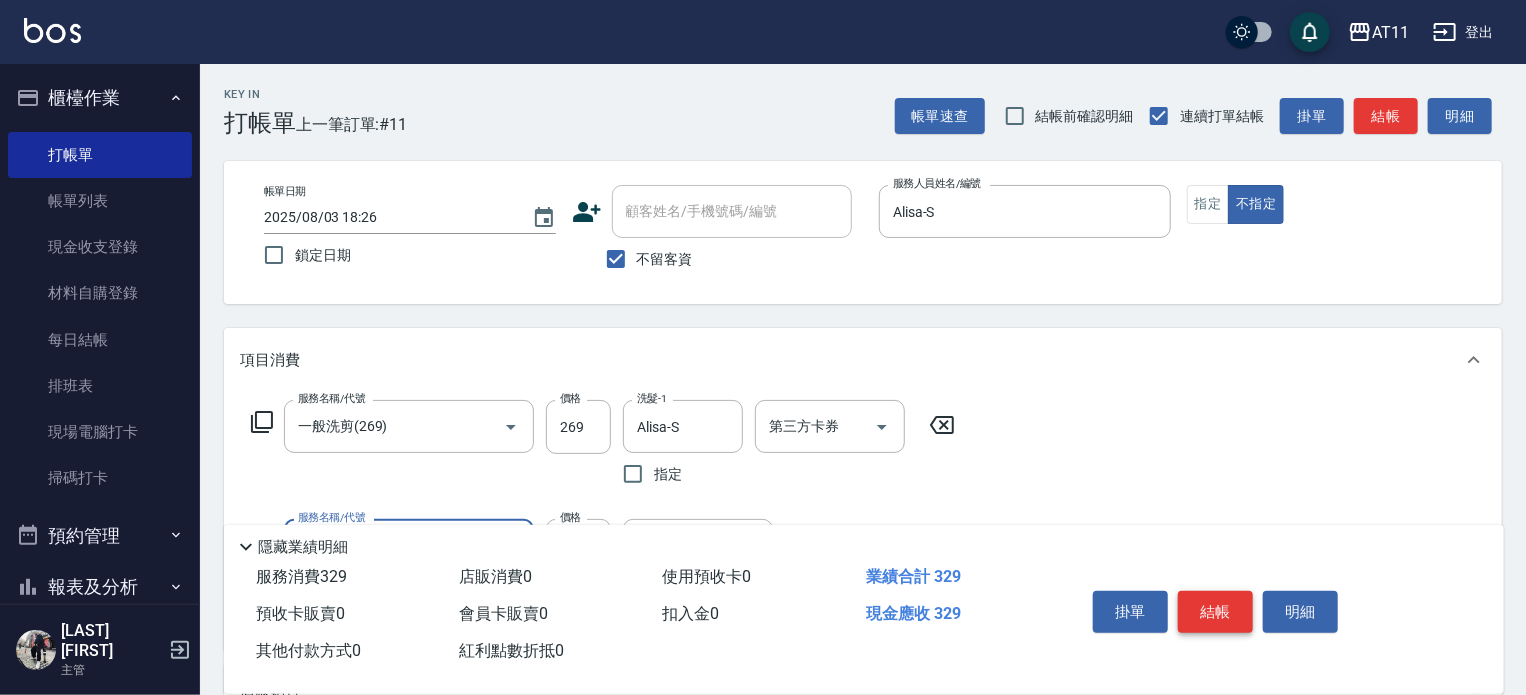 type on "精油([PRICE])" 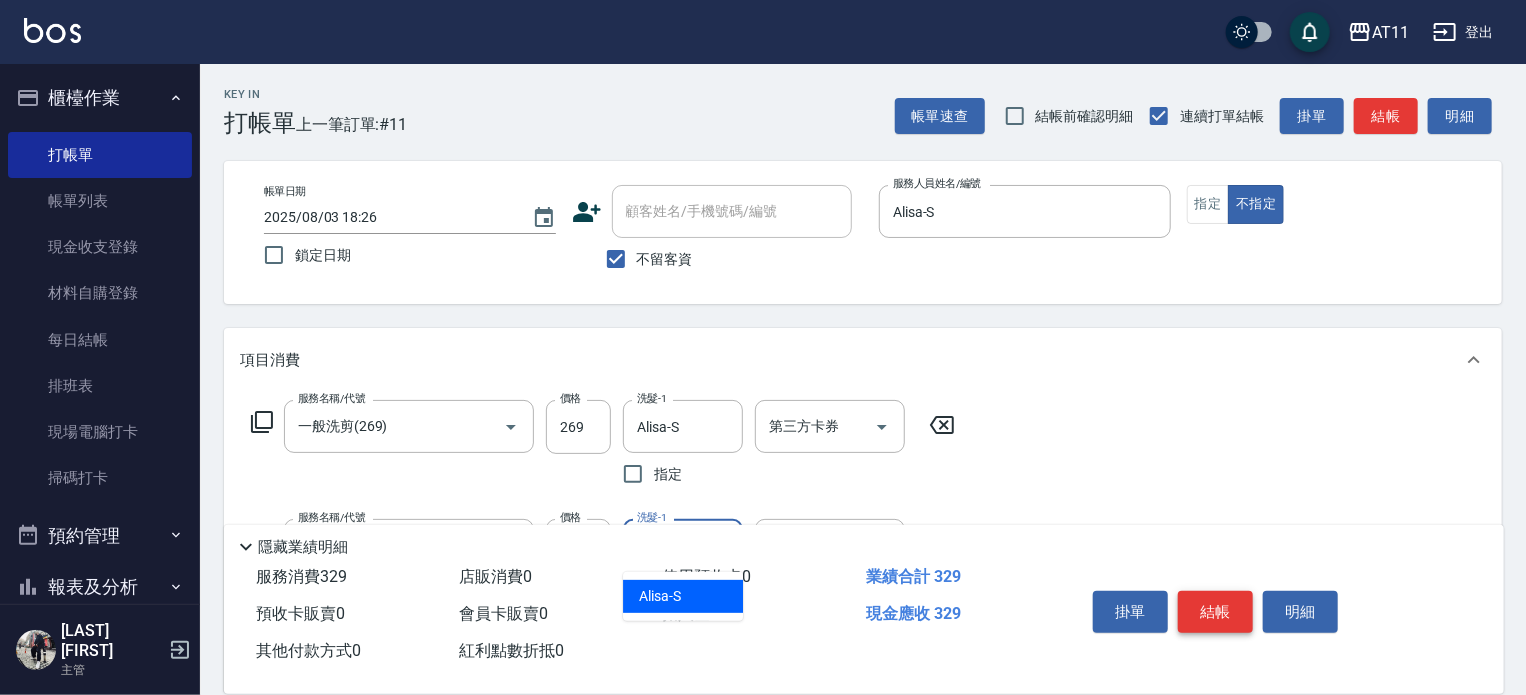 type on "Alisa-S" 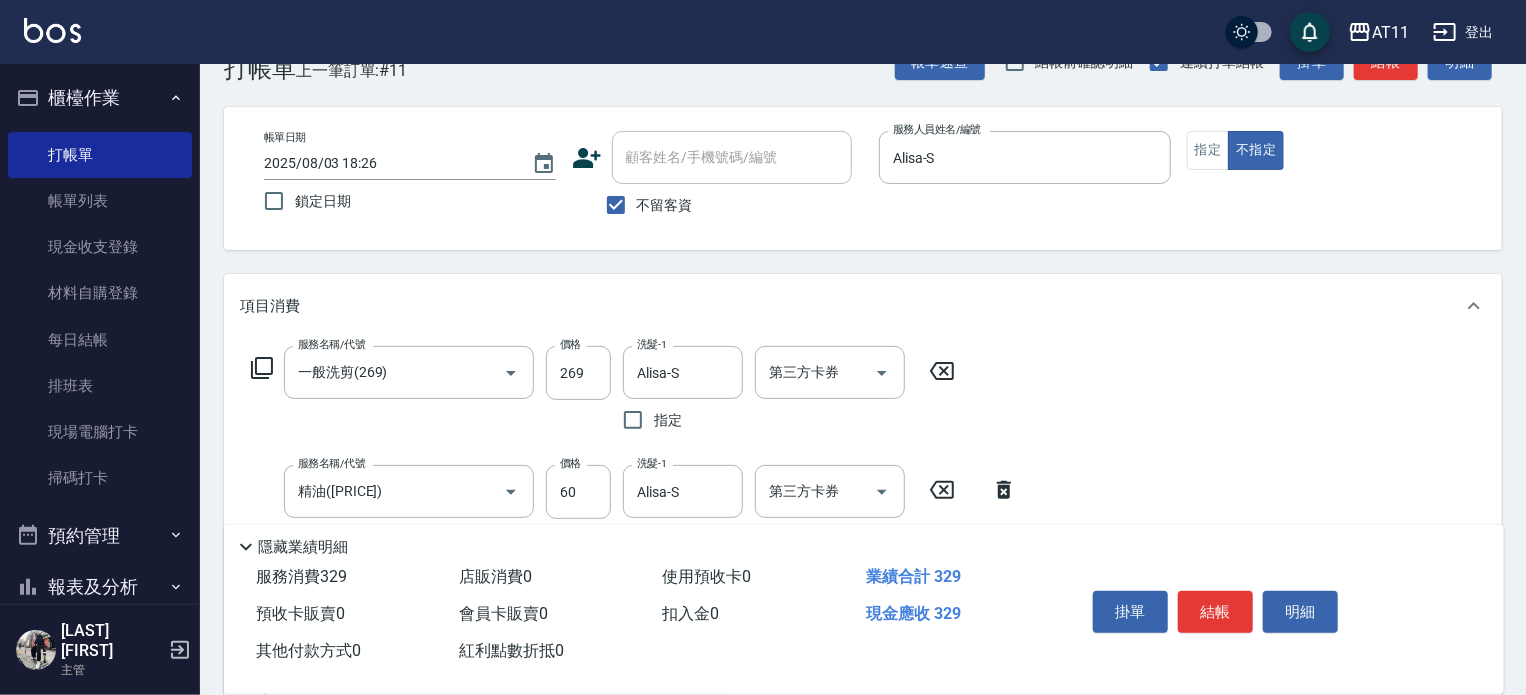 scroll, scrollTop: 100, scrollLeft: 0, axis: vertical 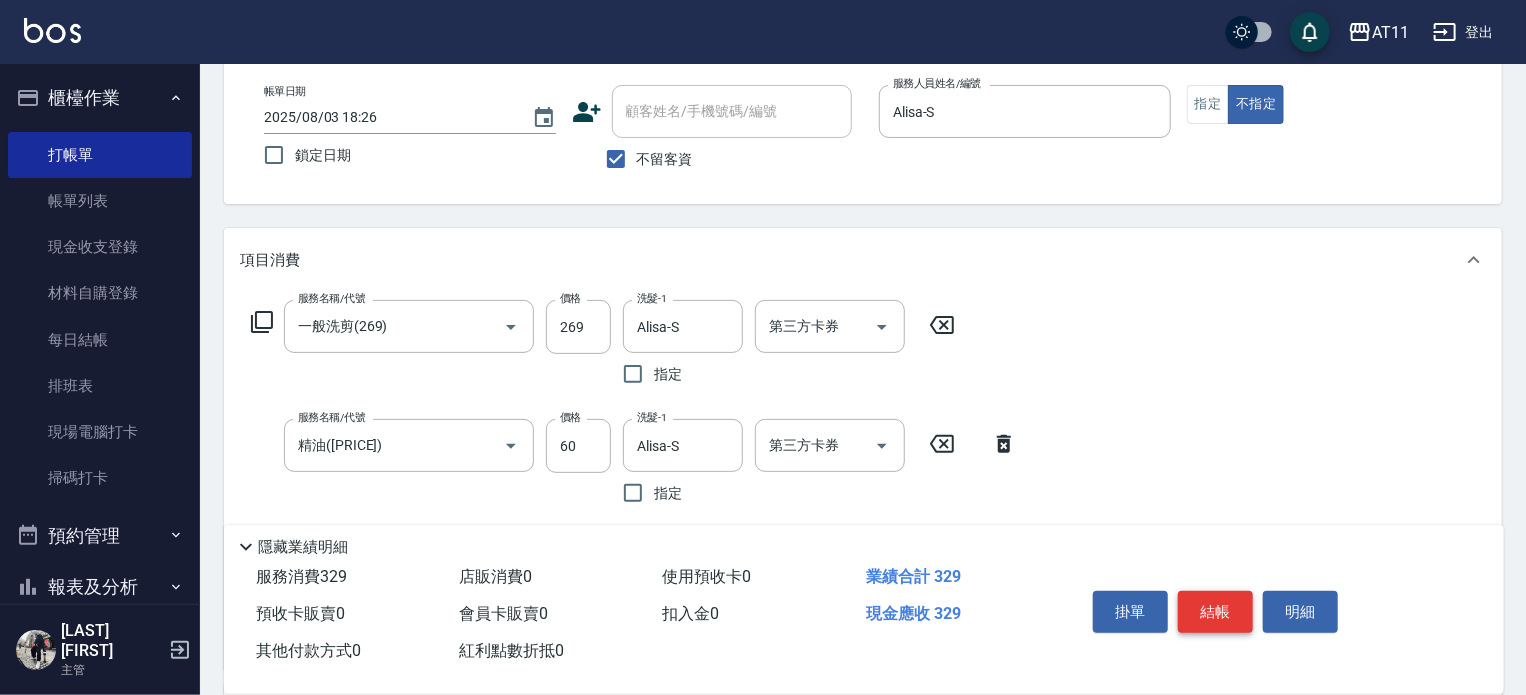 click on "結帳" at bounding box center [1215, 612] 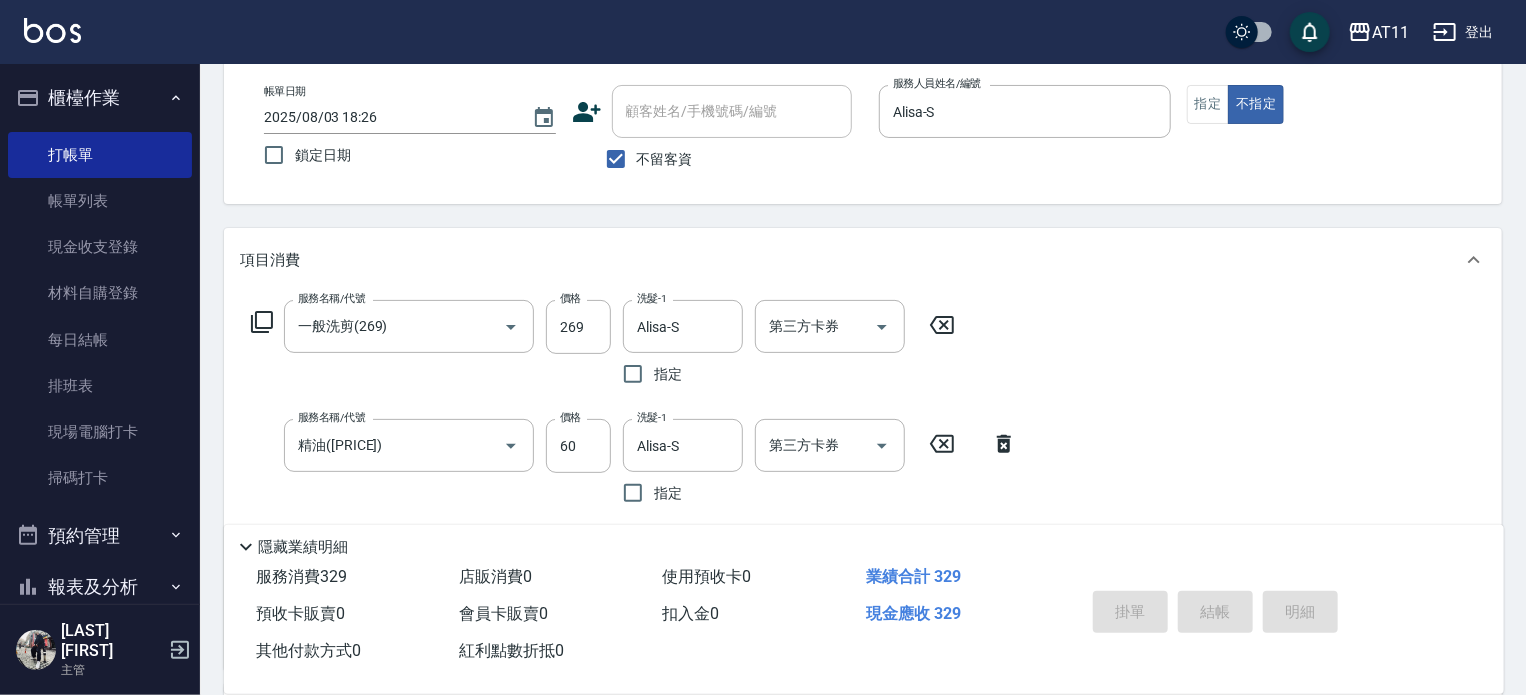 type on "2025/08/03 18:27" 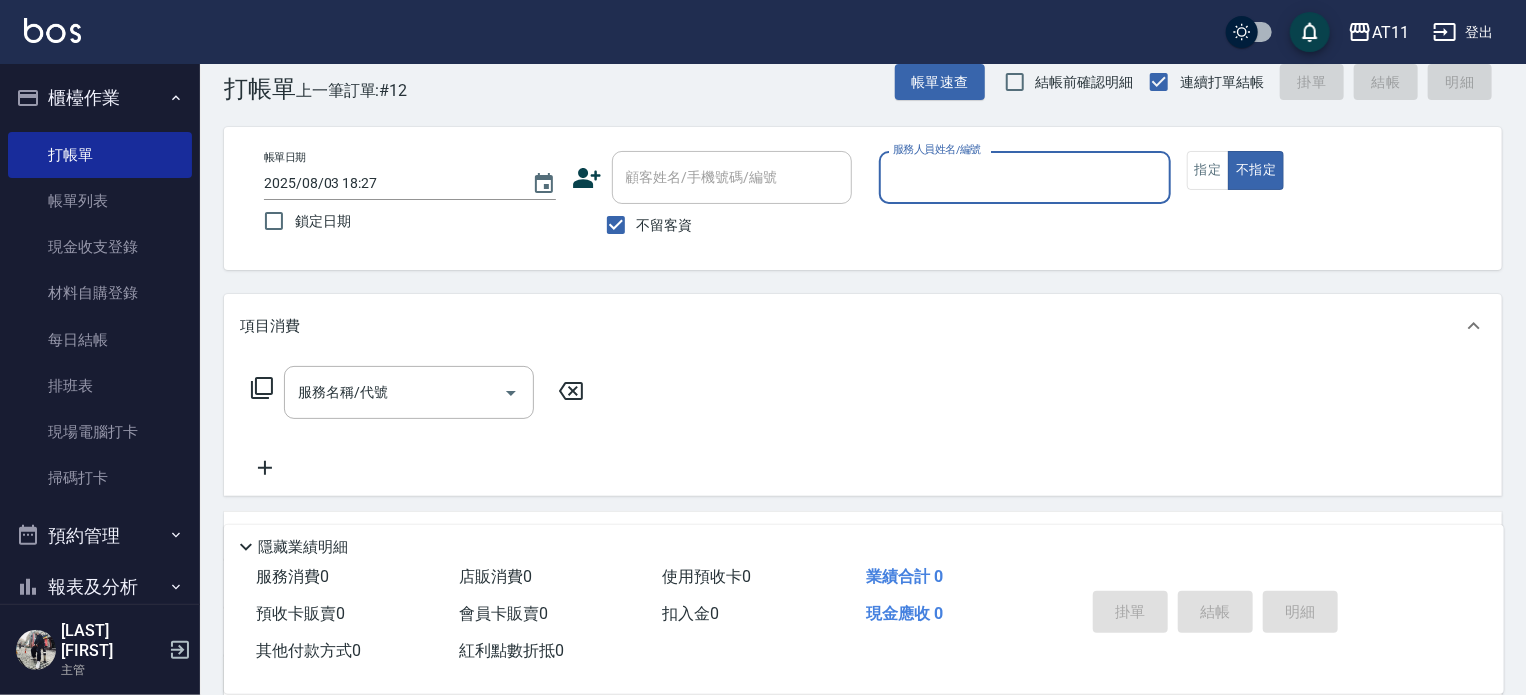 scroll, scrollTop: 0, scrollLeft: 0, axis: both 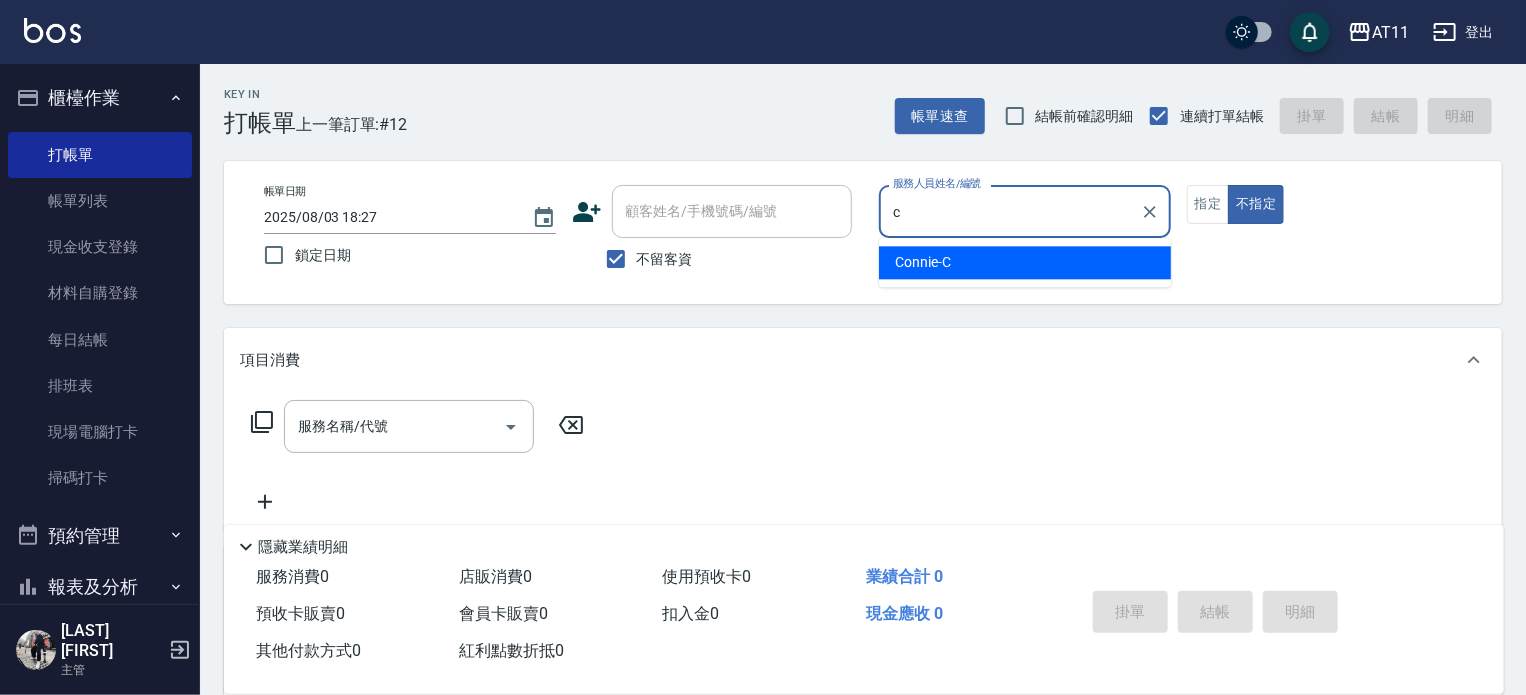 type on "Connie-C" 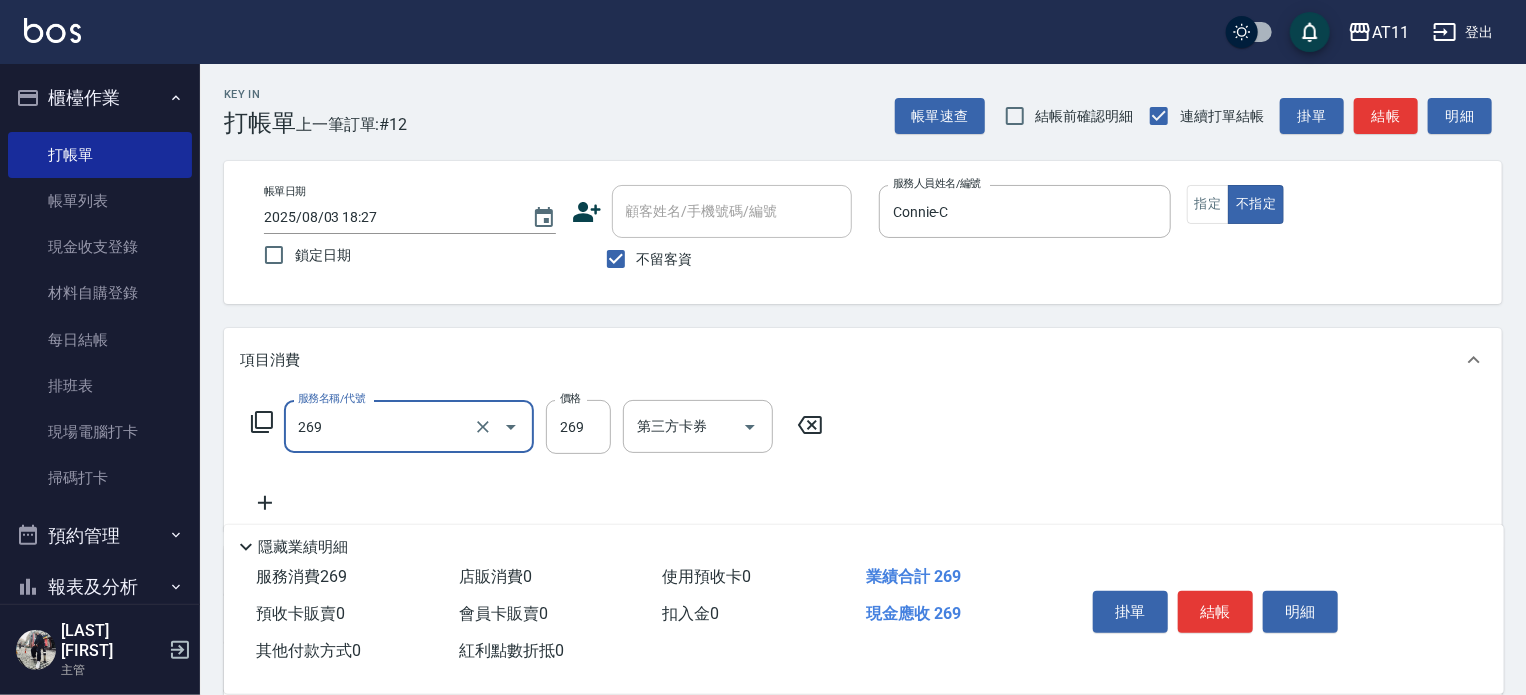 type on "一般洗剪(269)" 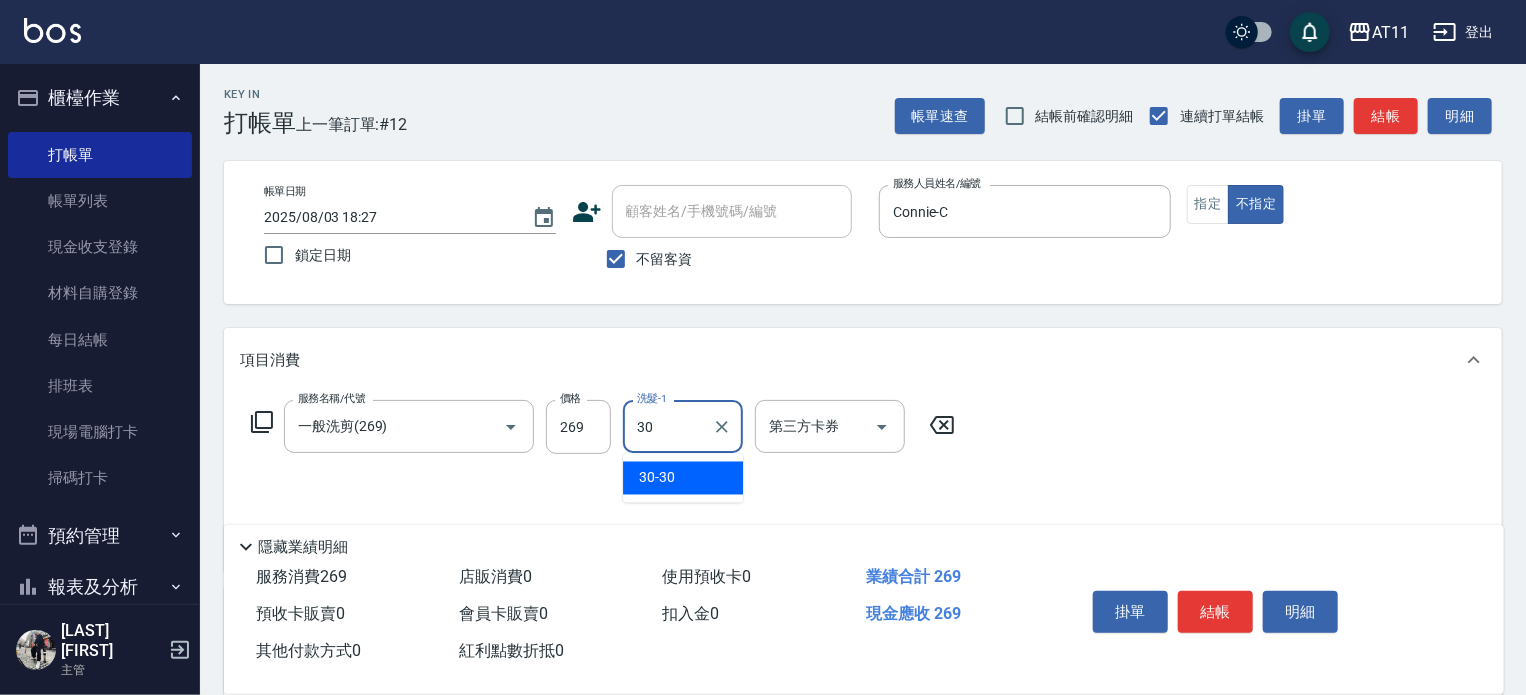 type on "30-30" 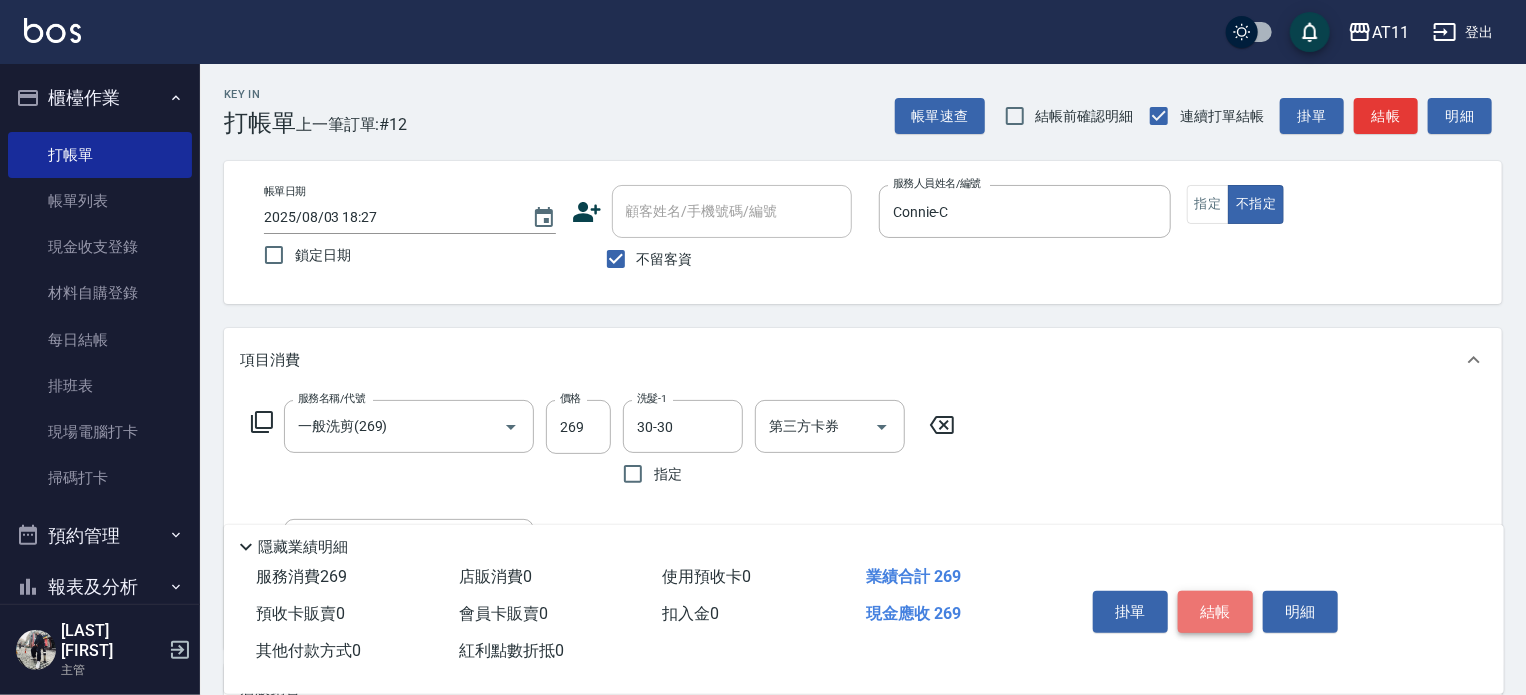 click on "結帳" at bounding box center [1215, 612] 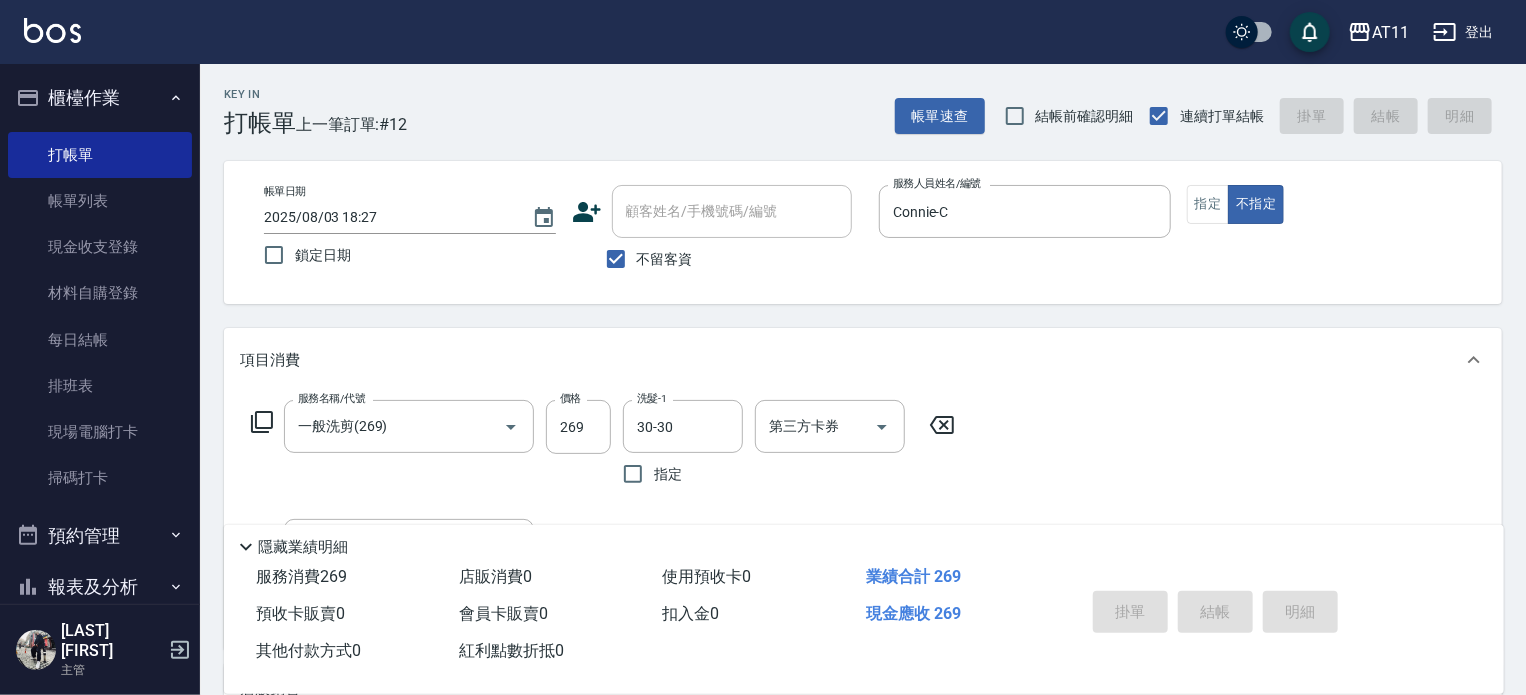 type 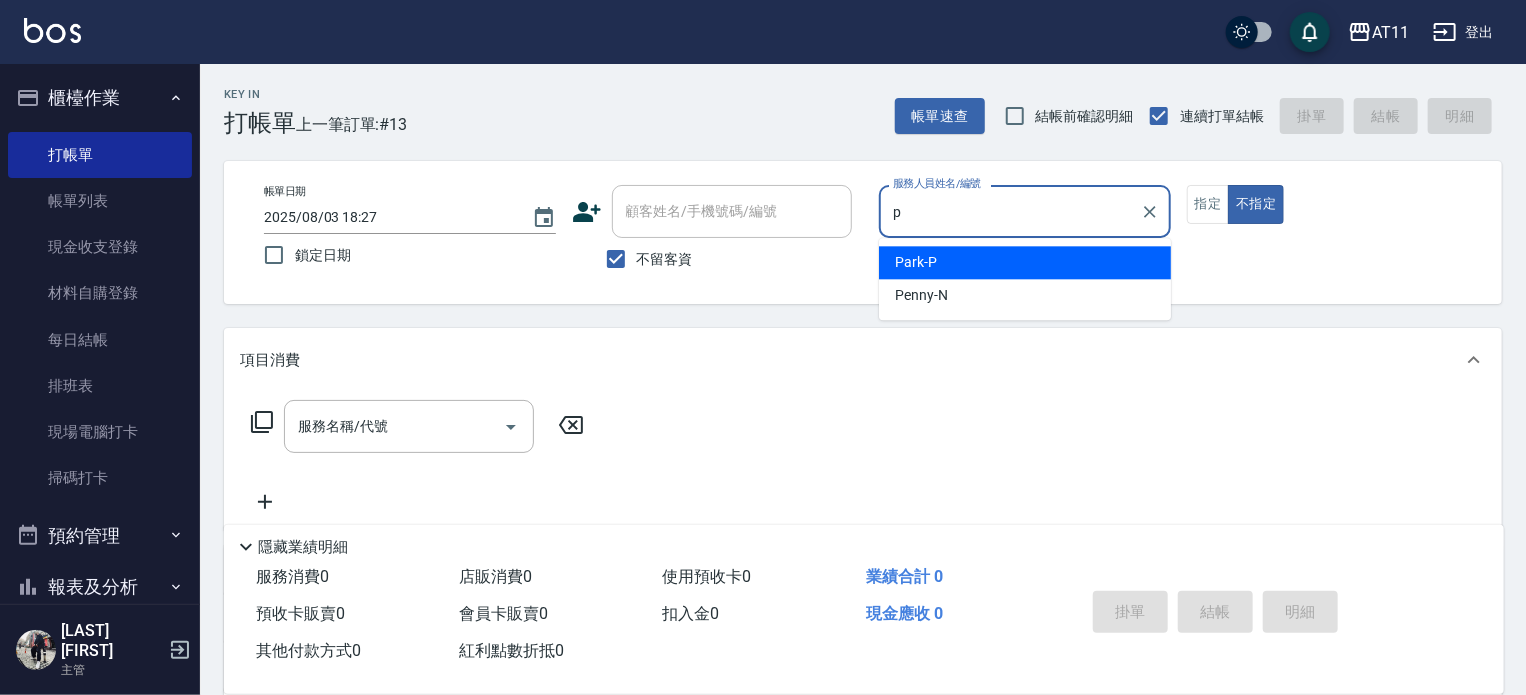 type on "Park-P" 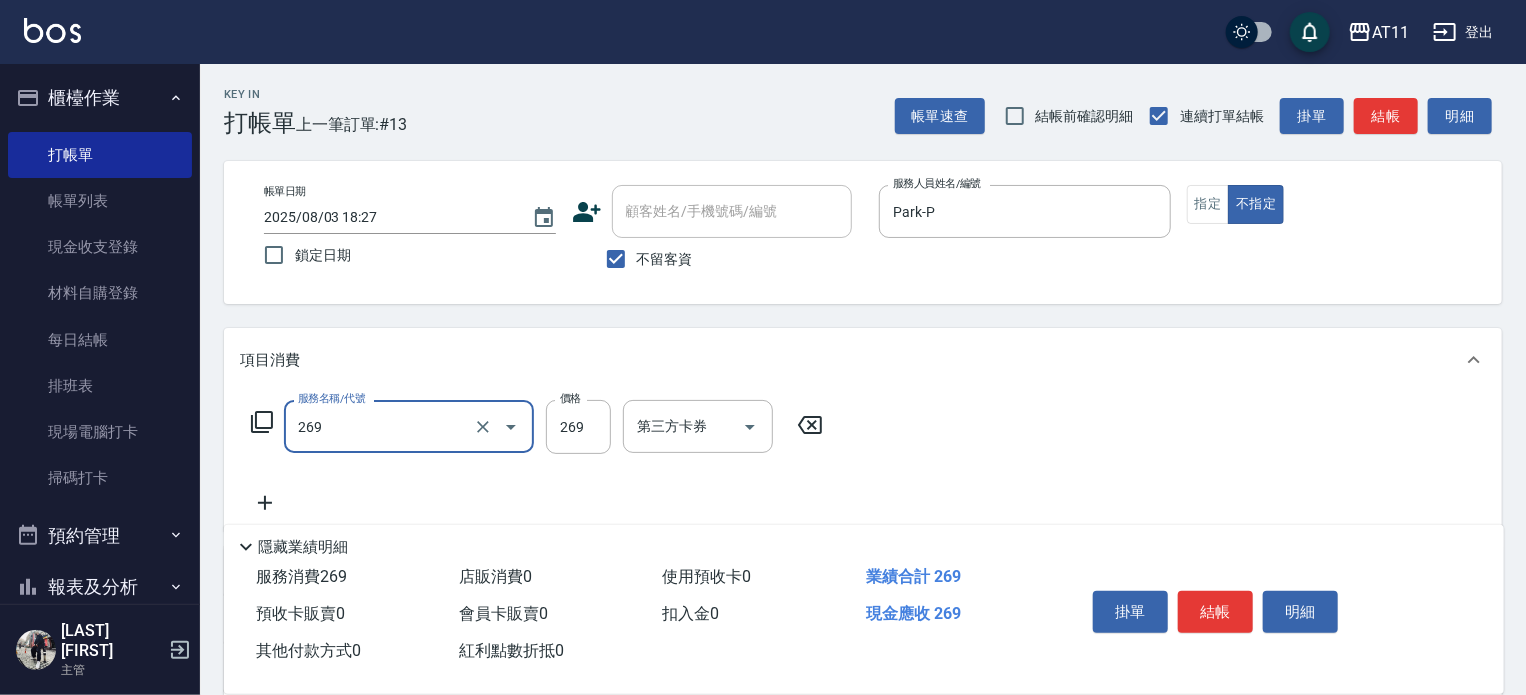 type on "一般洗剪(269)" 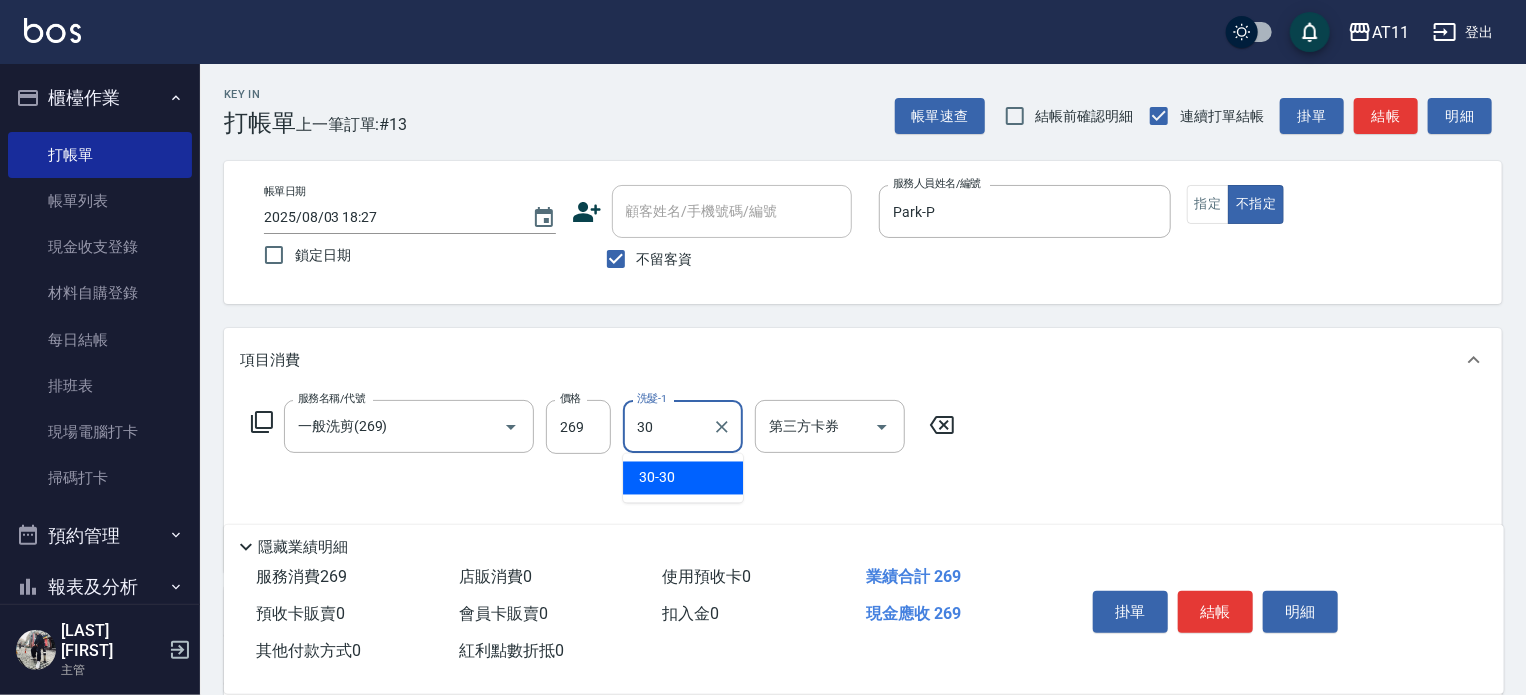 type on "30-30" 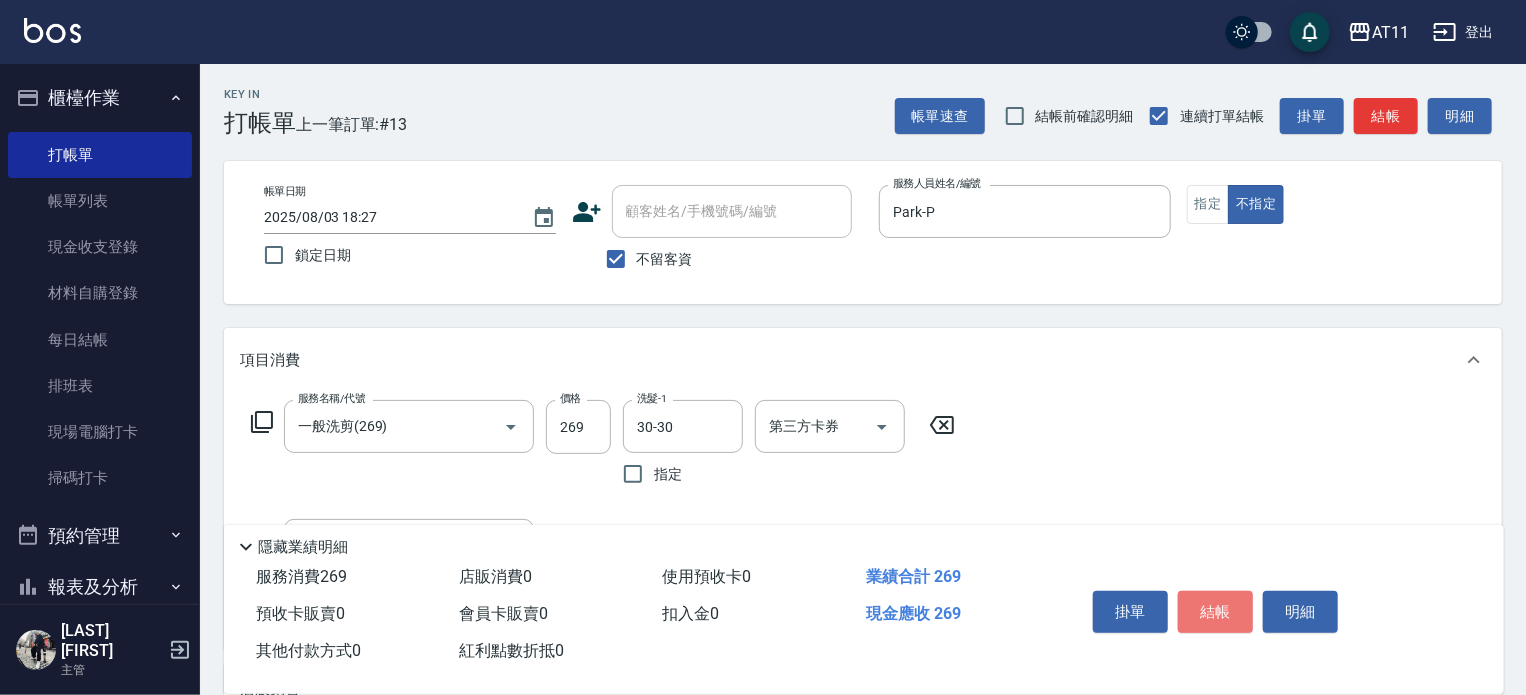 drag, startPoint x: 1220, startPoint y: 596, endPoint x: 1185, endPoint y: 565, distance: 46.75468 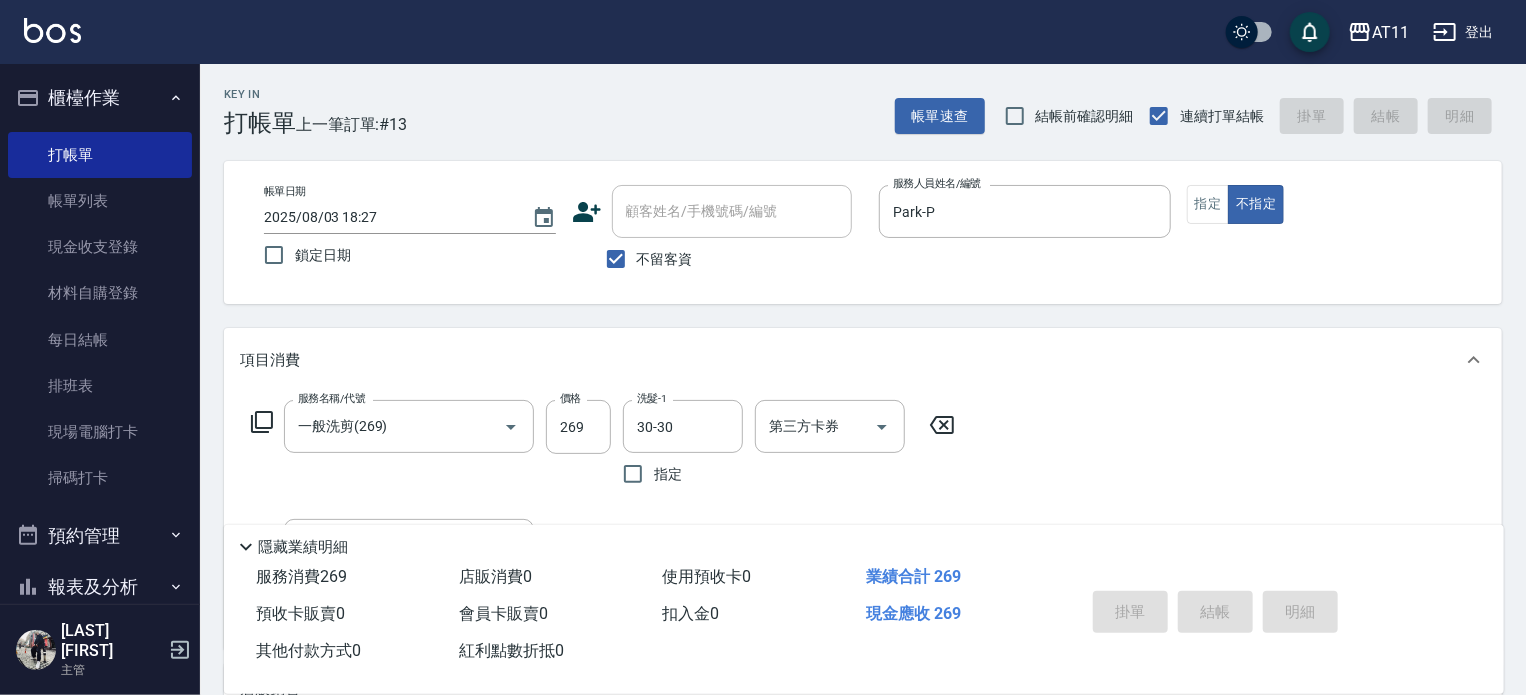 type 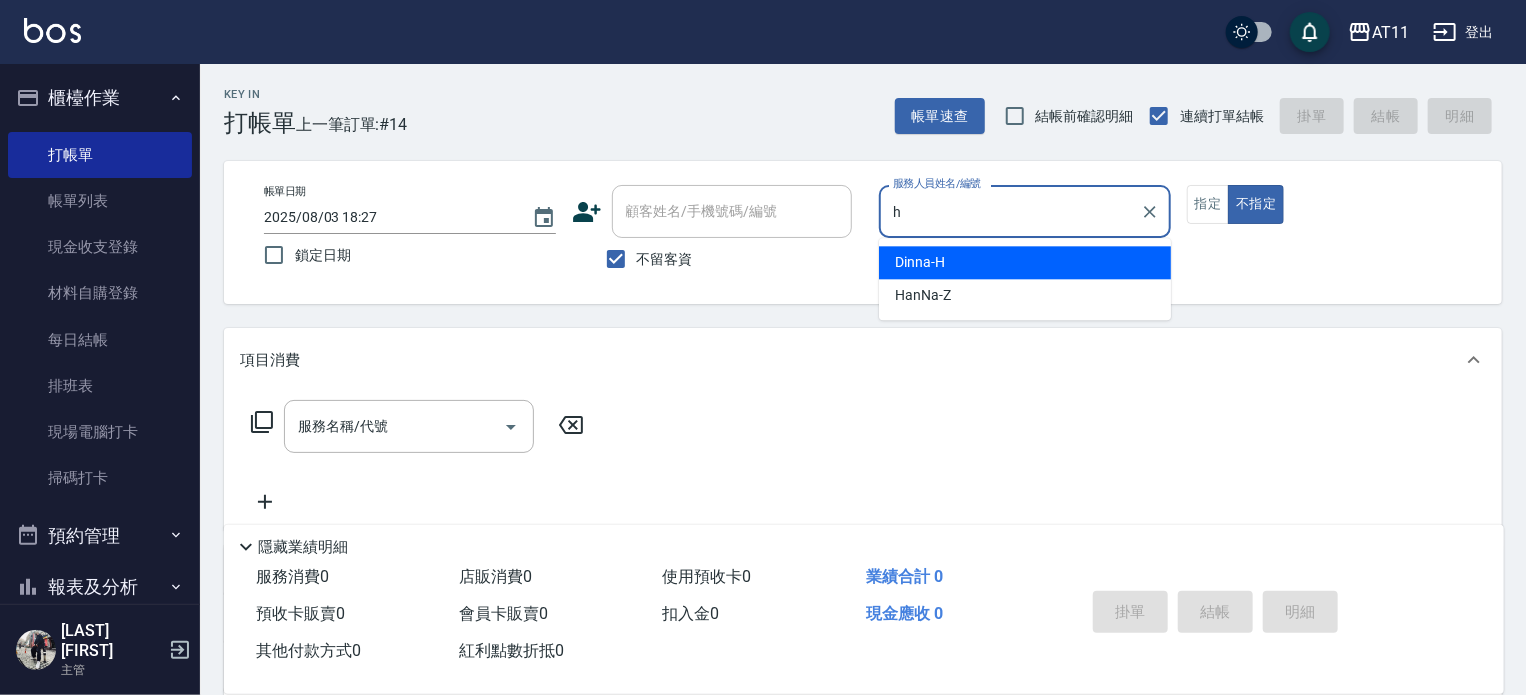 type on "Dinna-H" 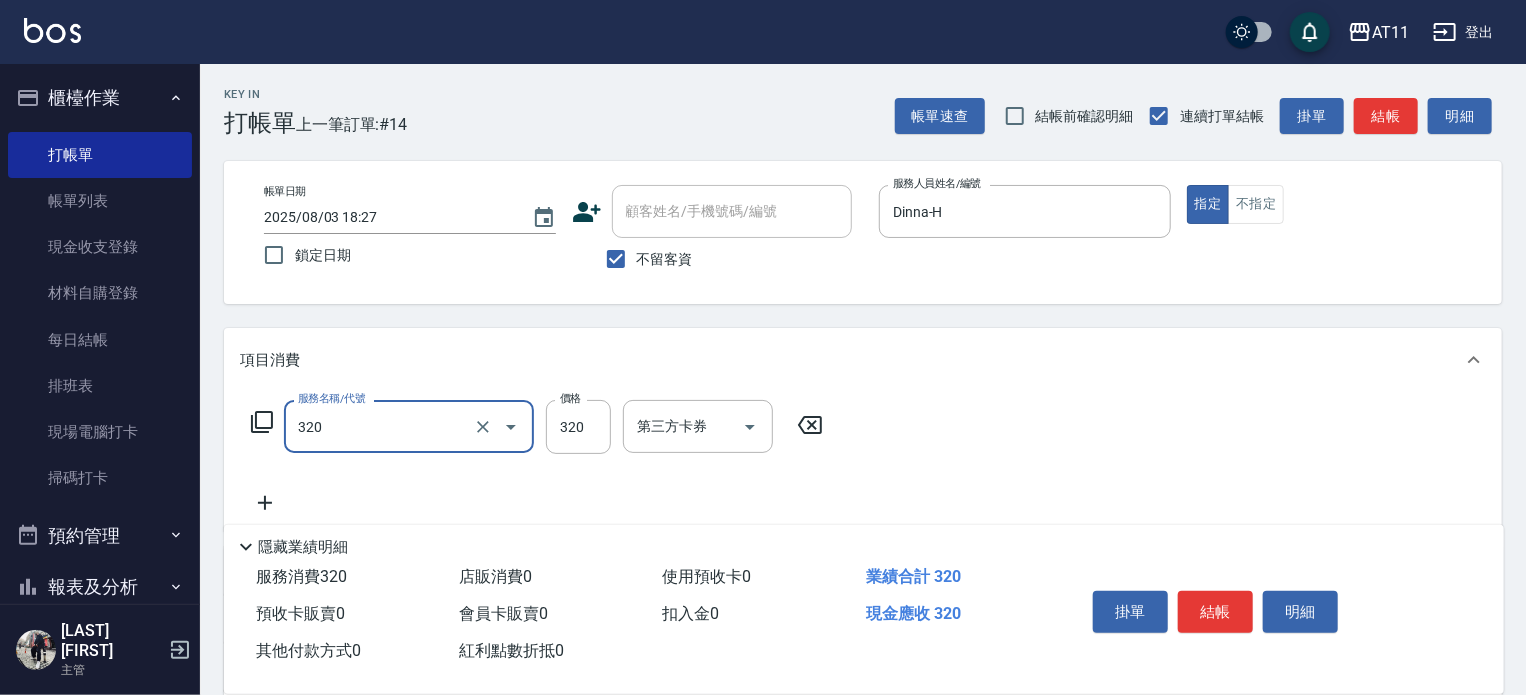 type on "洗剪(320)" 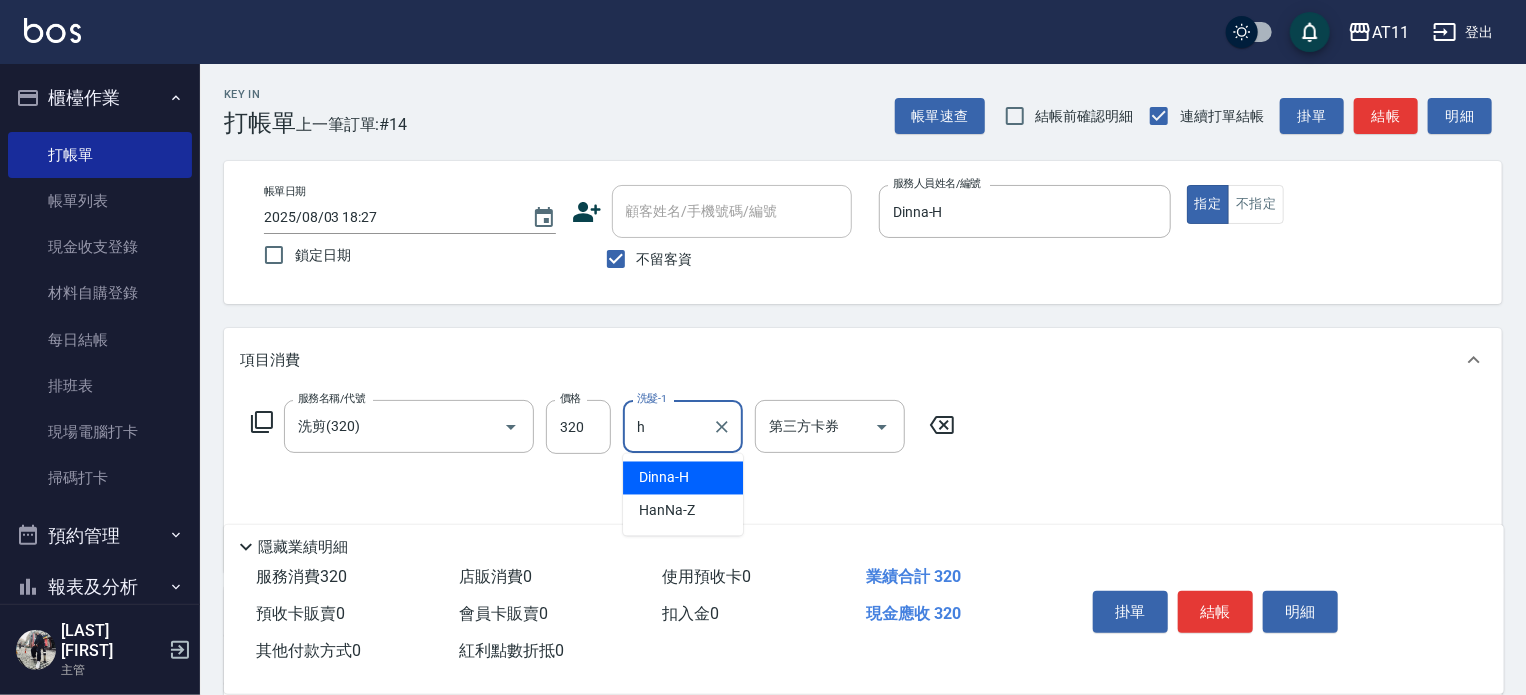 type on "Dinna-H" 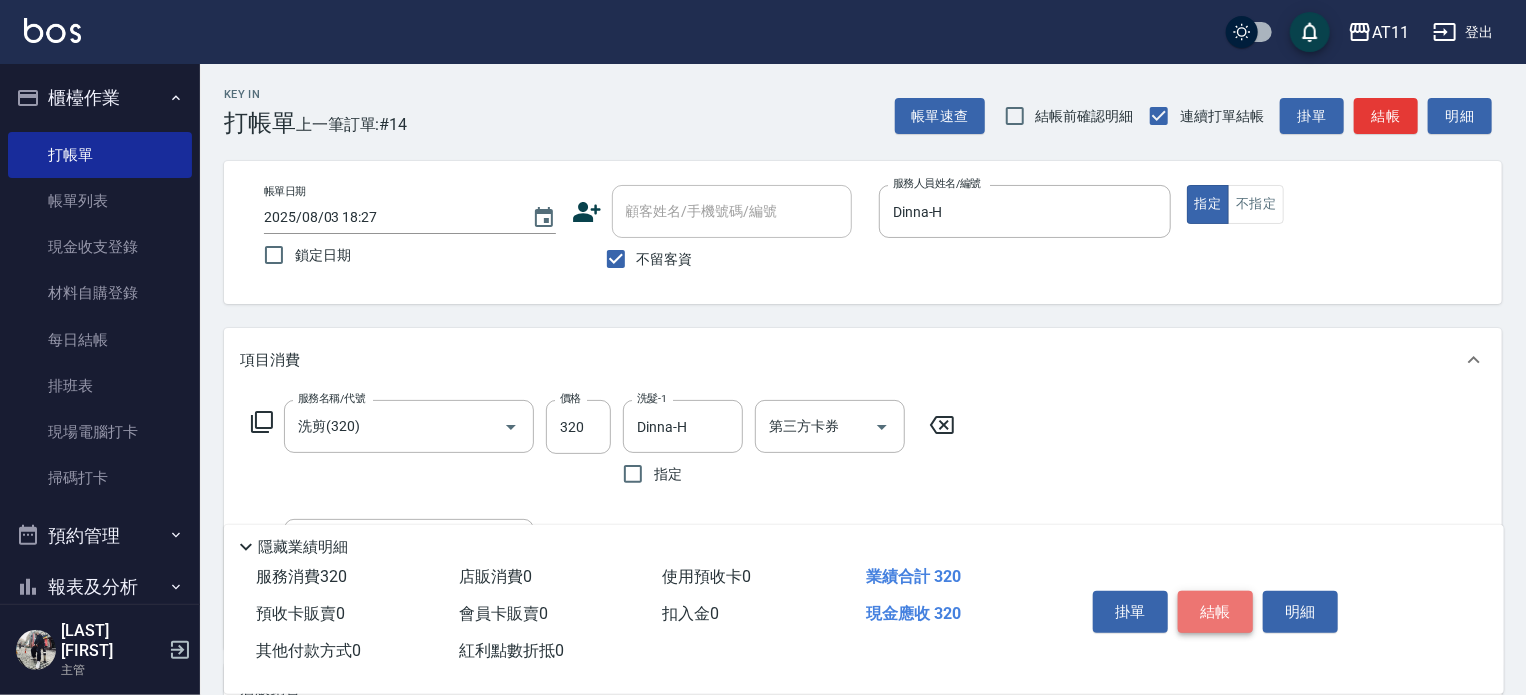 click on "結帳" at bounding box center (1215, 612) 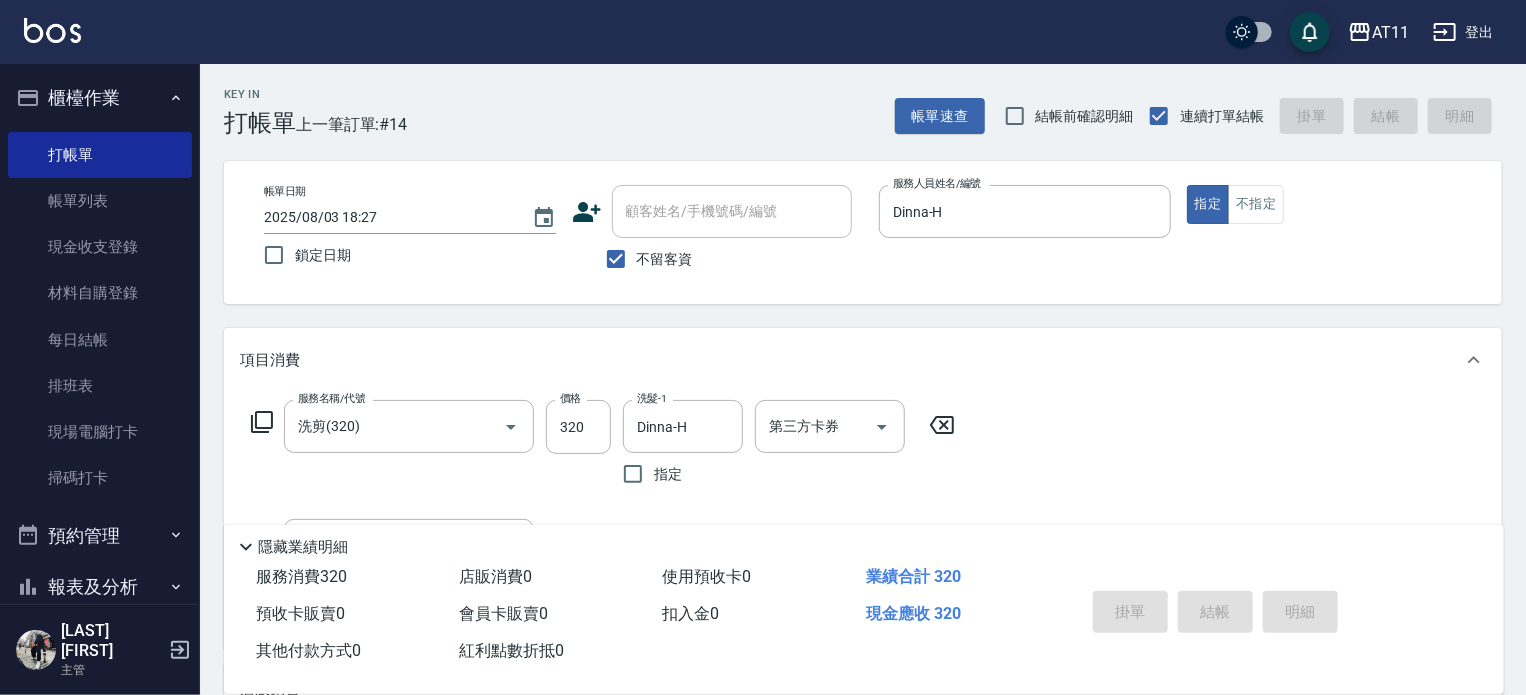 type 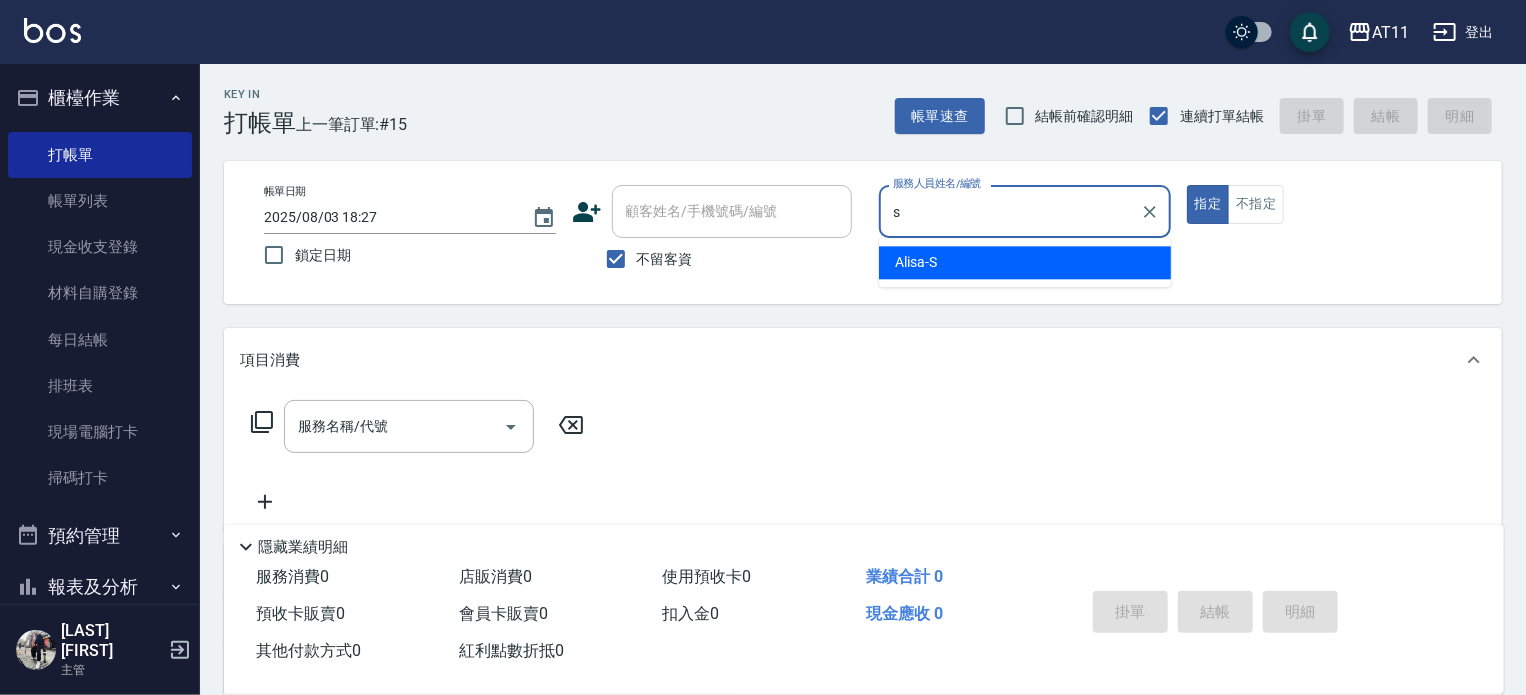 type on "Alisa-S" 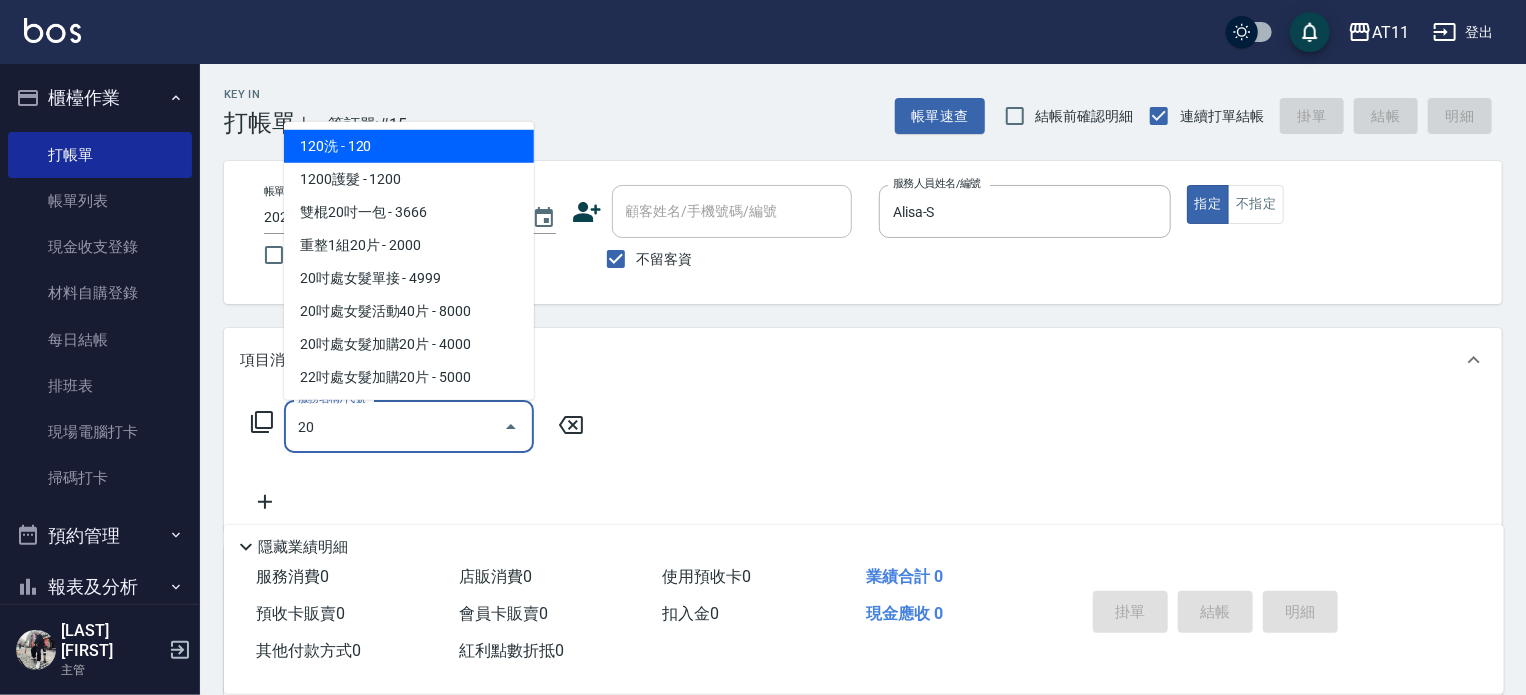 type on "120洗([PRICE])" 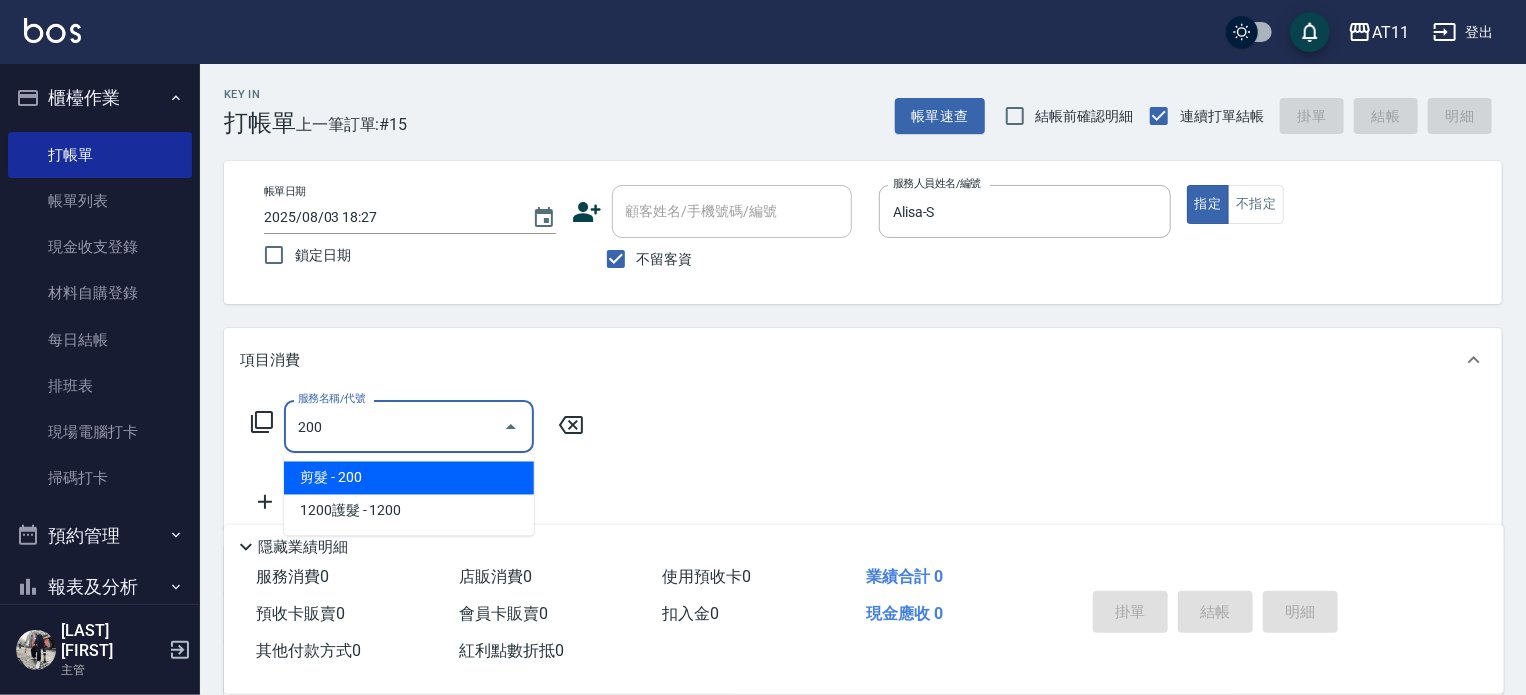 type on "剪髮(200)" 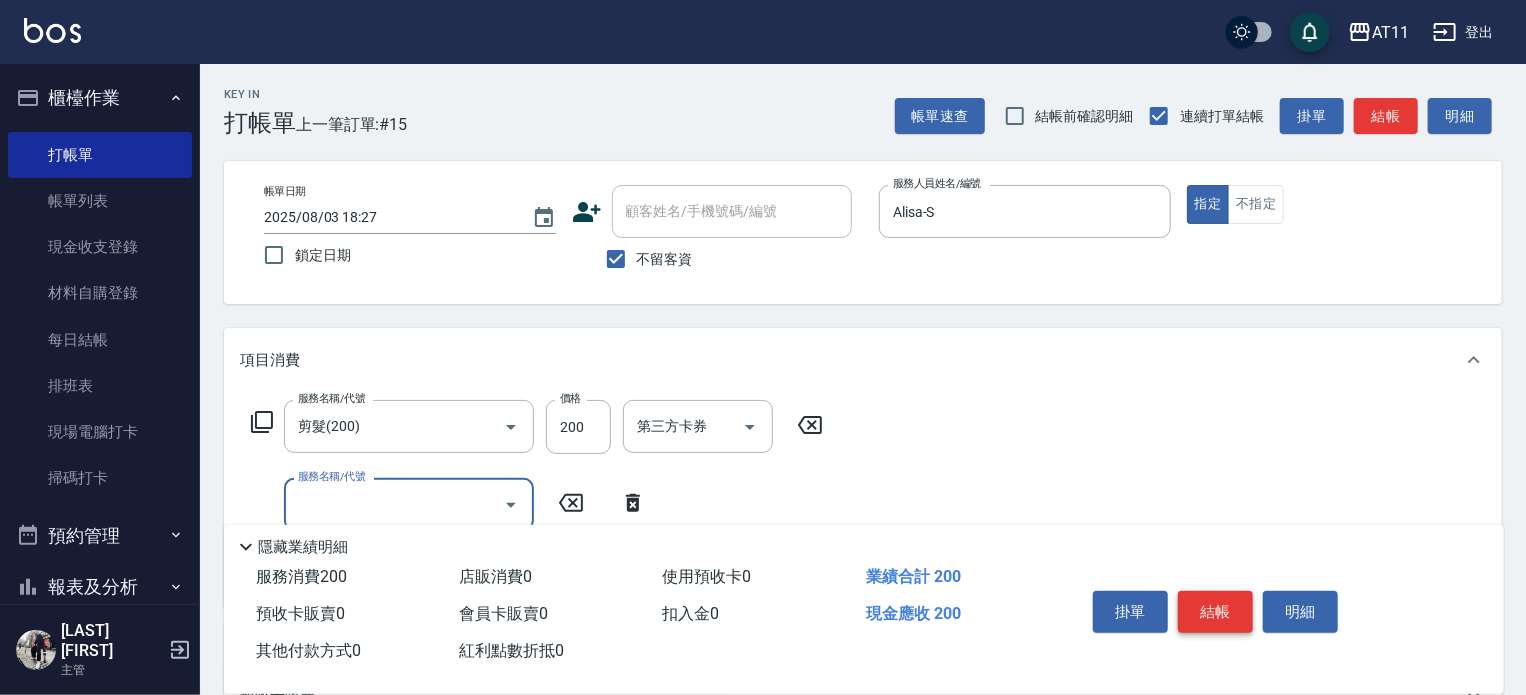 click on "結帳" at bounding box center [1215, 612] 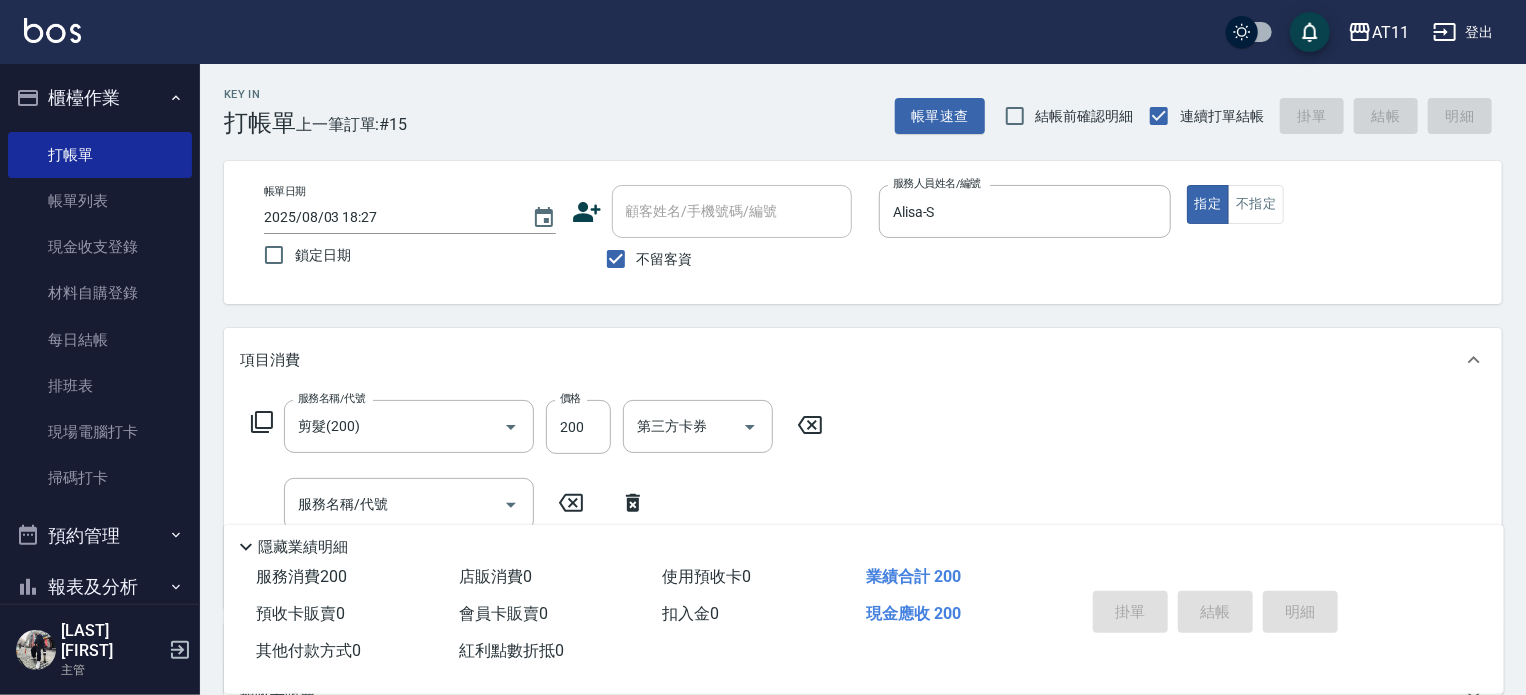 type on "[DATE] [TIME]" 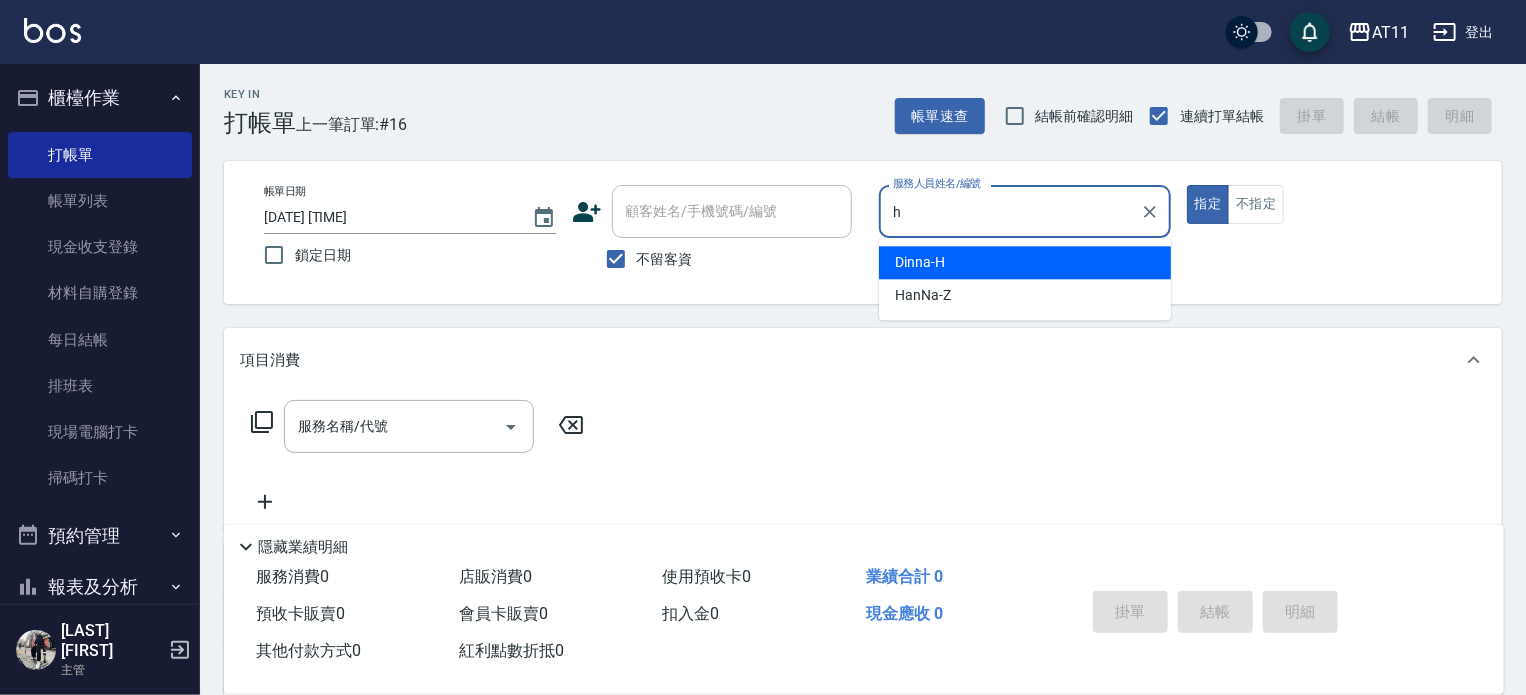 type on "Dinna-H" 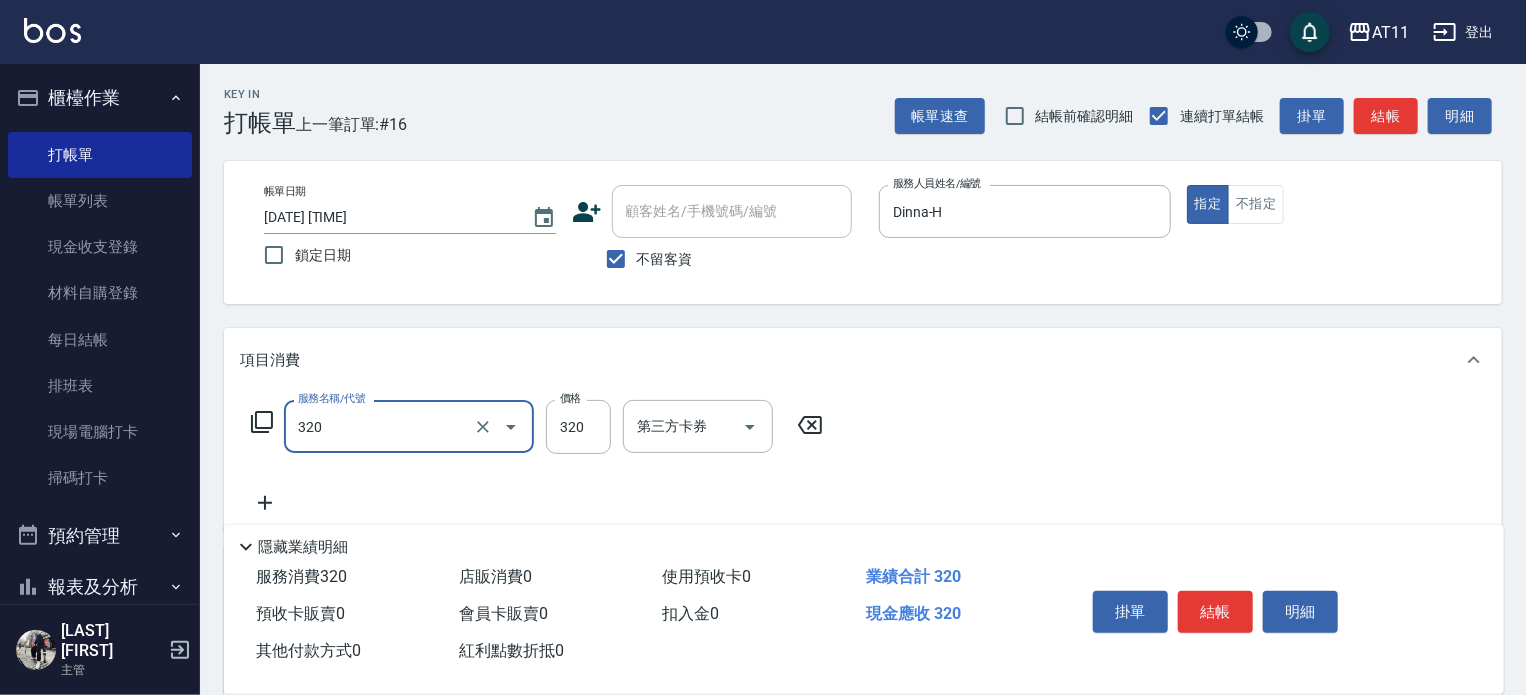 type on "洗剪(320)" 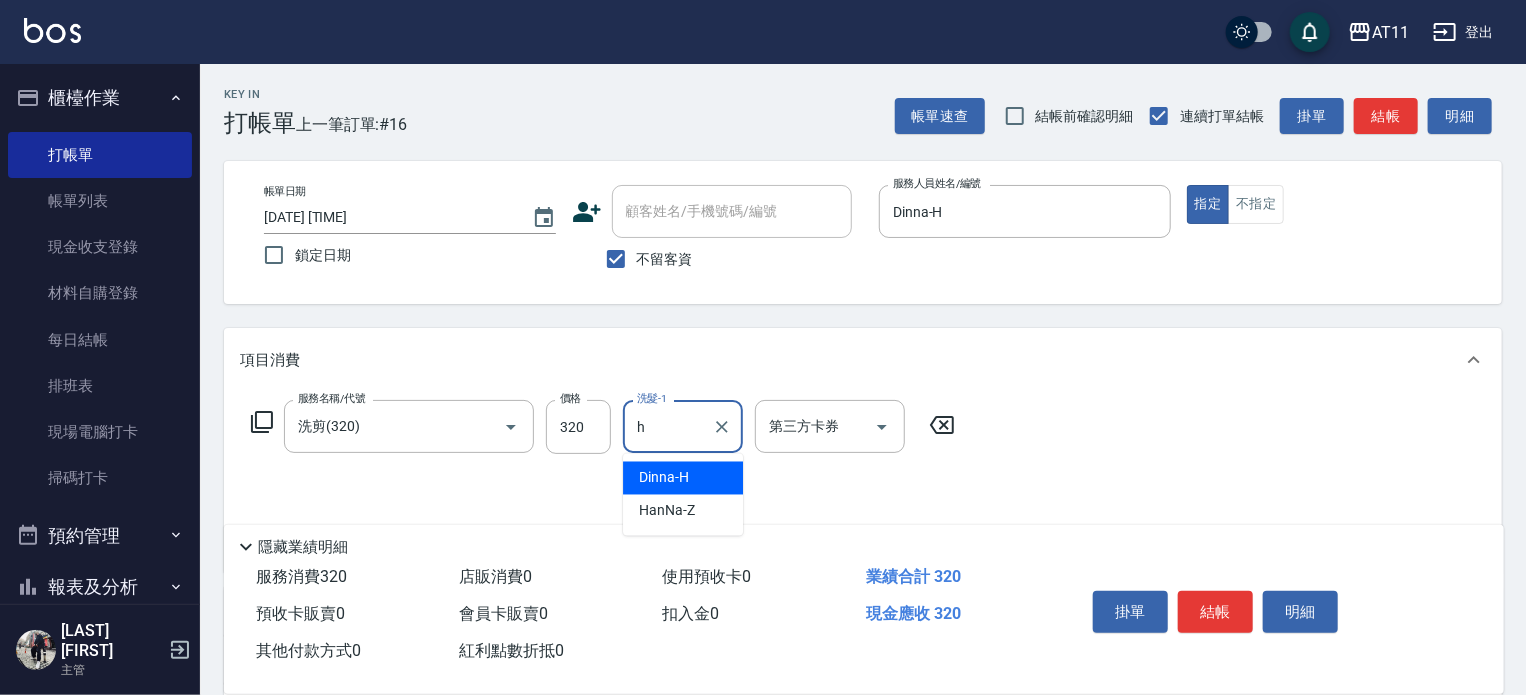 type on "Dinna-H" 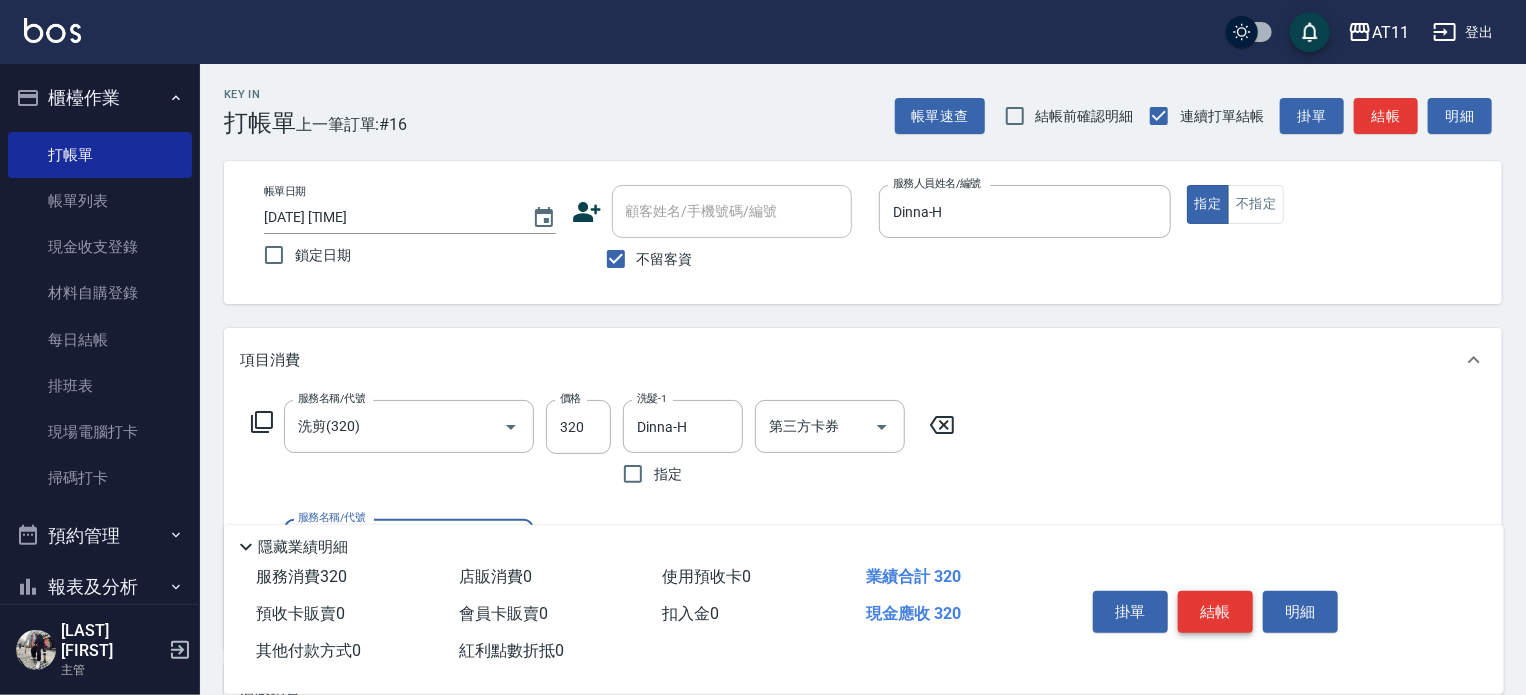 click on "結帳" at bounding box center (1215, 612) 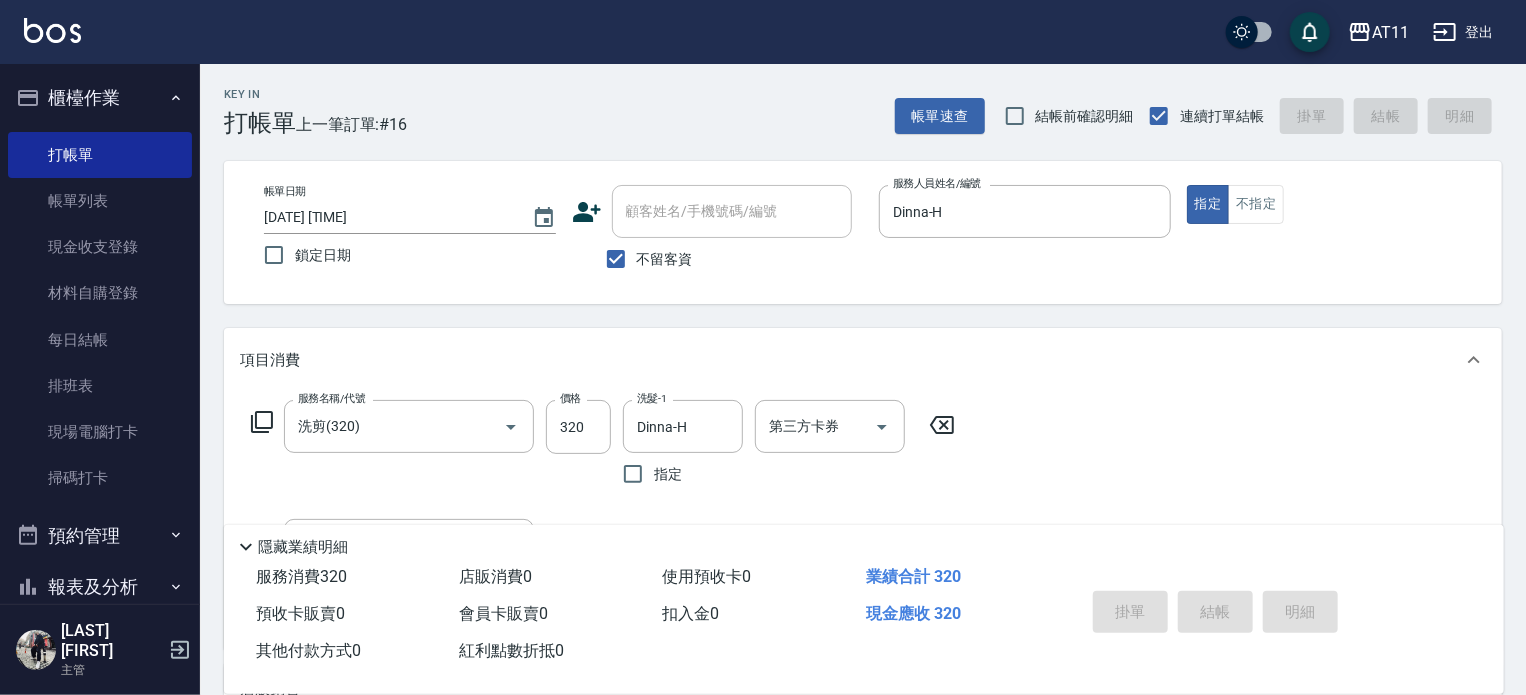 type 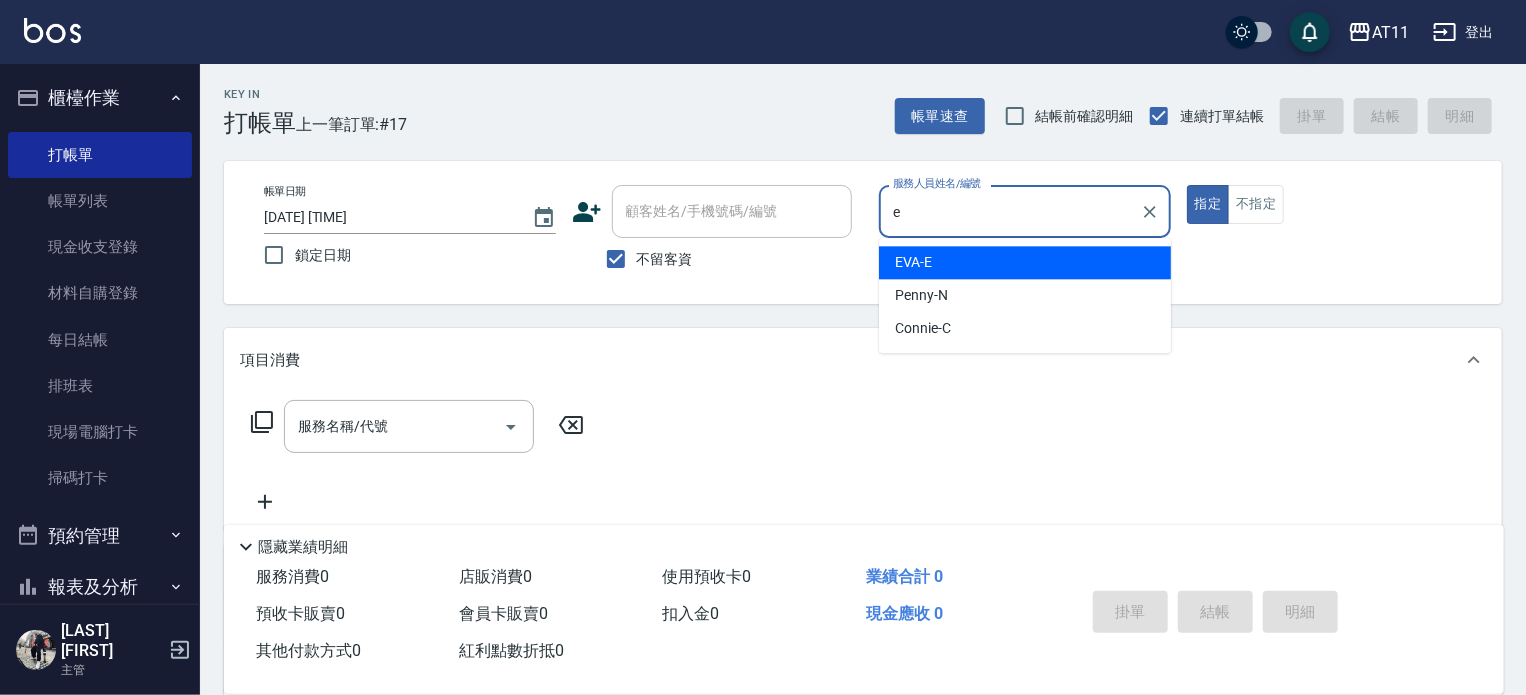 type on "EVA-E" 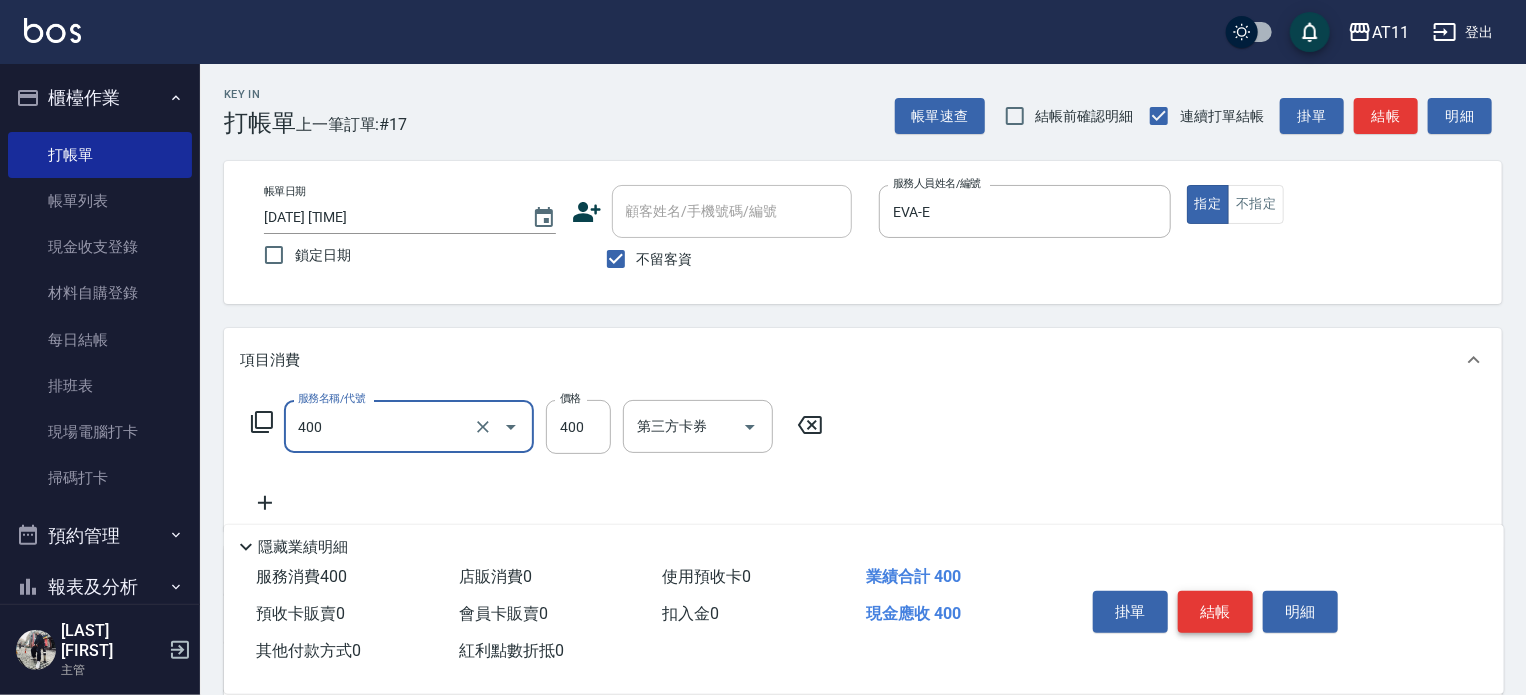 type on "洗剪(400)" 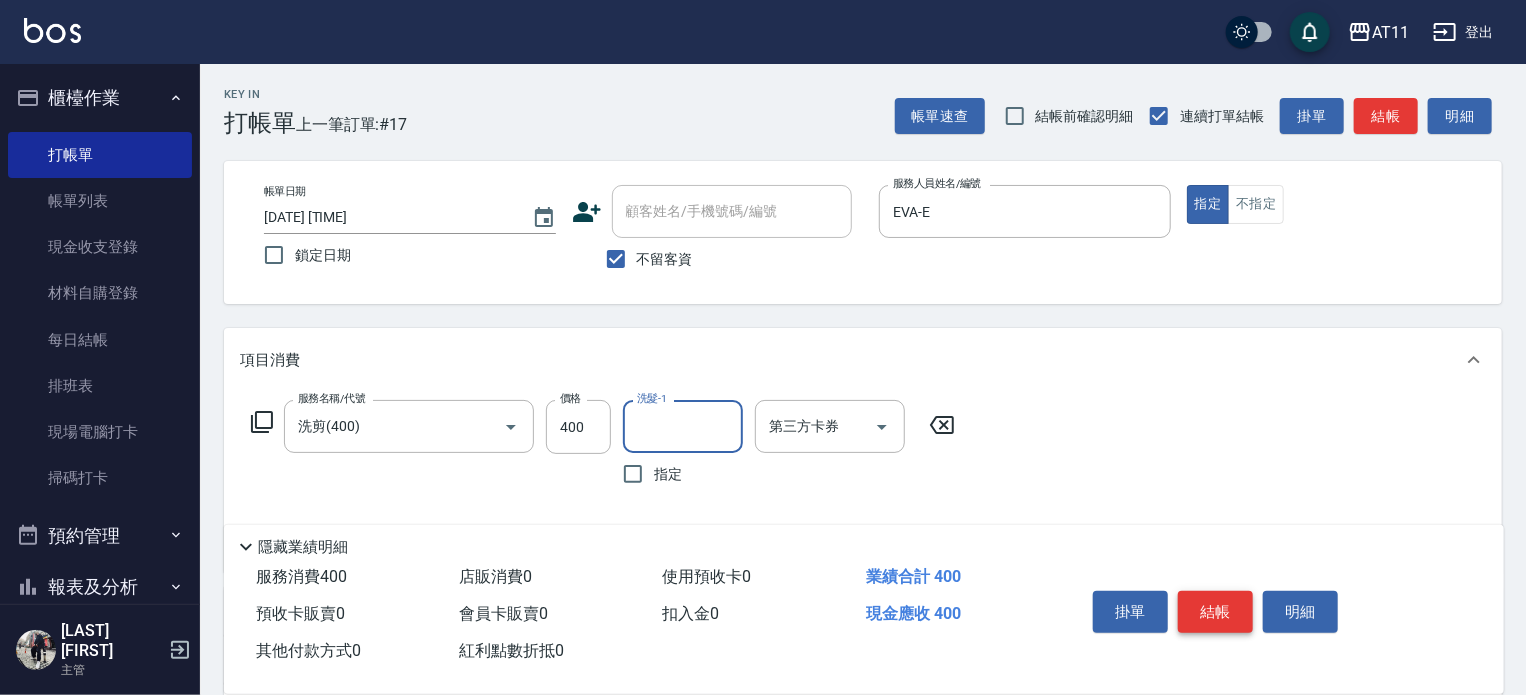 type on "r" 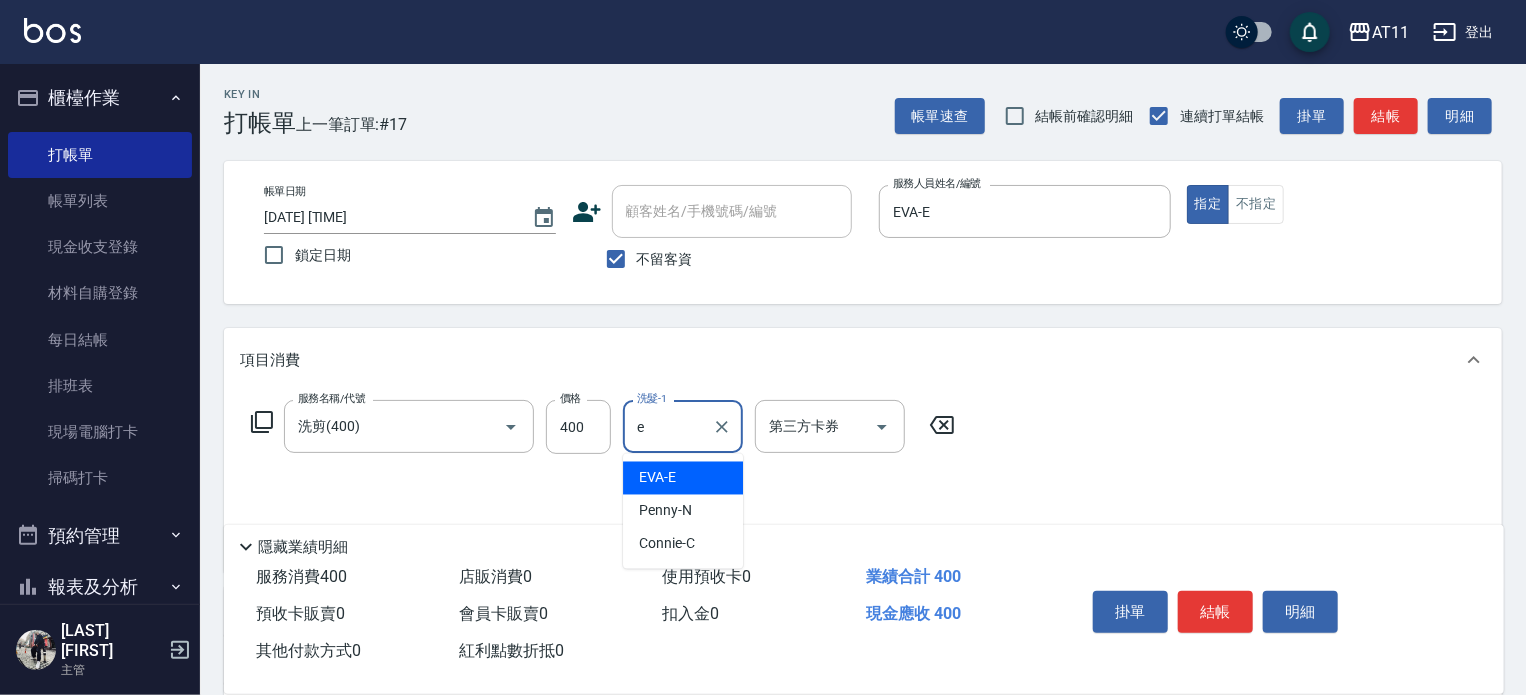 type on "EVA-E" 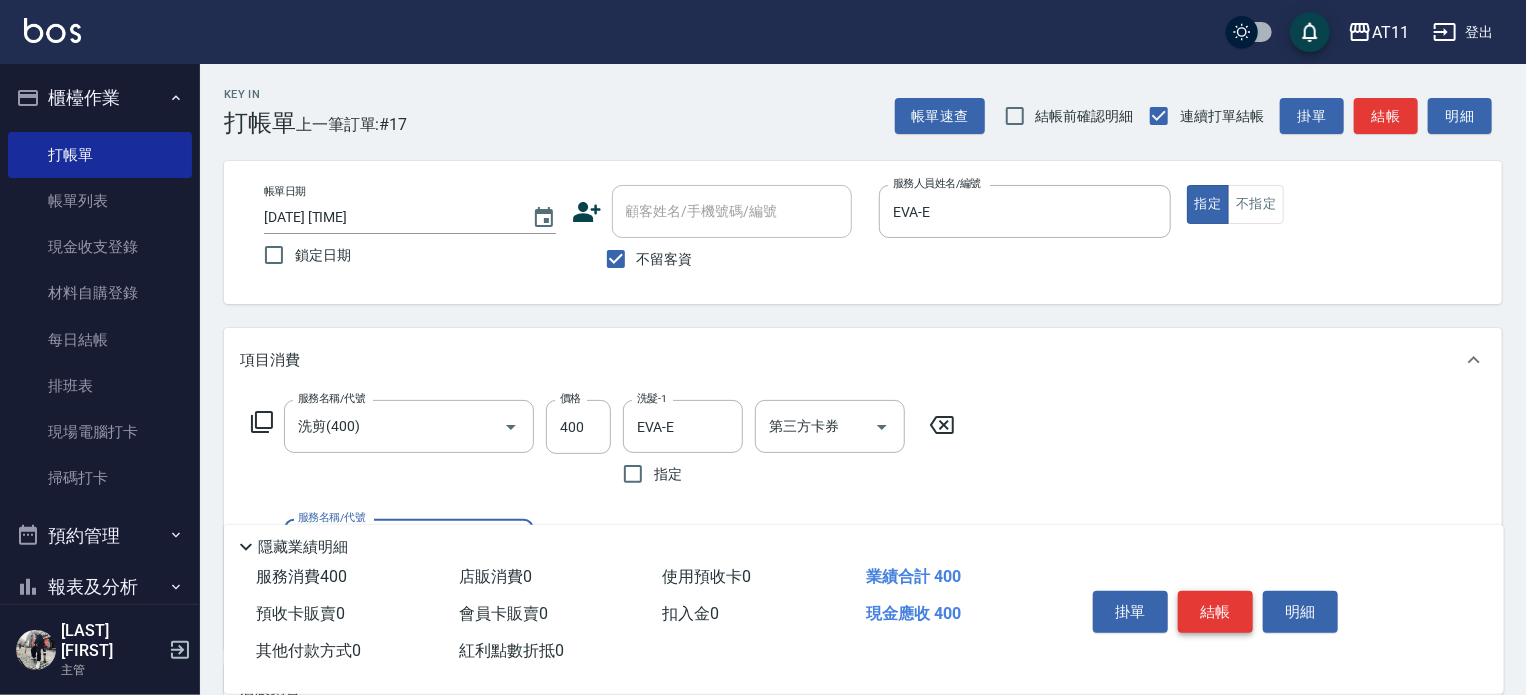 click on "結帳" at bounding box center [1215, 612] 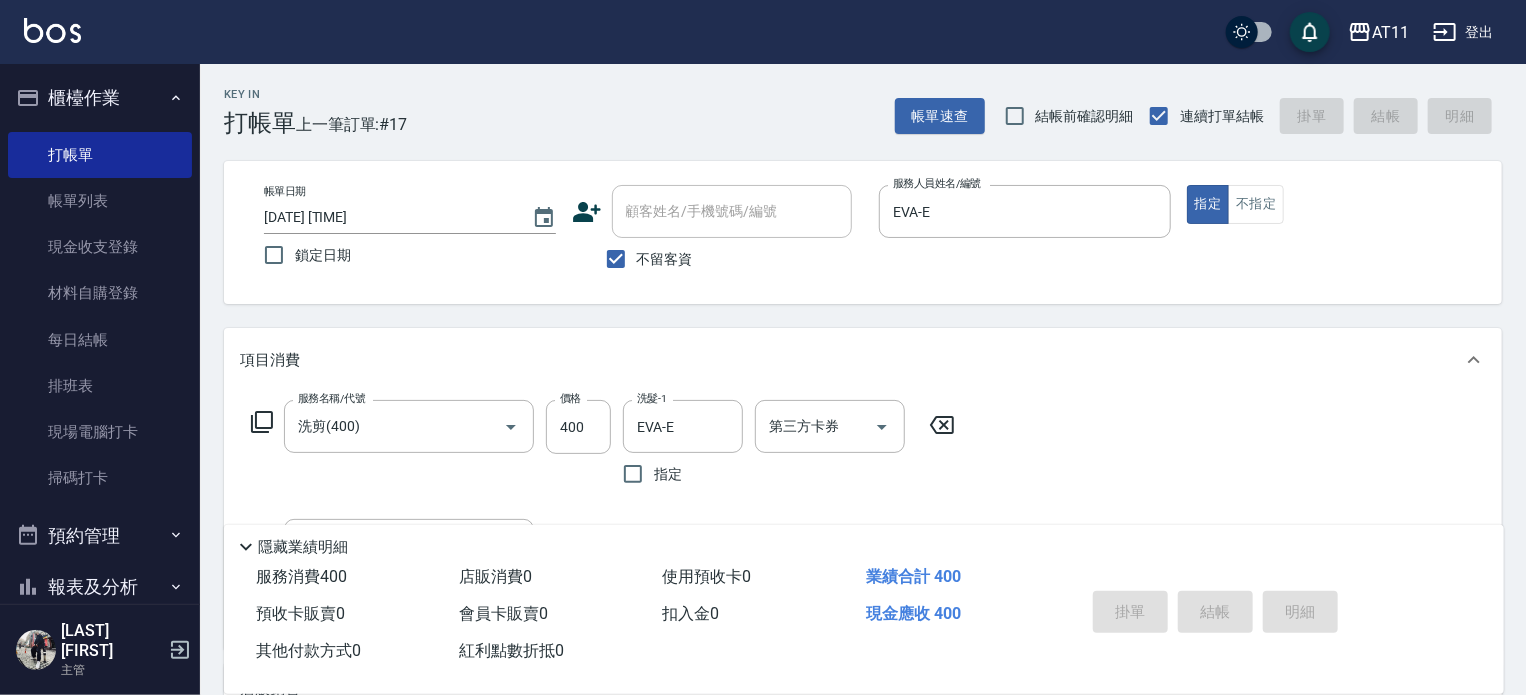 type on "2025/08/03 18:31" 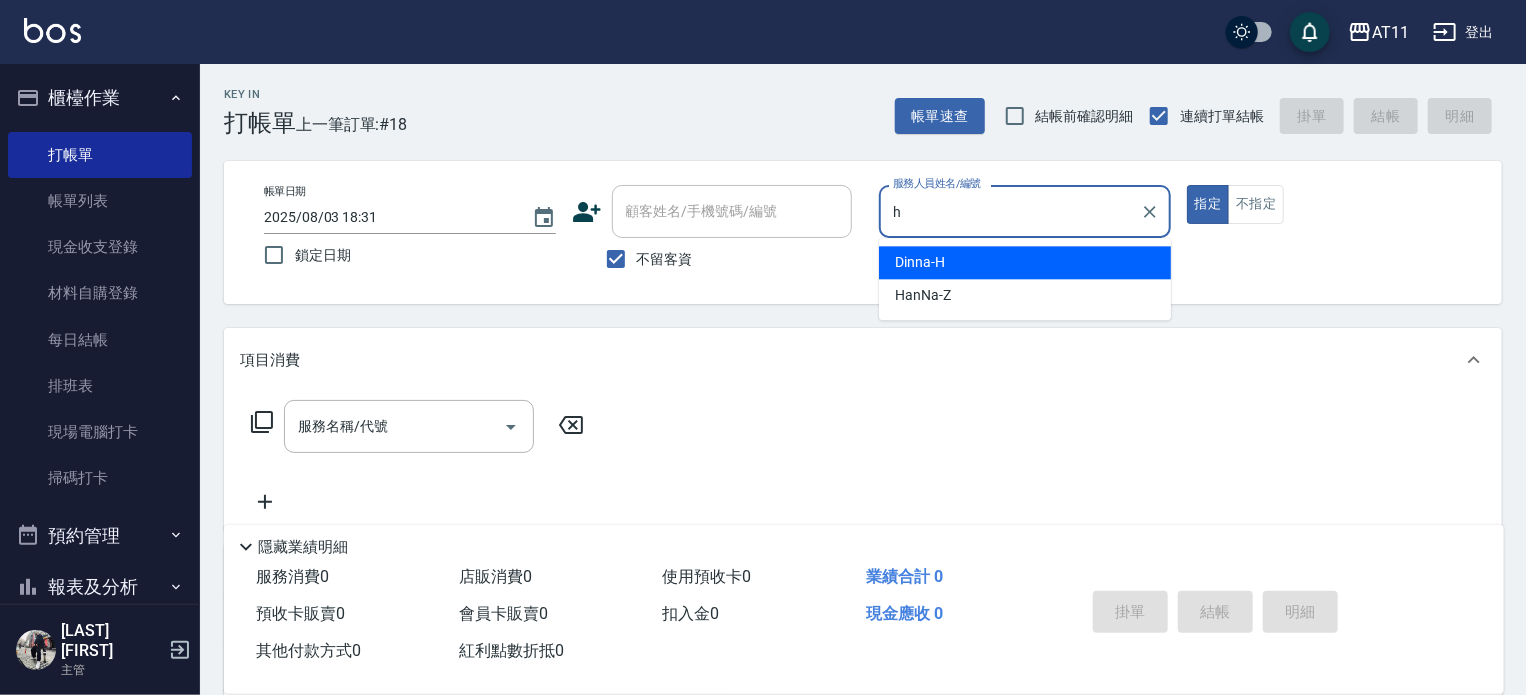type on "Dinna-H" 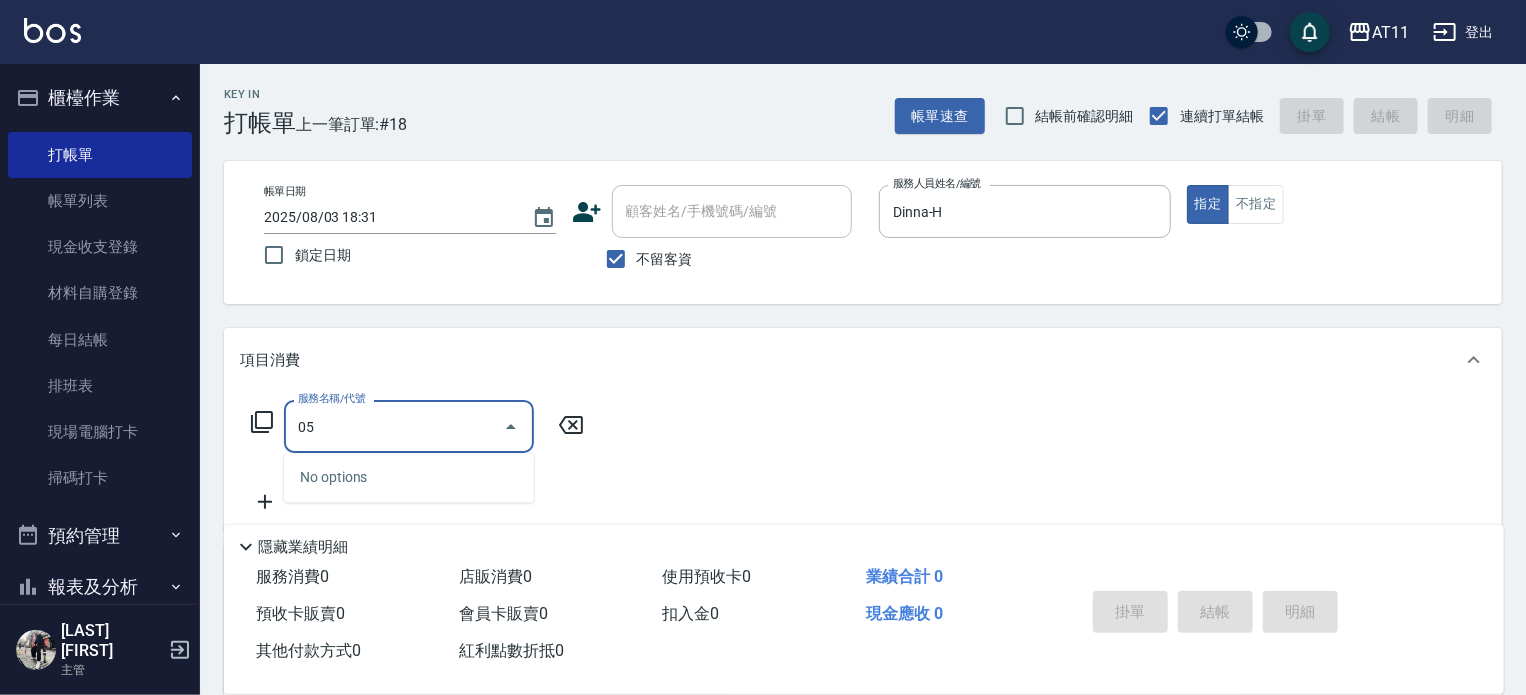 type on "0" 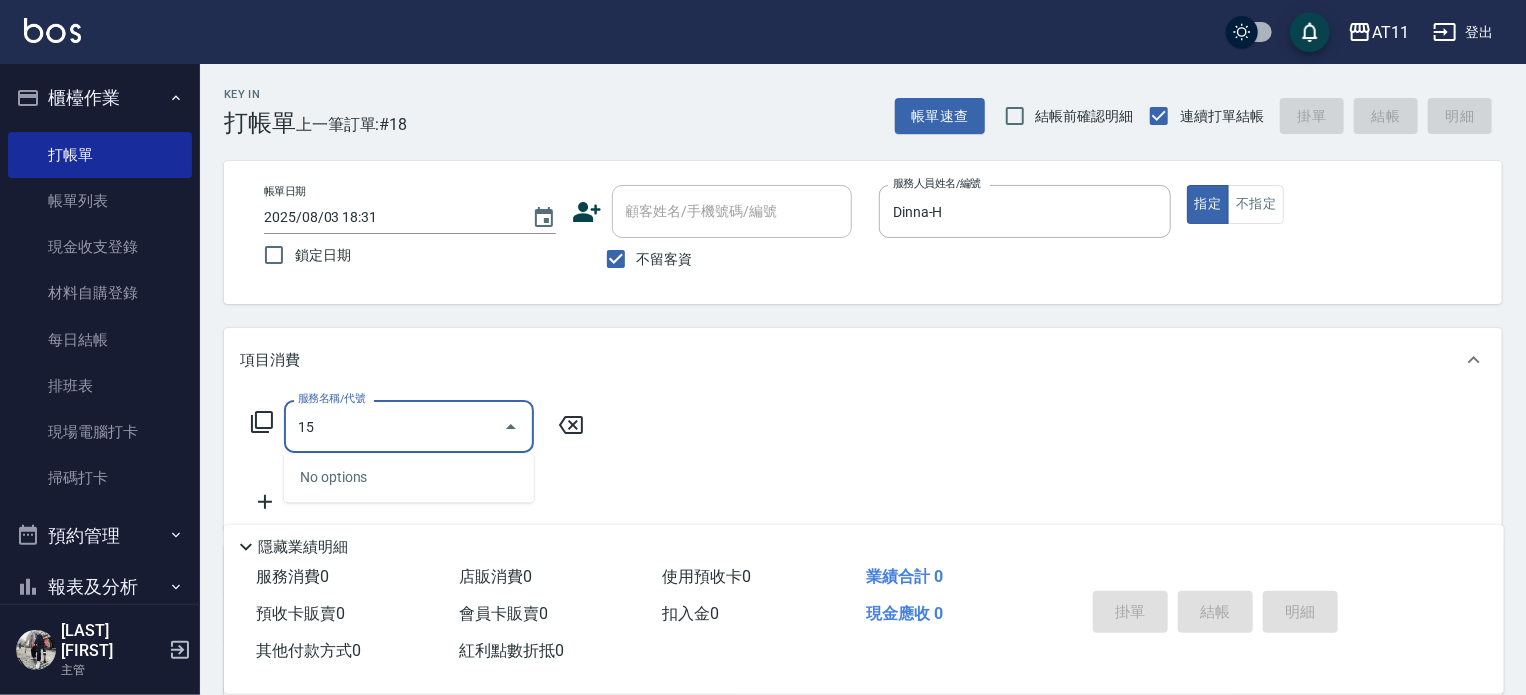 type on "1" 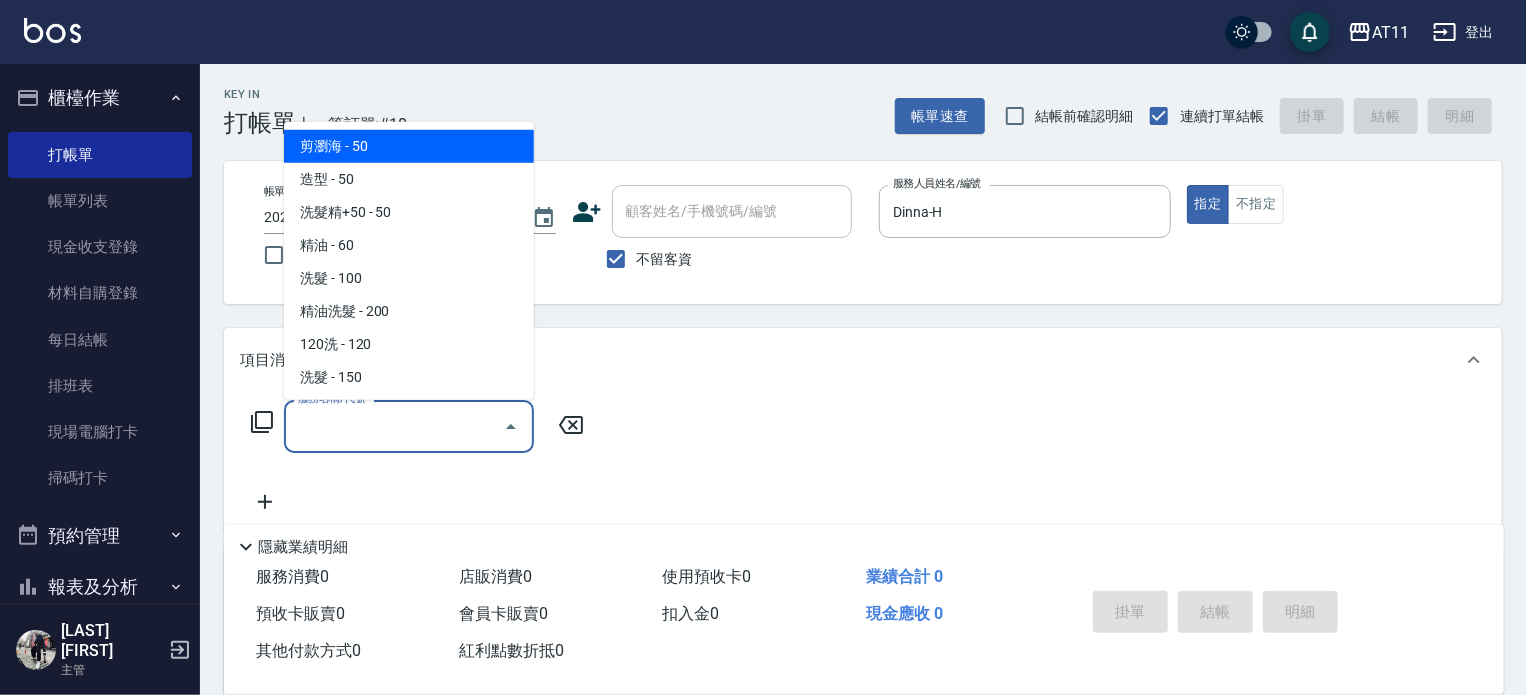 type on "ㄎ" 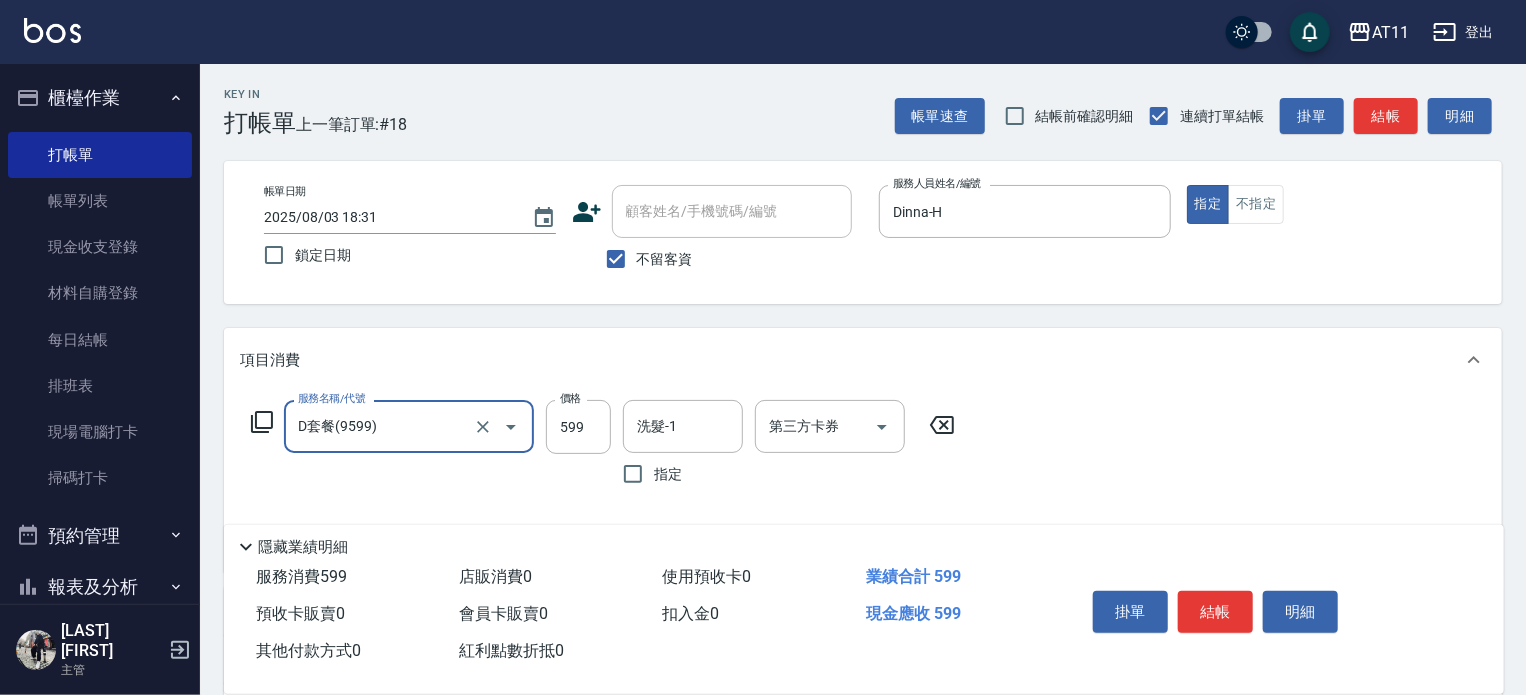 type on "D套餐(9599)" 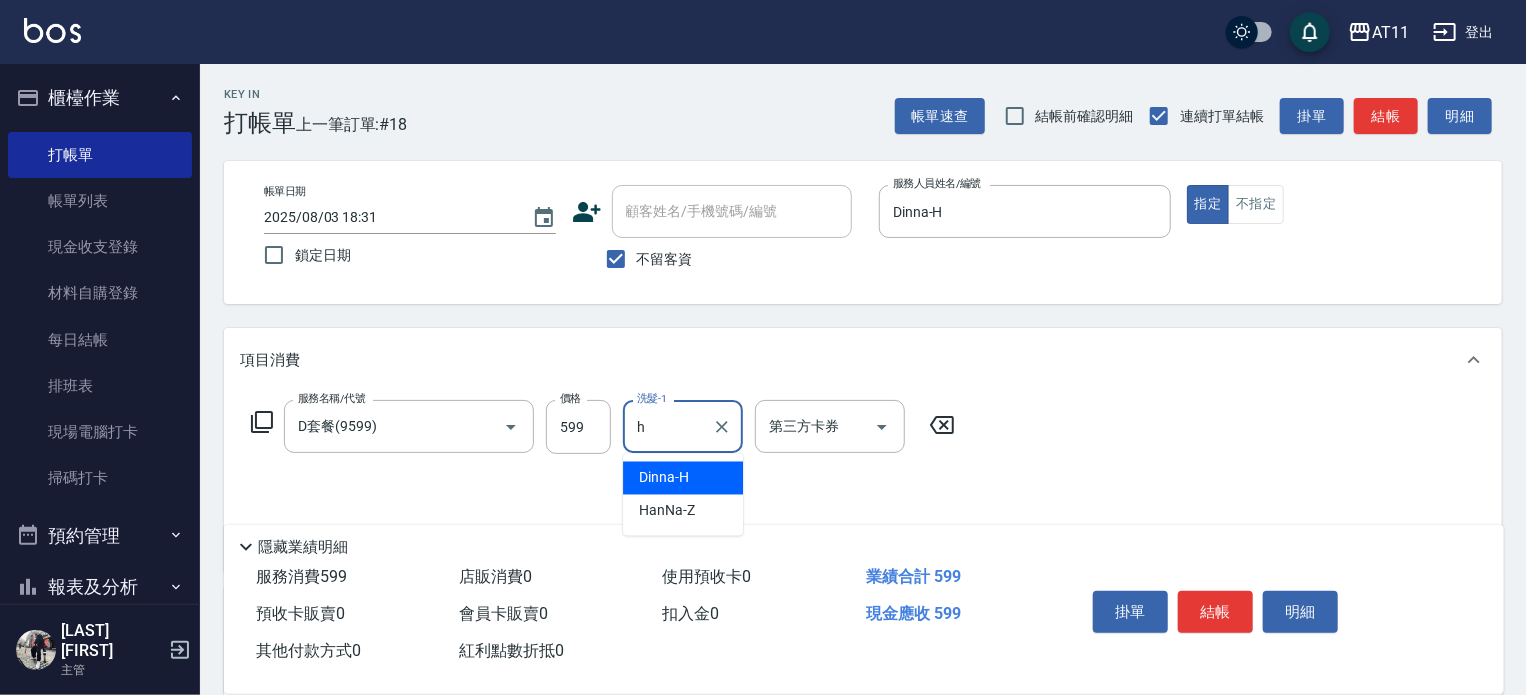 type on "Dinna-H" 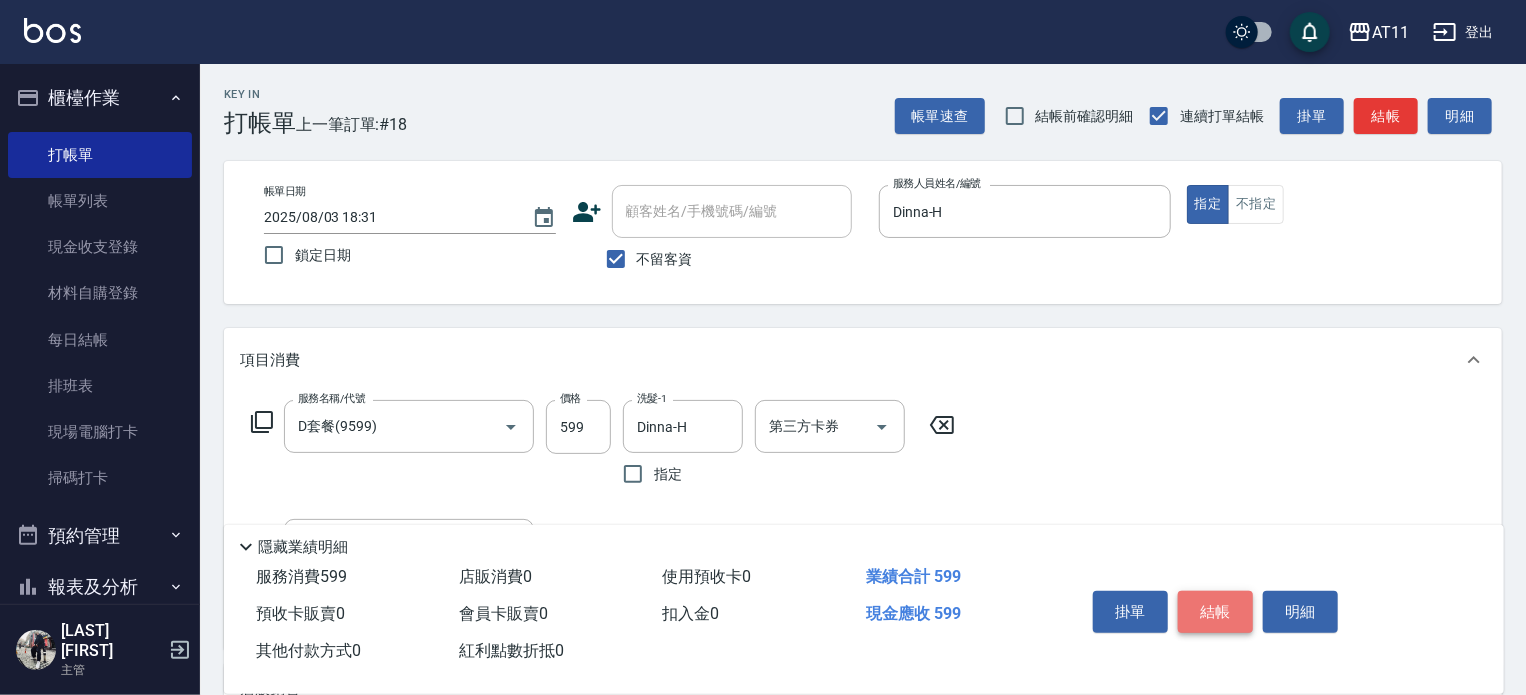 click on "結帳" at bounding box center [1215, 612] 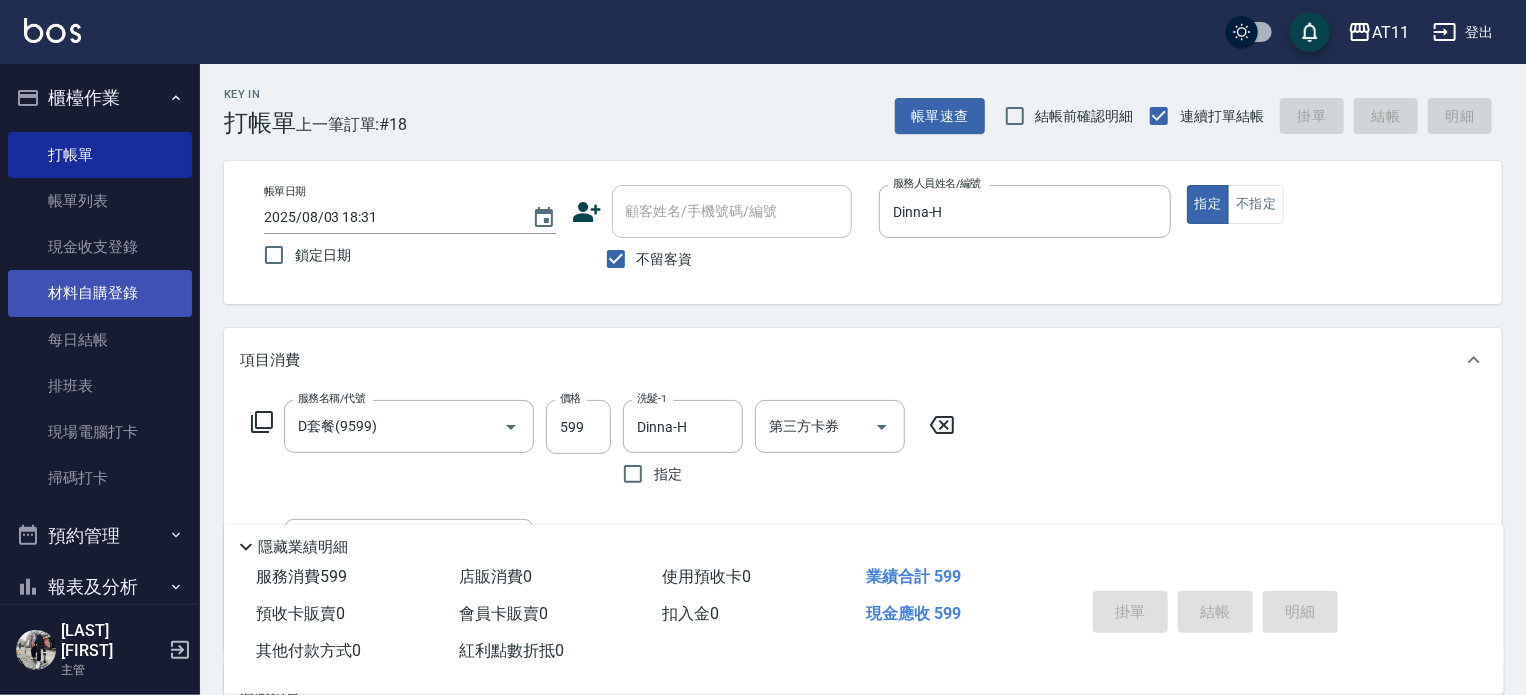 type on "2025/08/03 18:32" 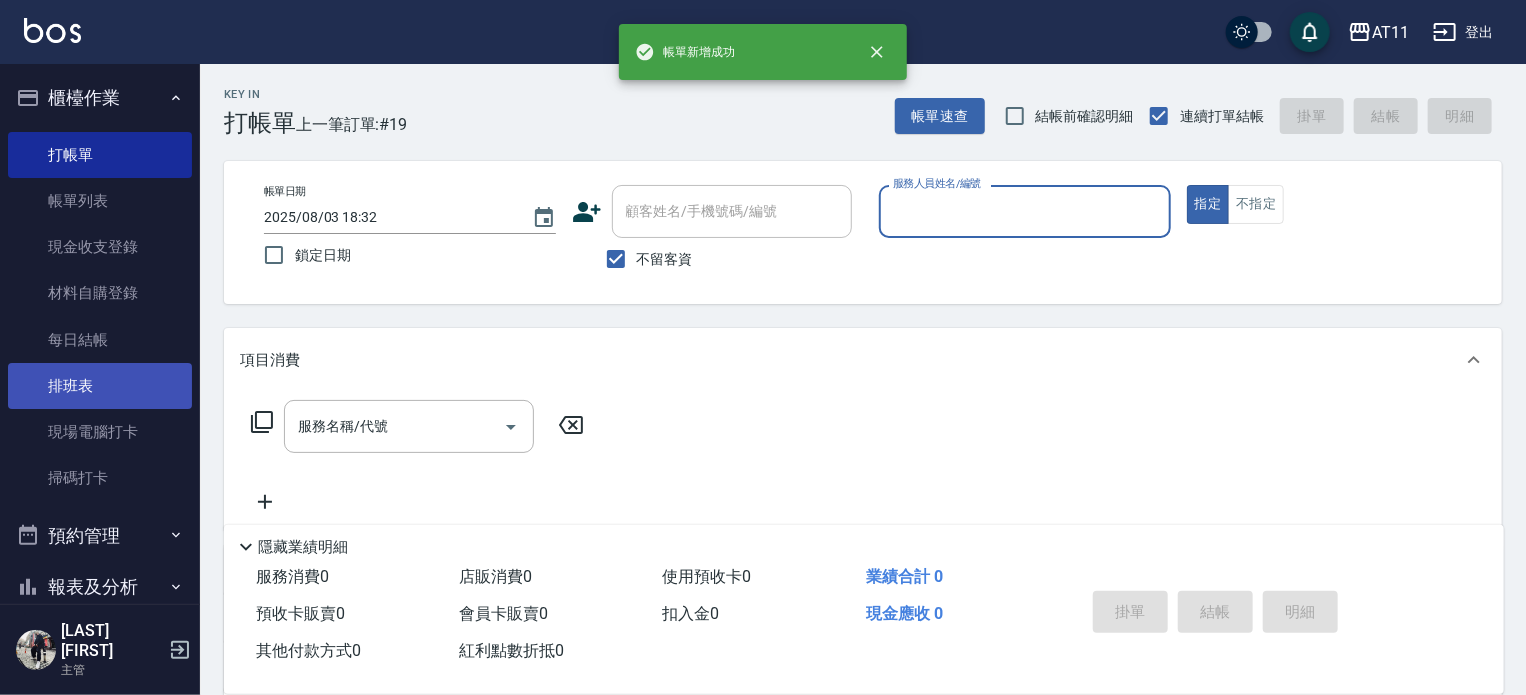 scroll, scrollTop: 220, scrollLeft: 0, axis: vertical 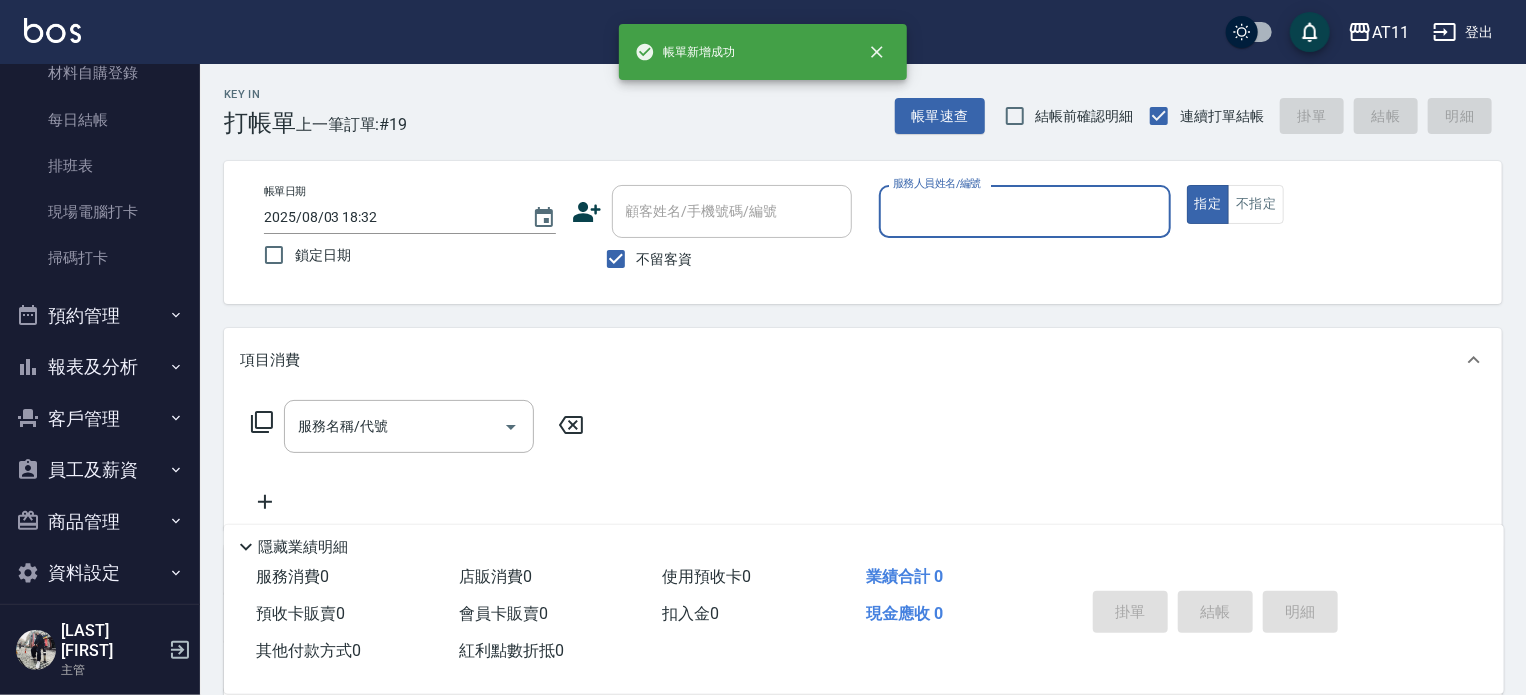 click on "報表及分析" at bounding box center [100, 367] 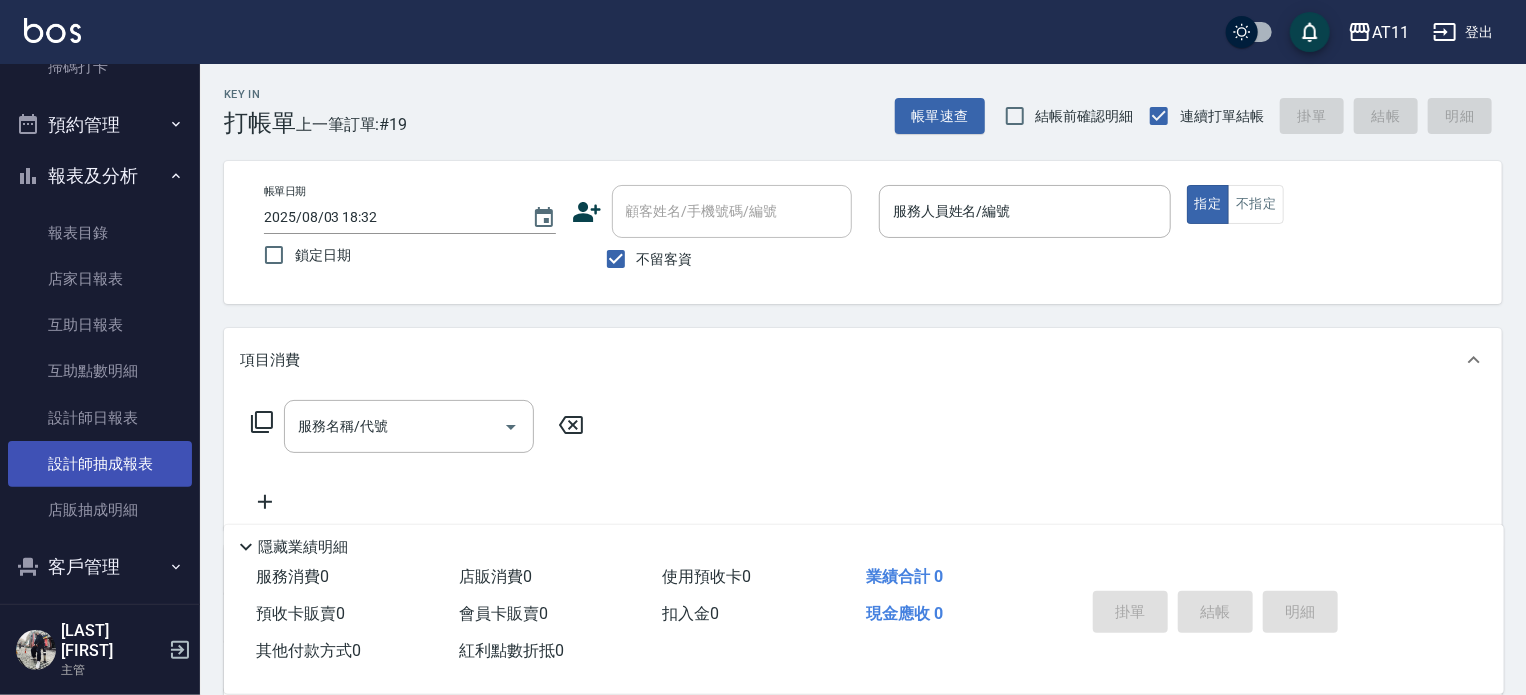 scroll, scrollTop: 420, scrollLeft: 0, axis: vertical 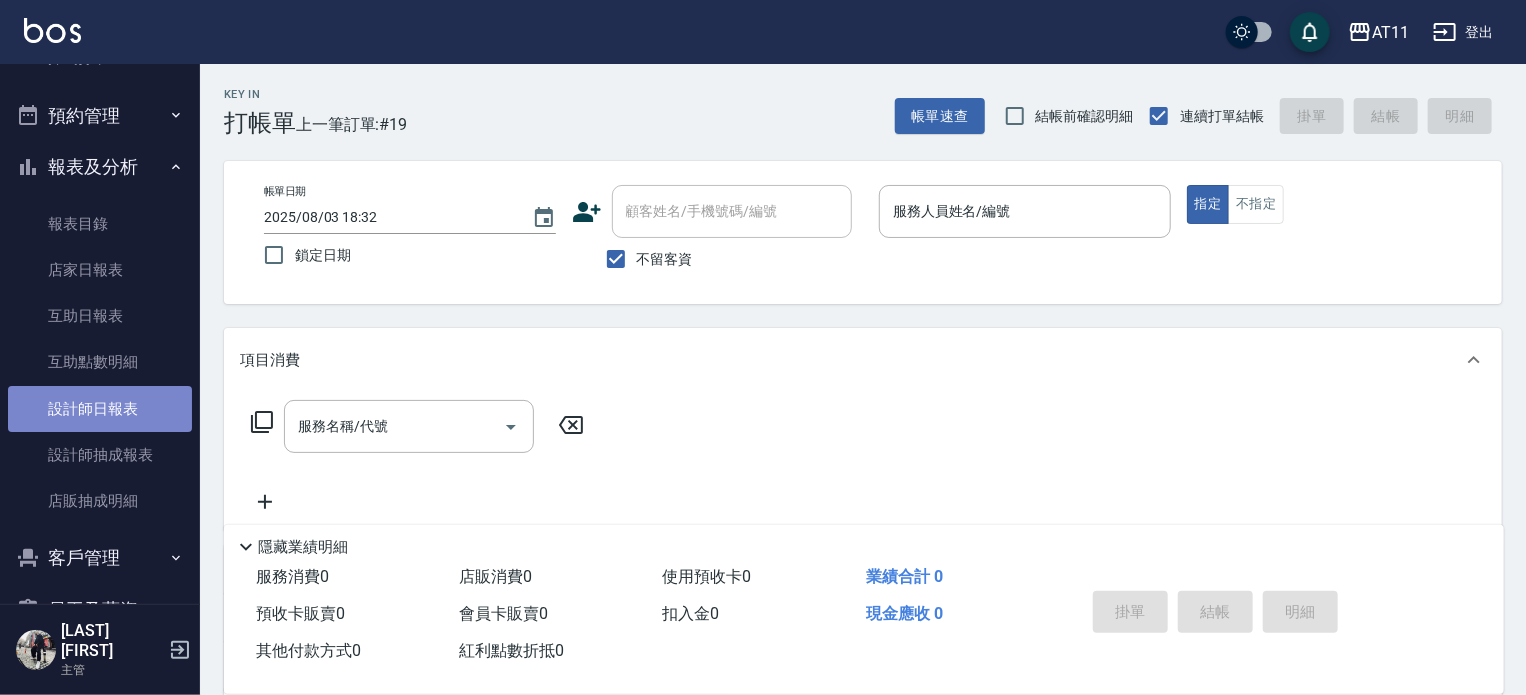 click on "設計師日報表" at bounding box center [100, 409] 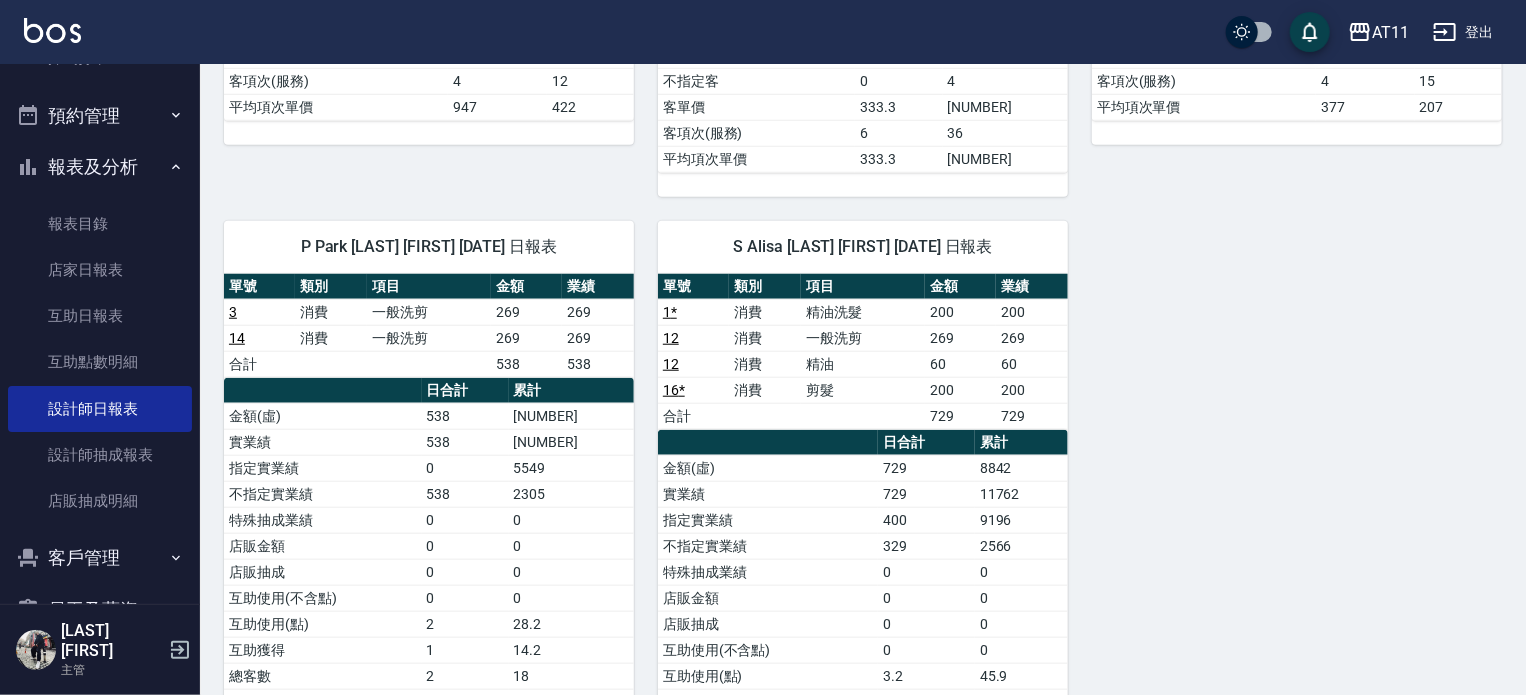 scroll, scrollTop: 800, scrollLeft: 0, axis: vertical 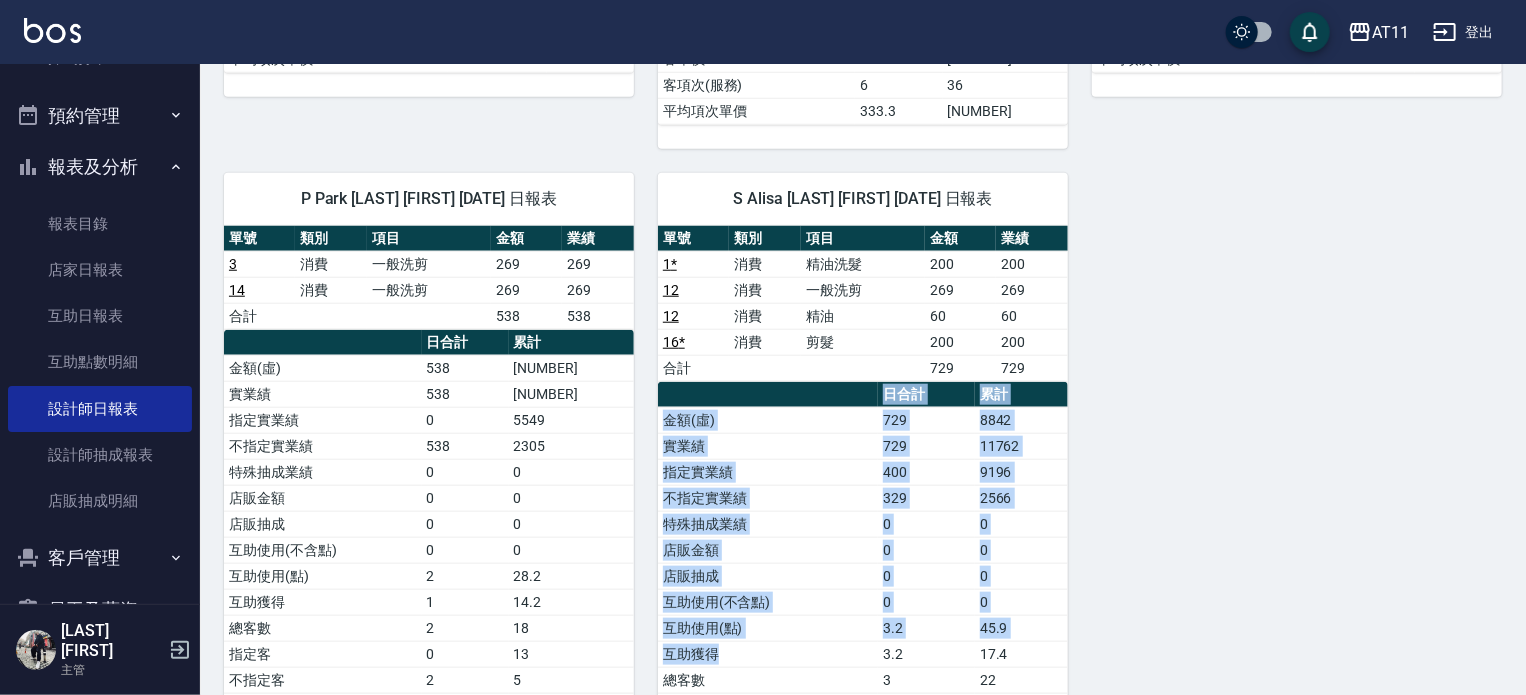 drag, startPoint x: 875, startPoint y: 645, endPoint x: 1100, endPoint y: 635, distance: 225.2221 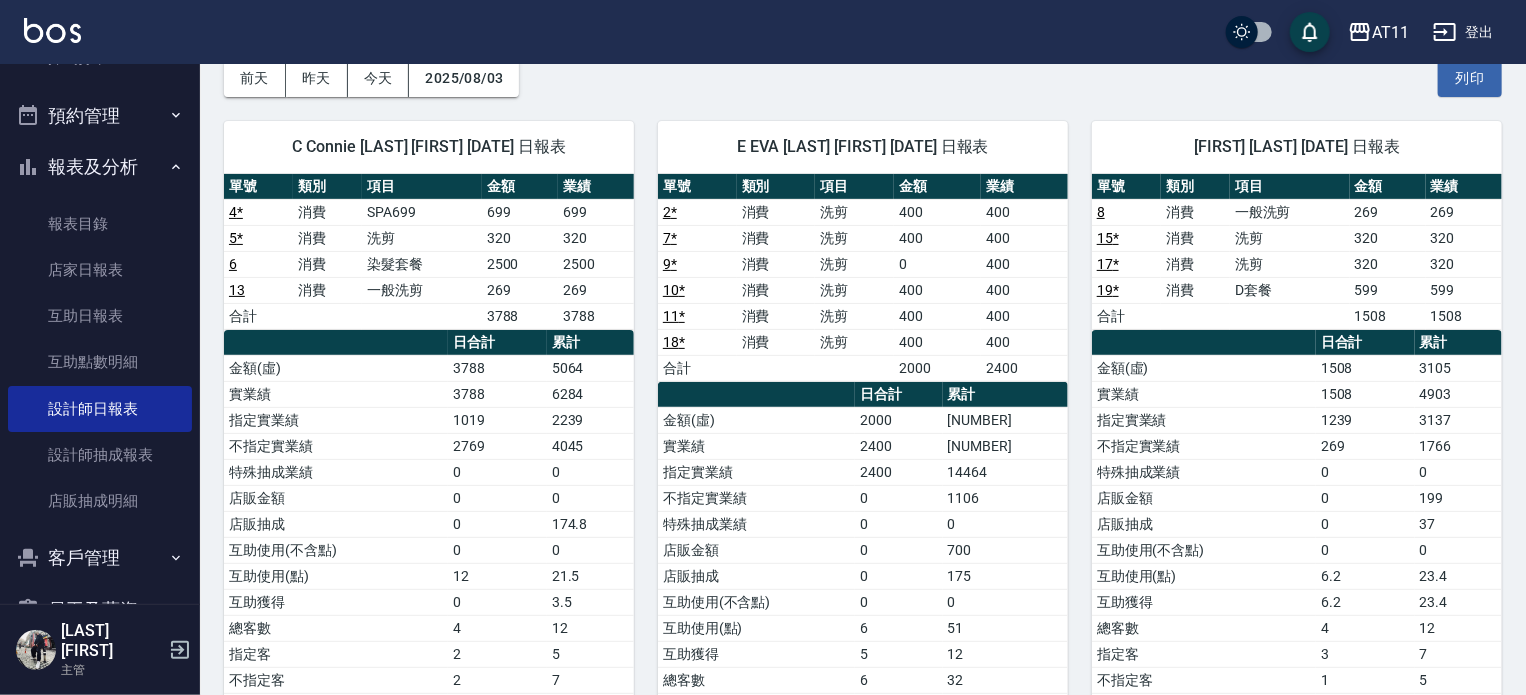 scroll, scrollTop: 0, scrollLeft: 0, axis: both 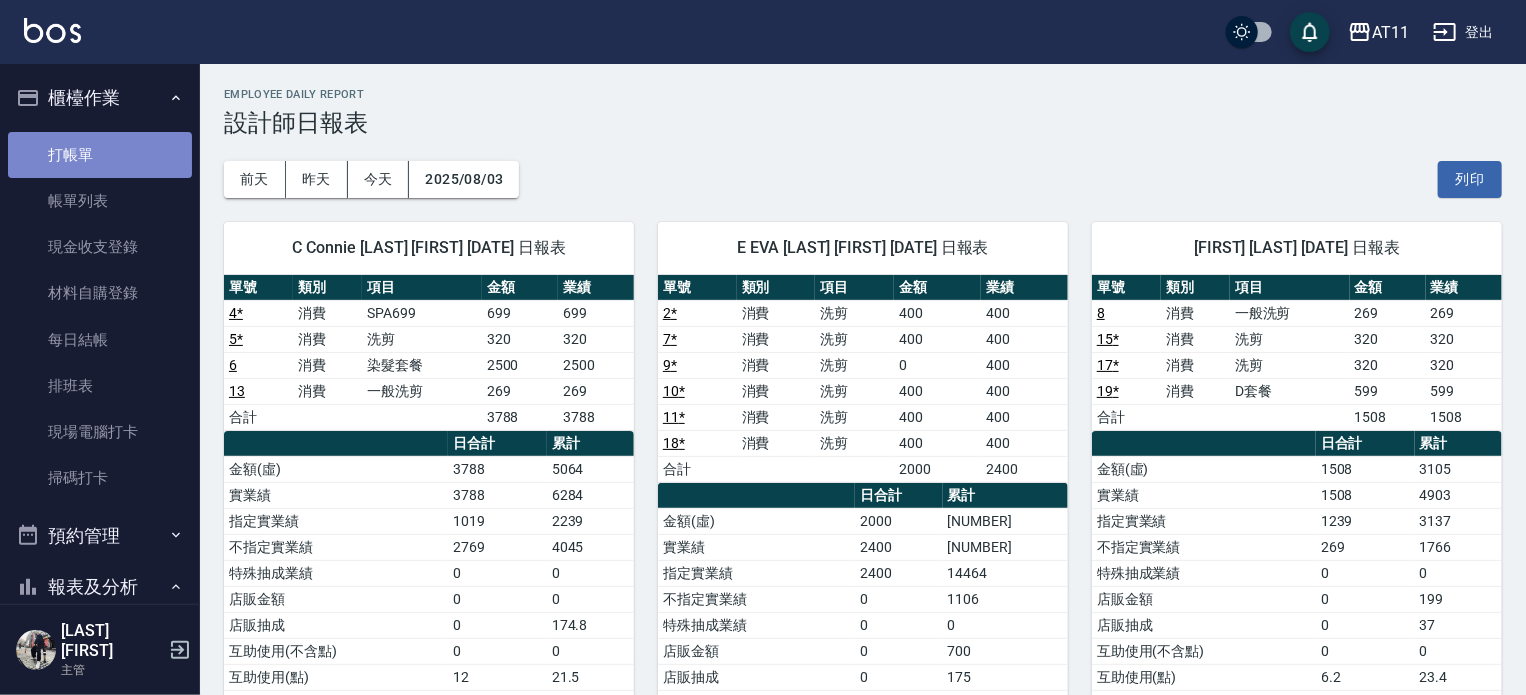 click on "打帳單" at bounding box center [100, 155] 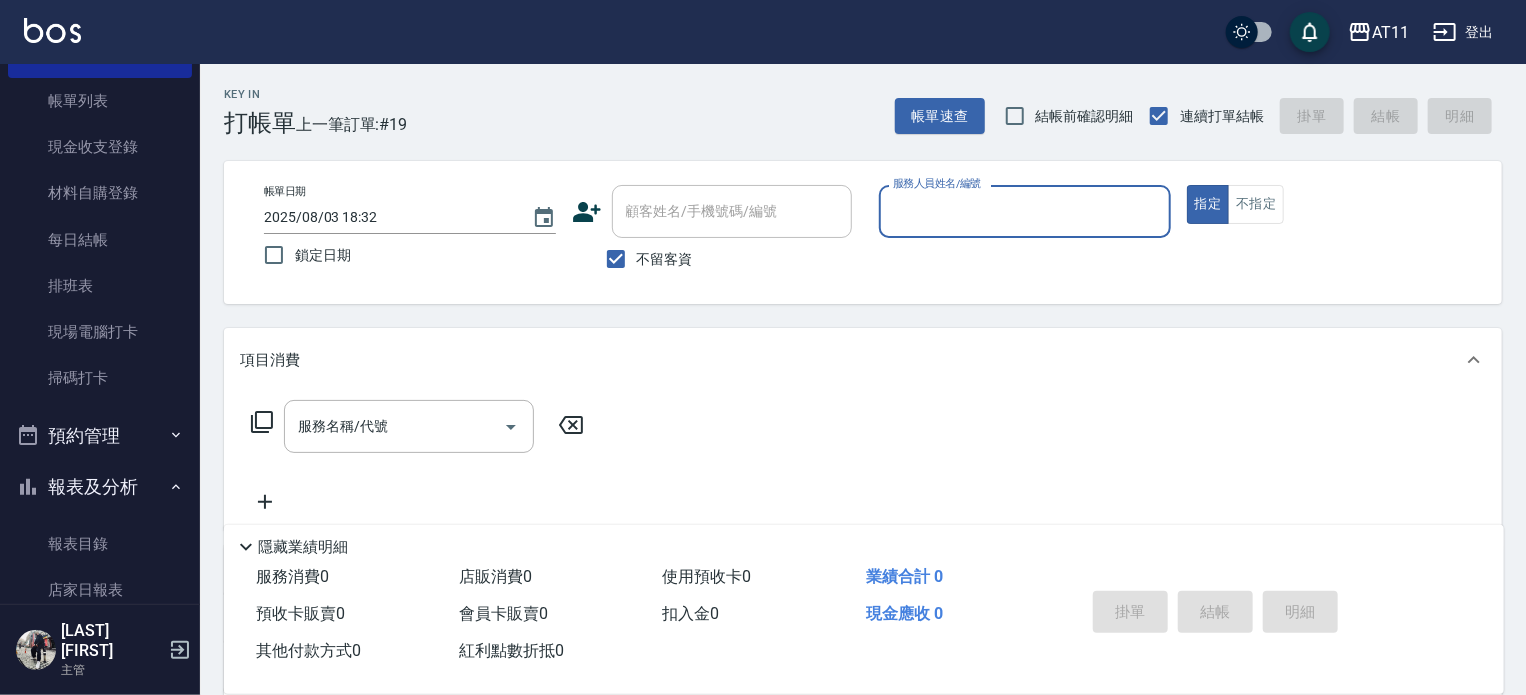 click on "報表及分析" at bounding box center [100, 487] 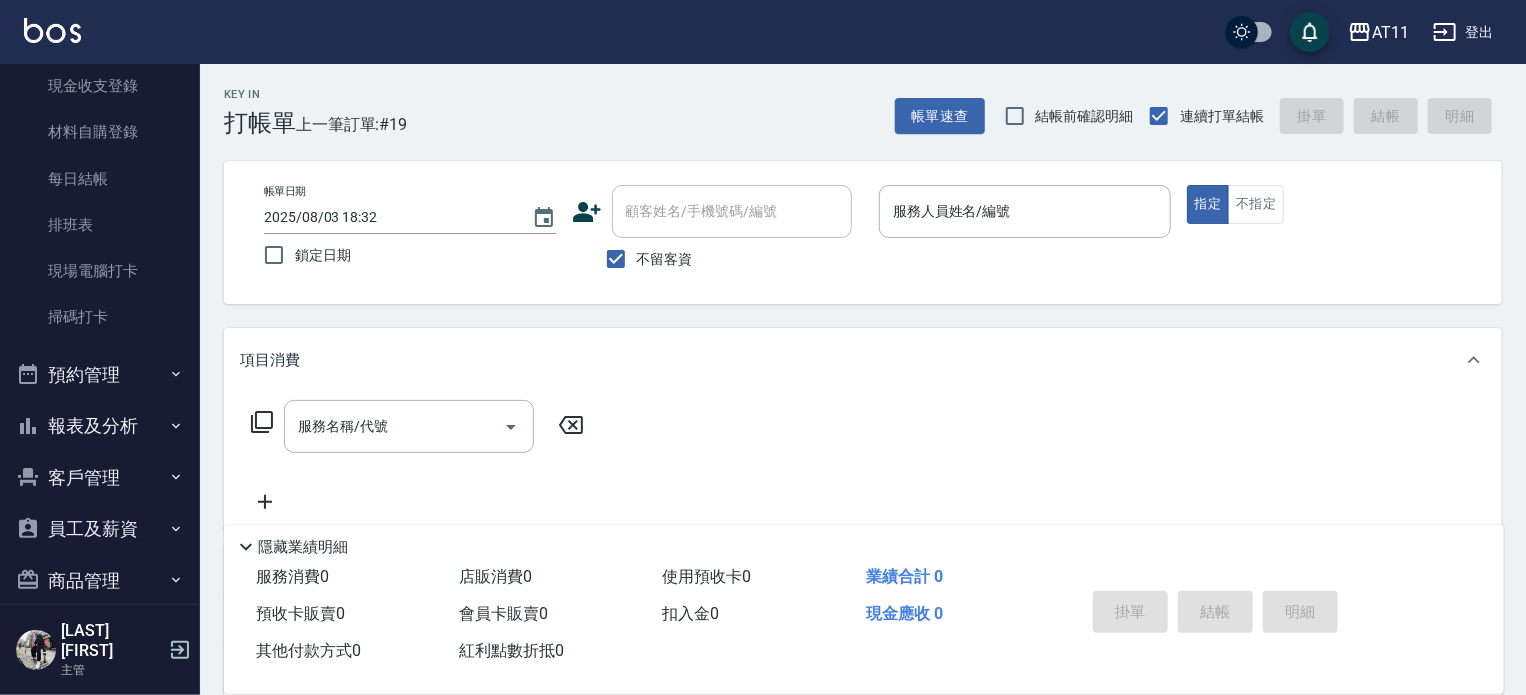scroll, scrollTop: 220, scrollLeft: 0, axis: vertical 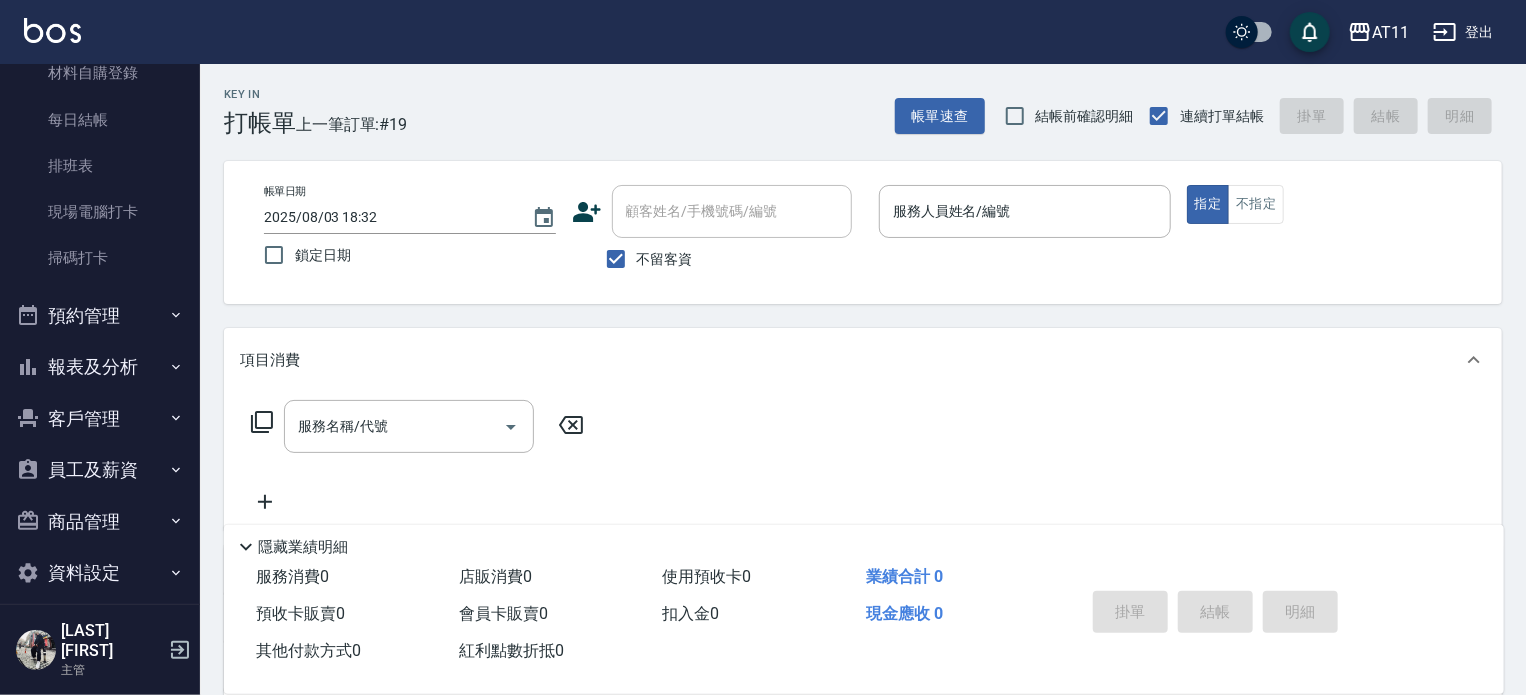 click on "客戶管理" at bounding box center [100, 419] 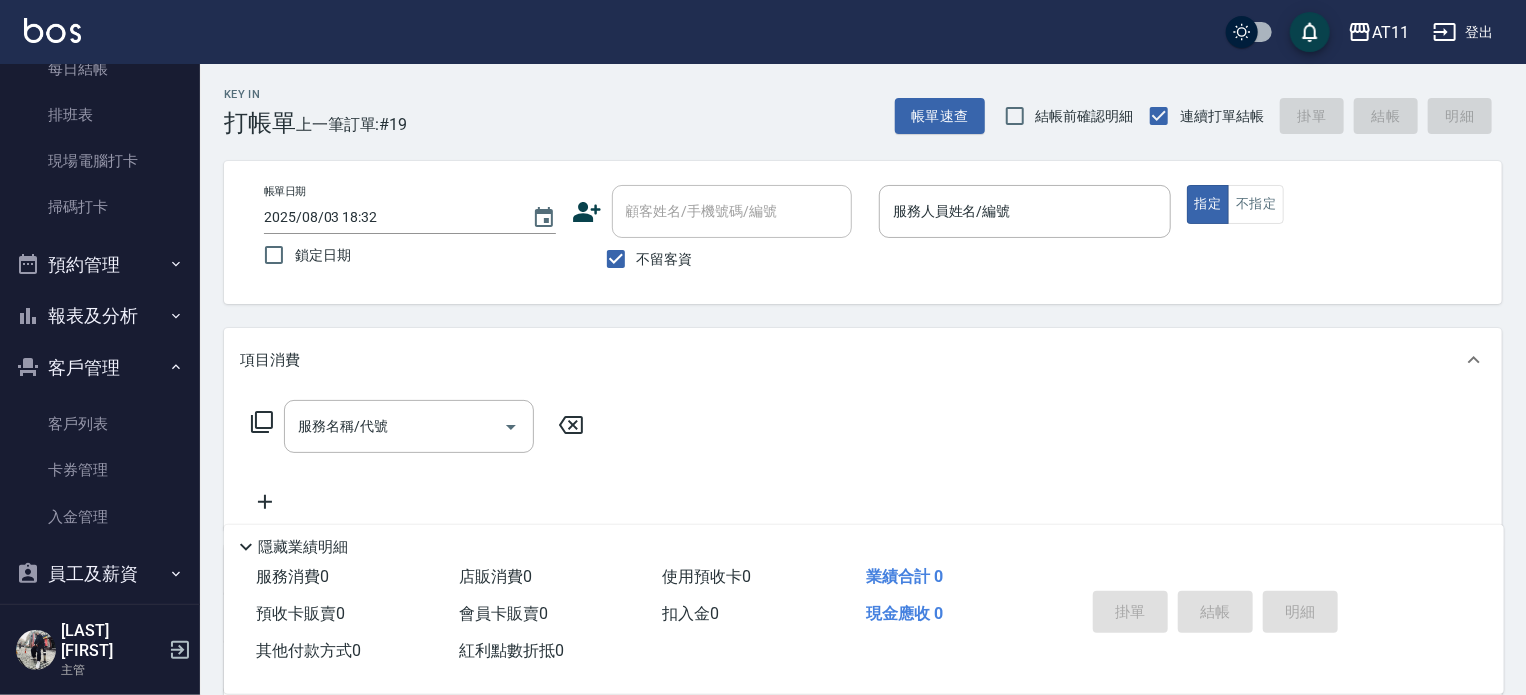 scroll, scrollTop: 320, scrollLeft: 0, axis: vertical 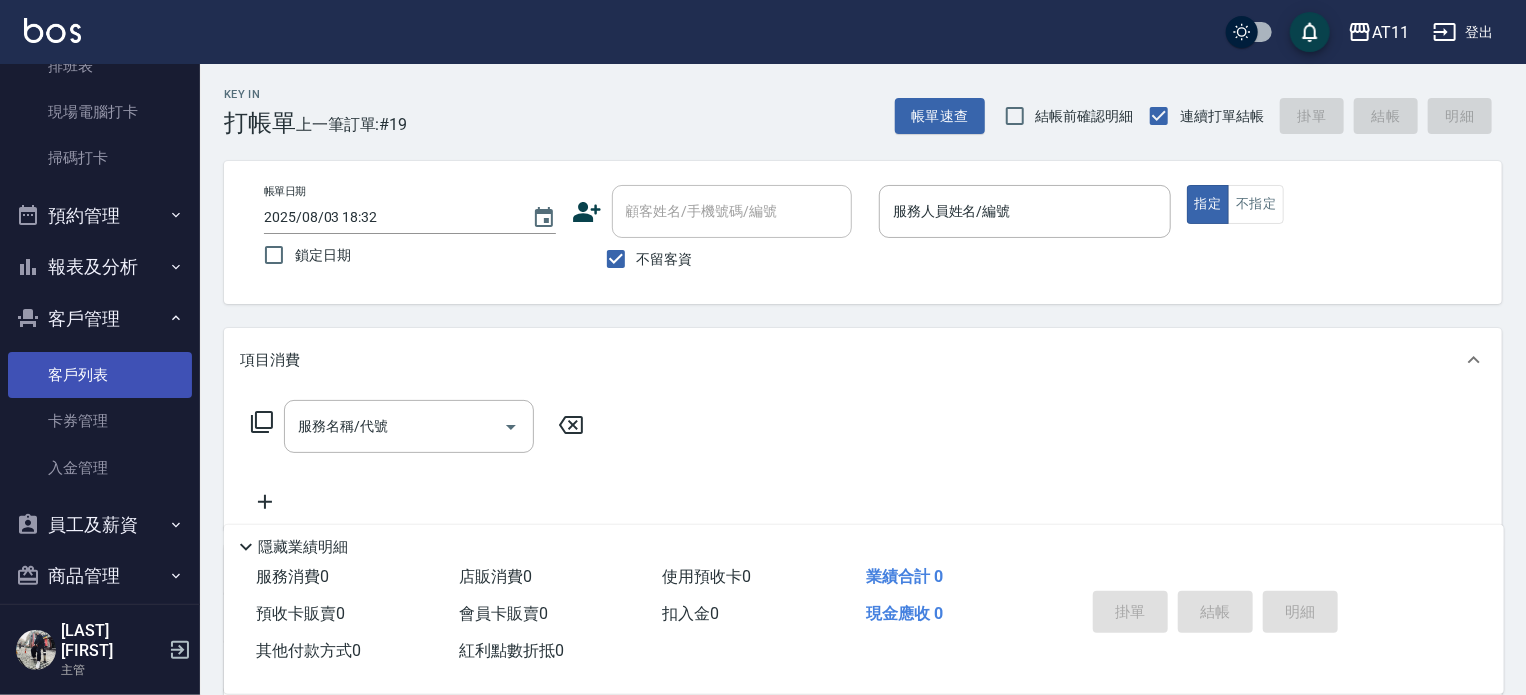click on "客戶列表" at bounding box center (100, 375) 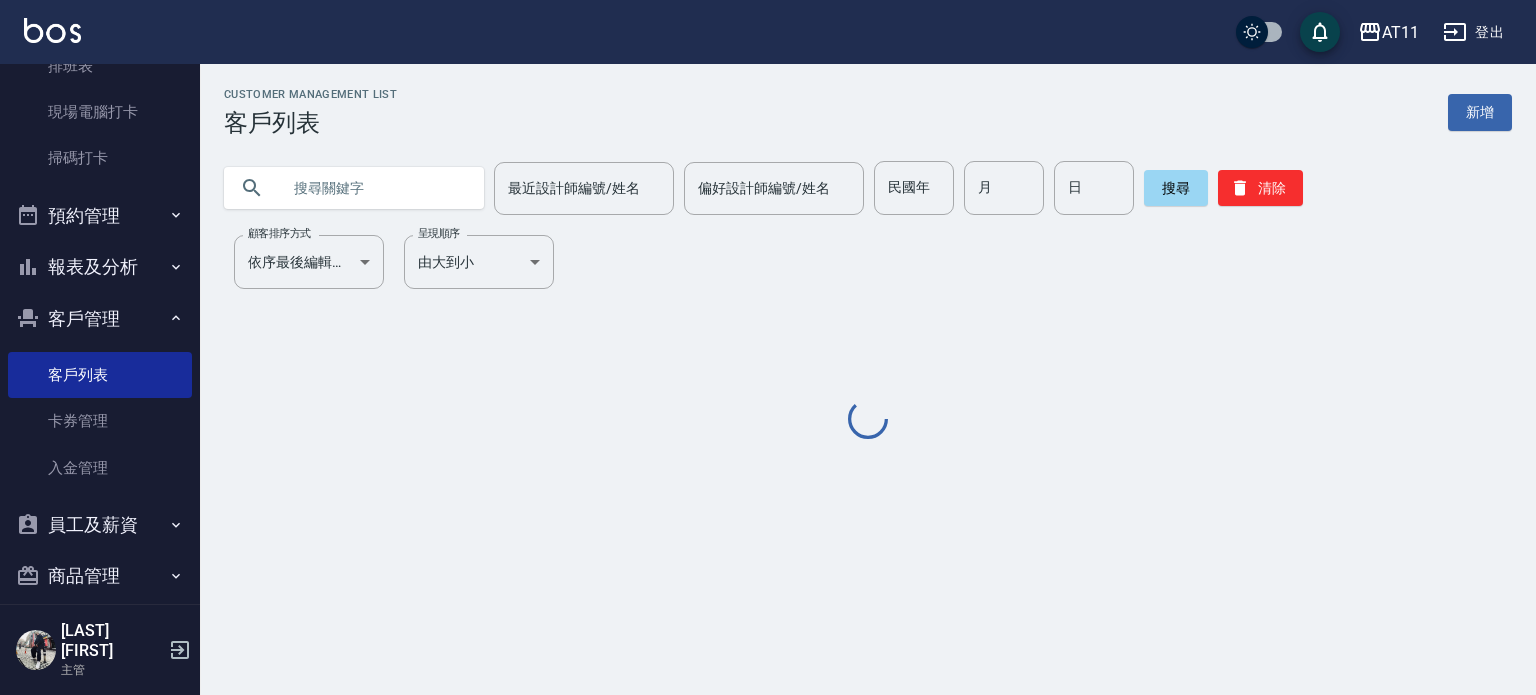 click at bounding box center (374, 188) 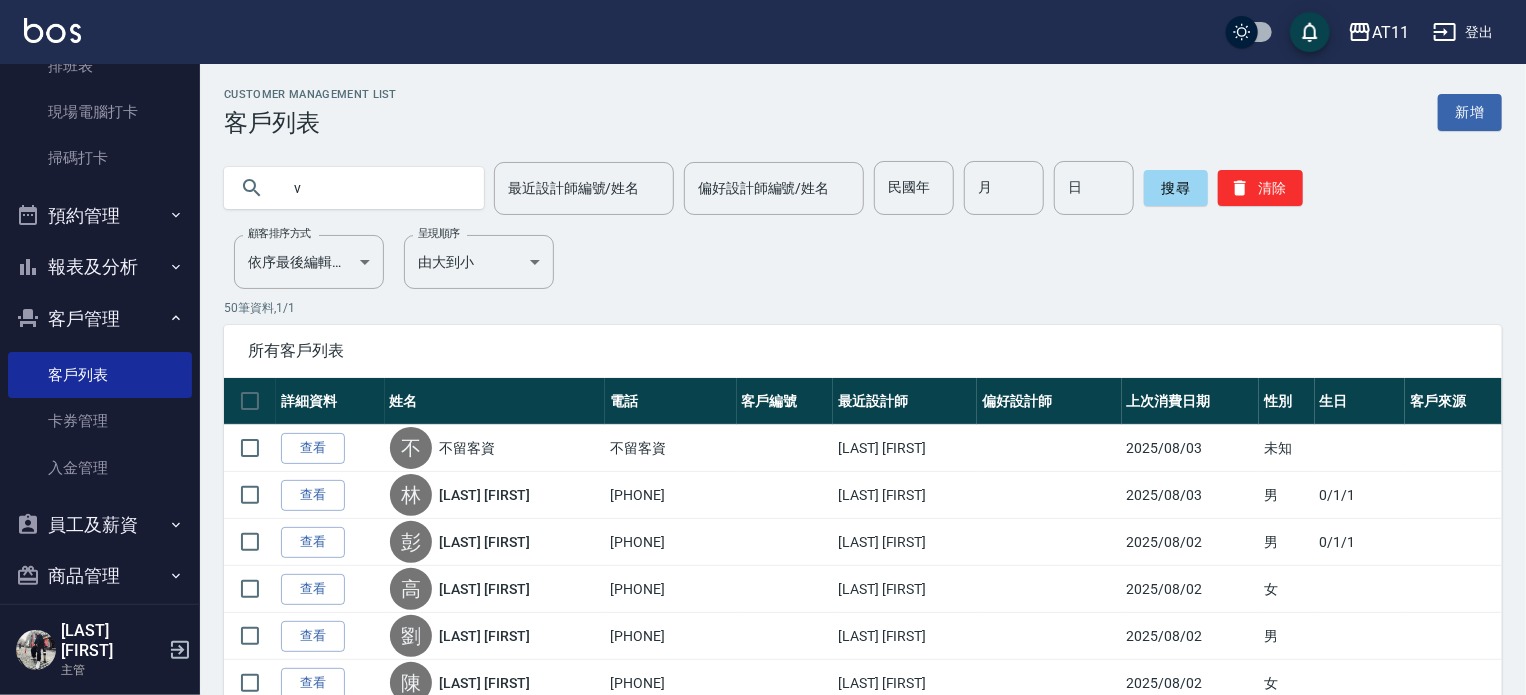 type on "v" 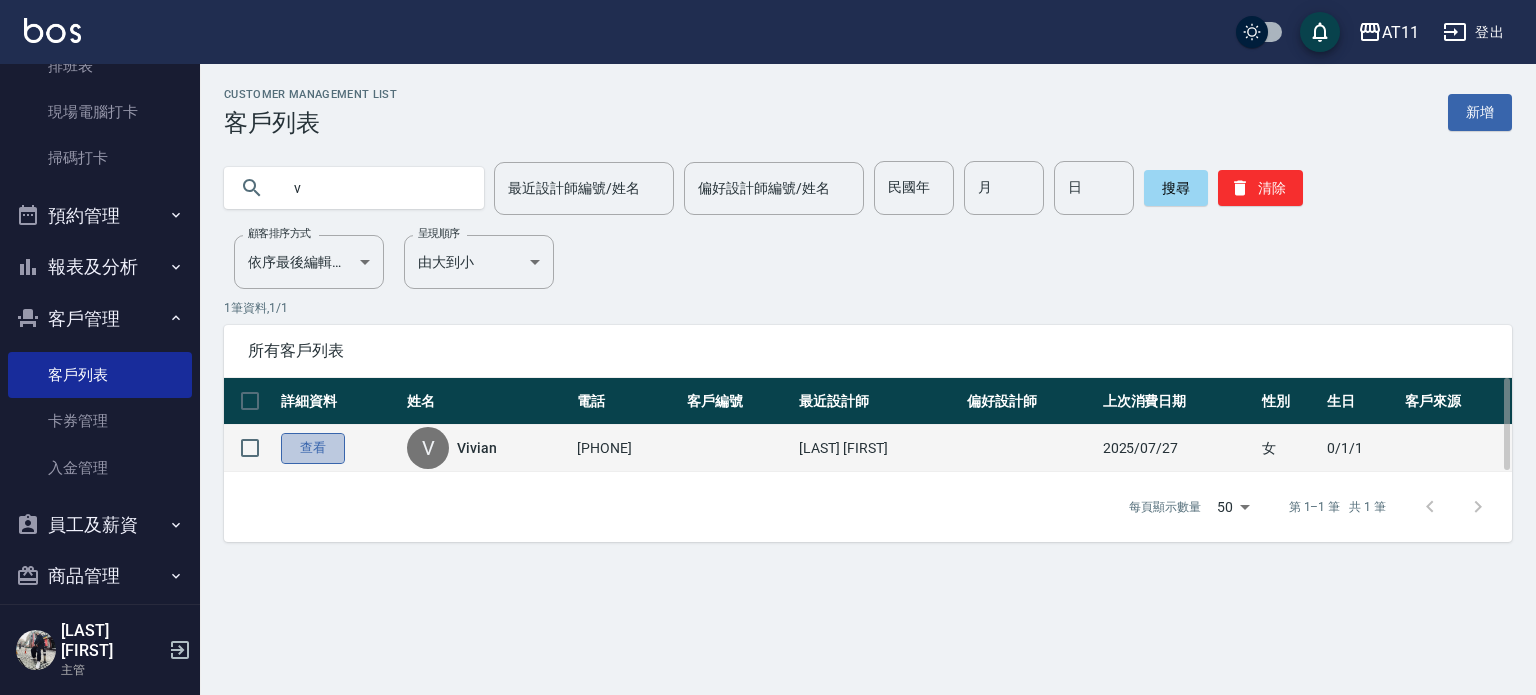 click on "查看" at bounding box center (313, 448) 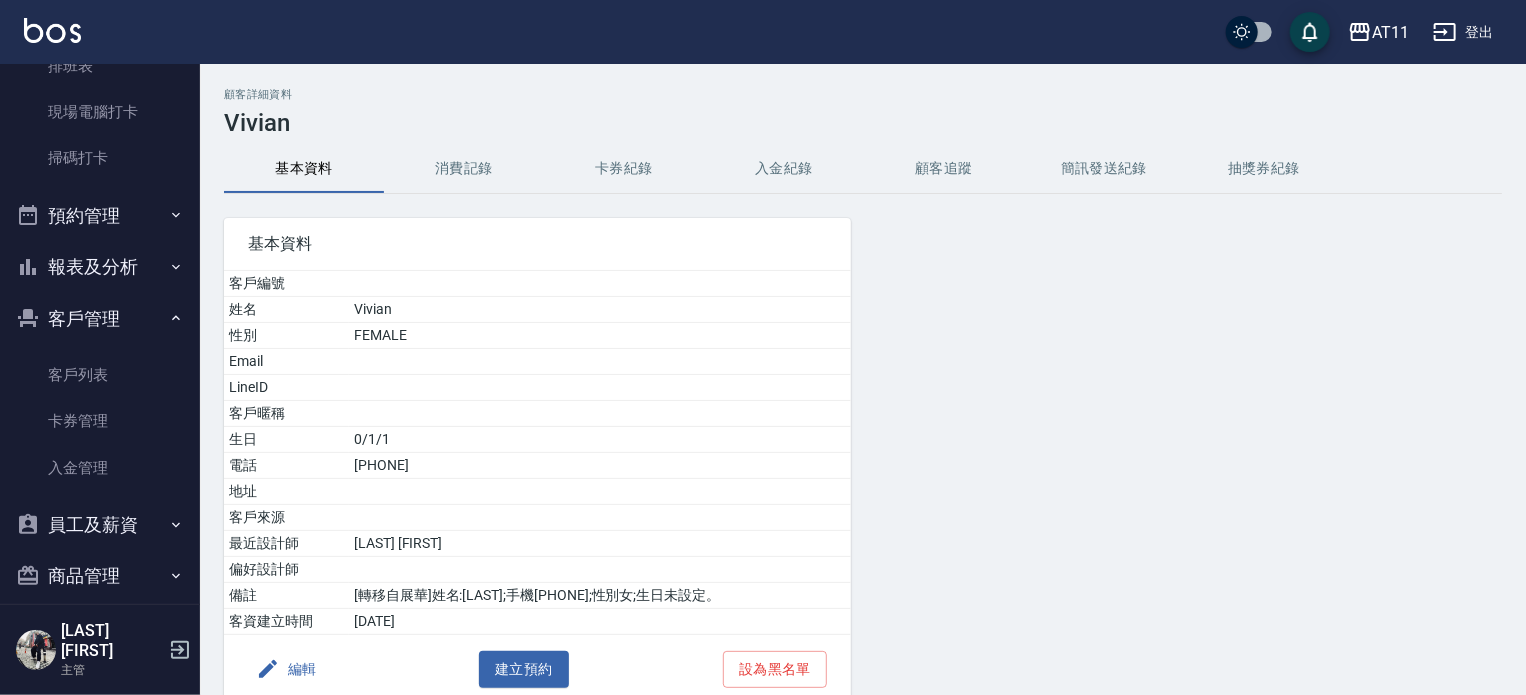click on "入金紀錄" at bounding box center (784, 169) 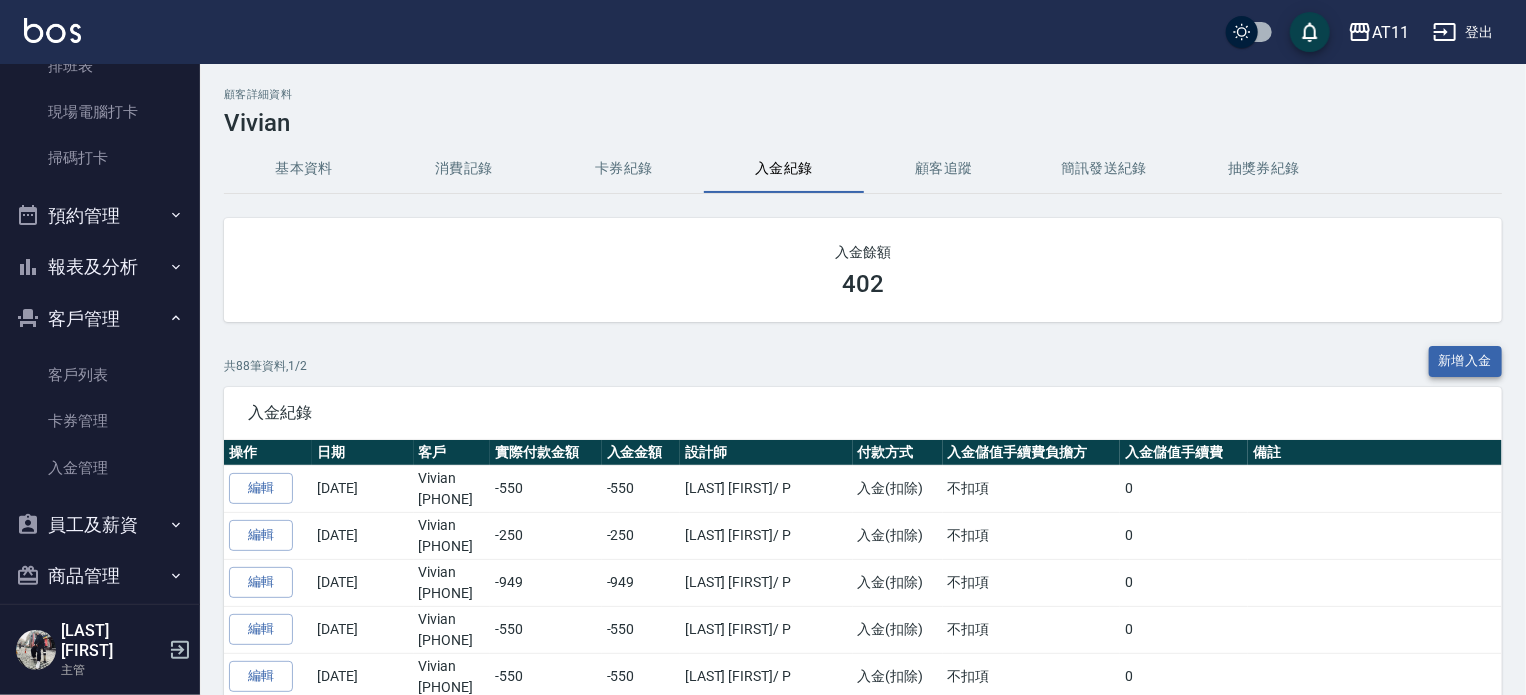 click on "新增入金" at bounding box center (1466, 361) 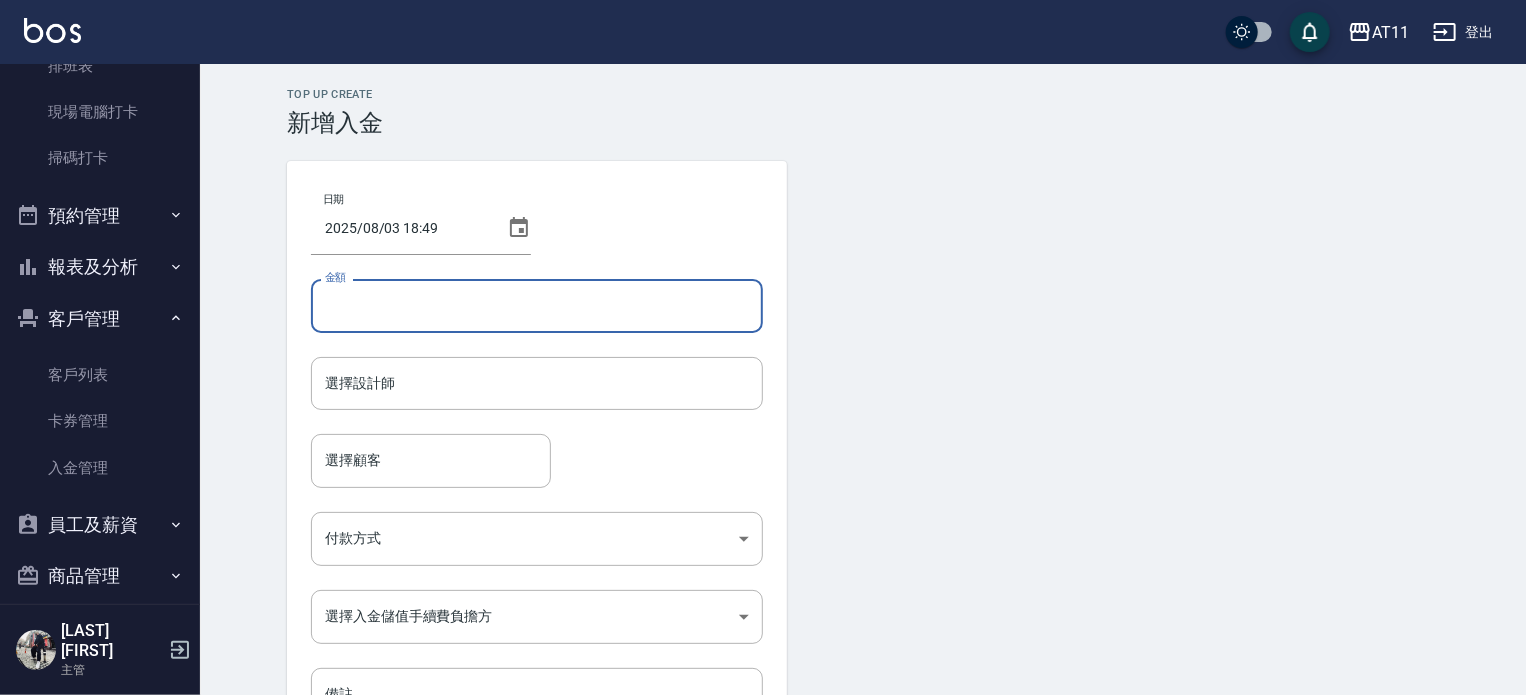 click on "金額" at bounding box center [537, 306] 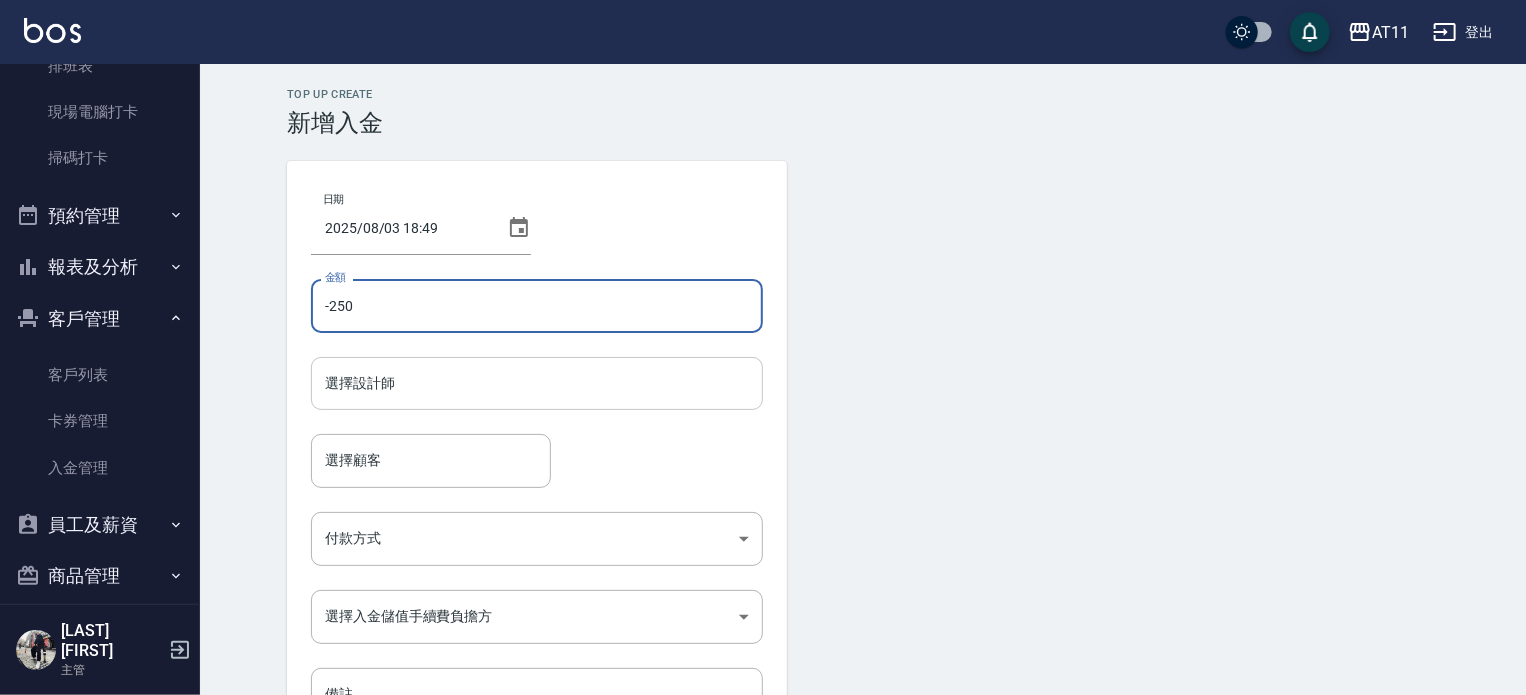 click on "選擇設計師" at bounding box center [537, 383] 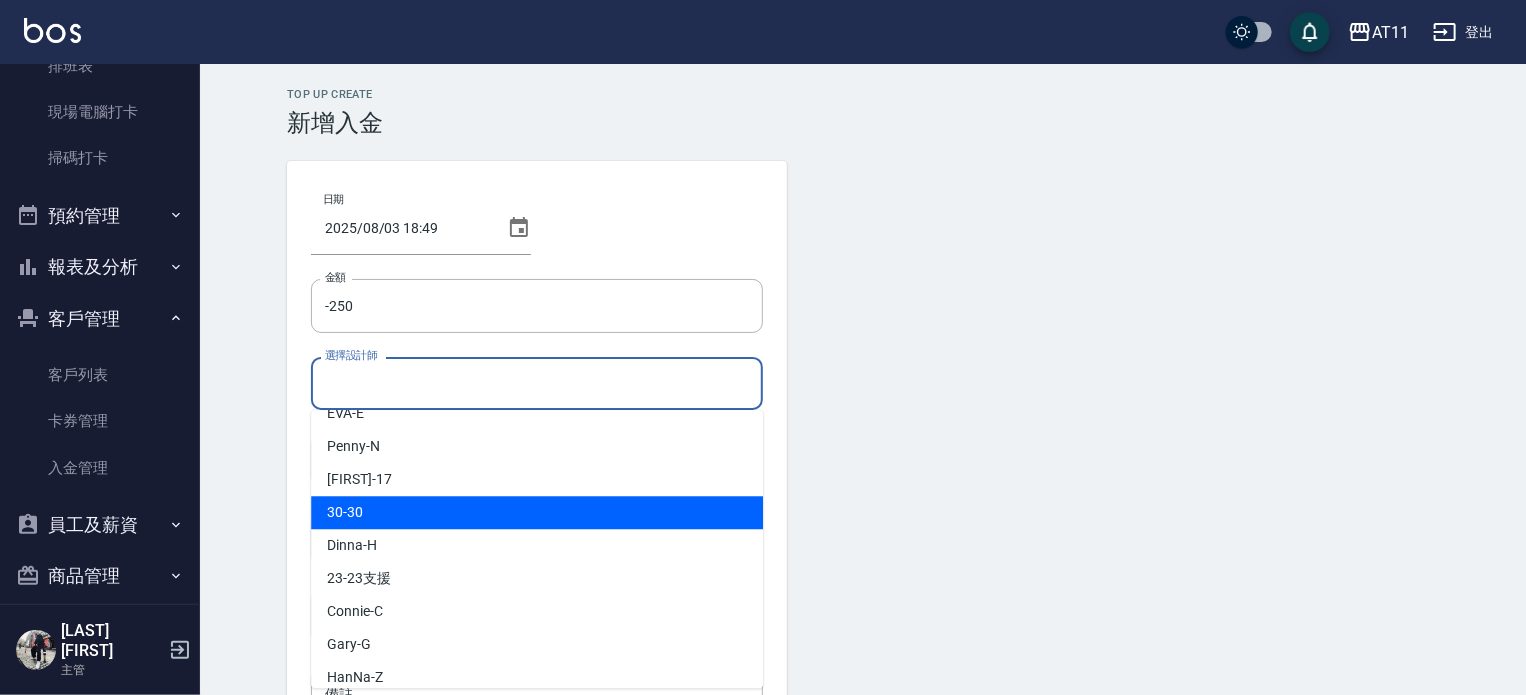 scroll, scrollTop: 232, scrollLeft: 0, axis: vertical 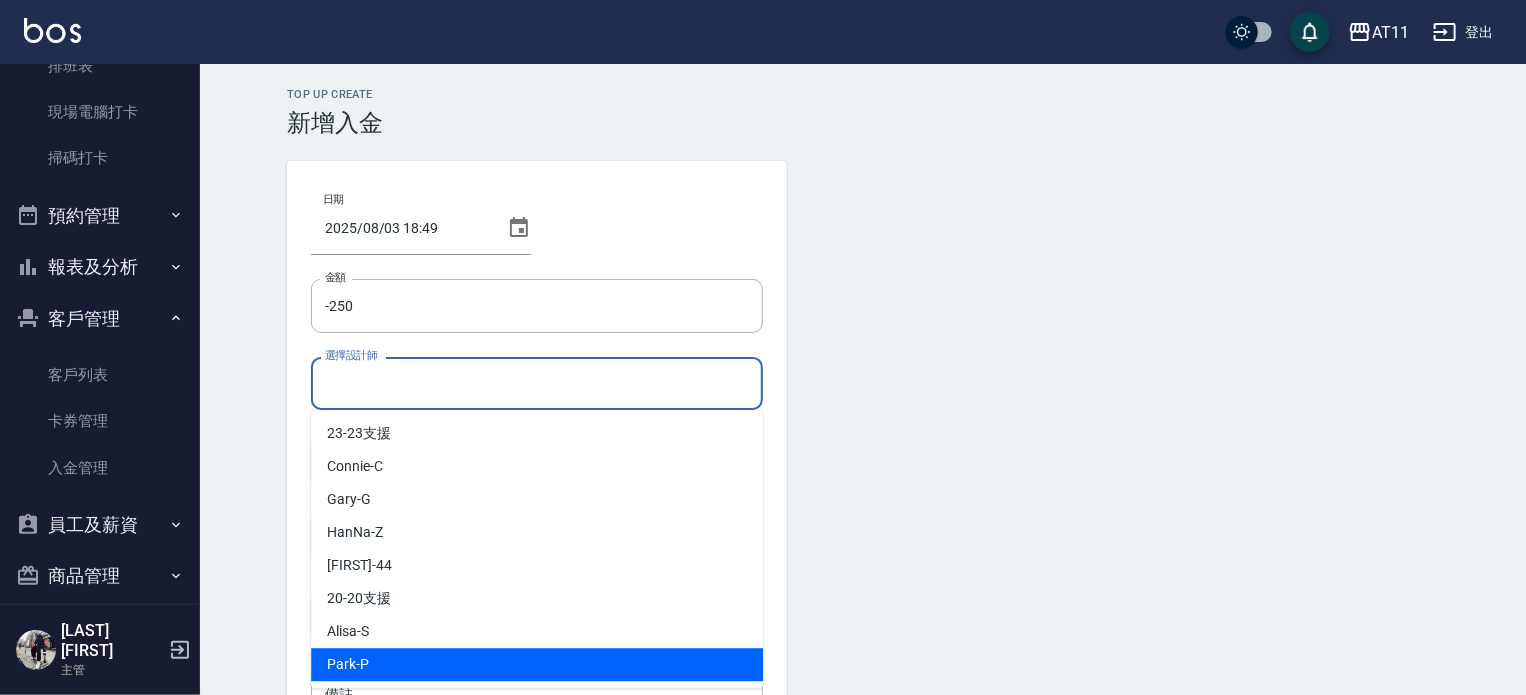 click on "Park -P" at bounding box center [537, 664] 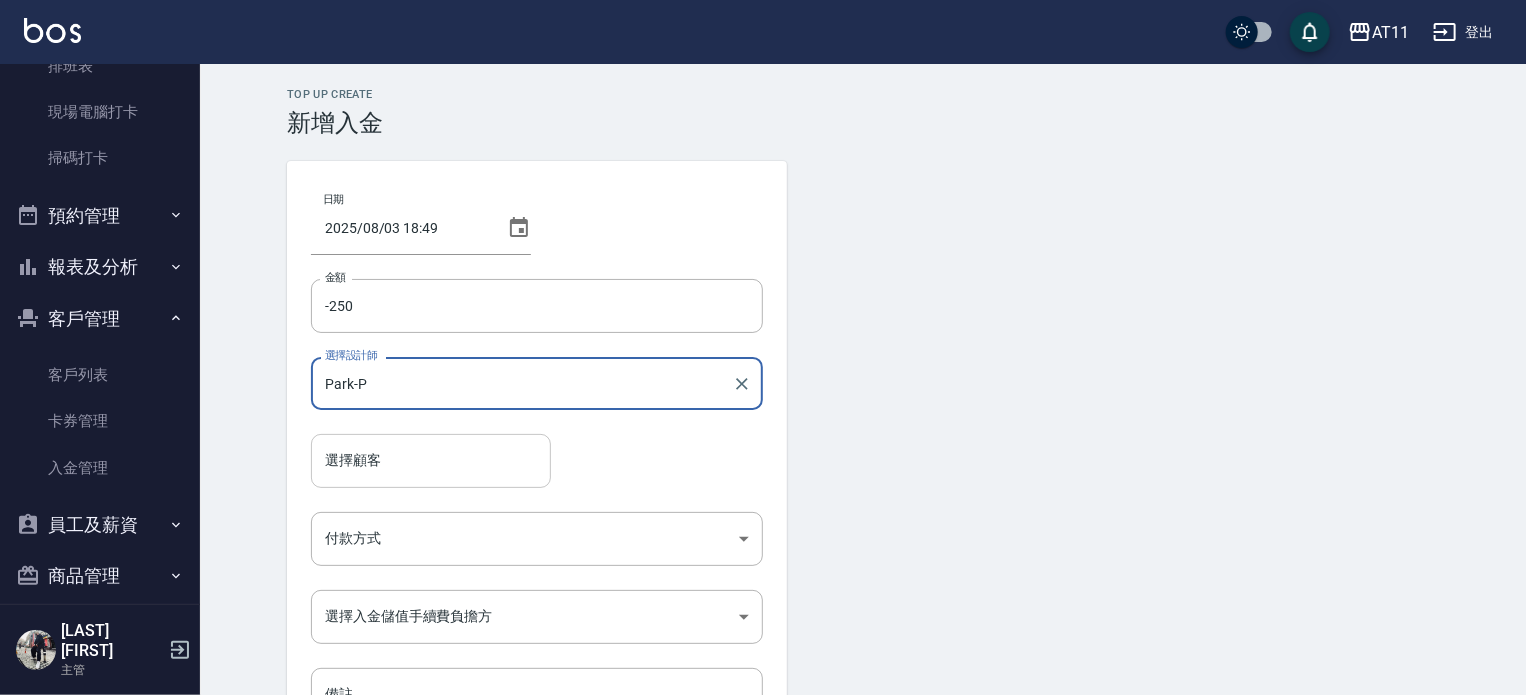 click on "選擇顧客" at bounding box center [431, 460] 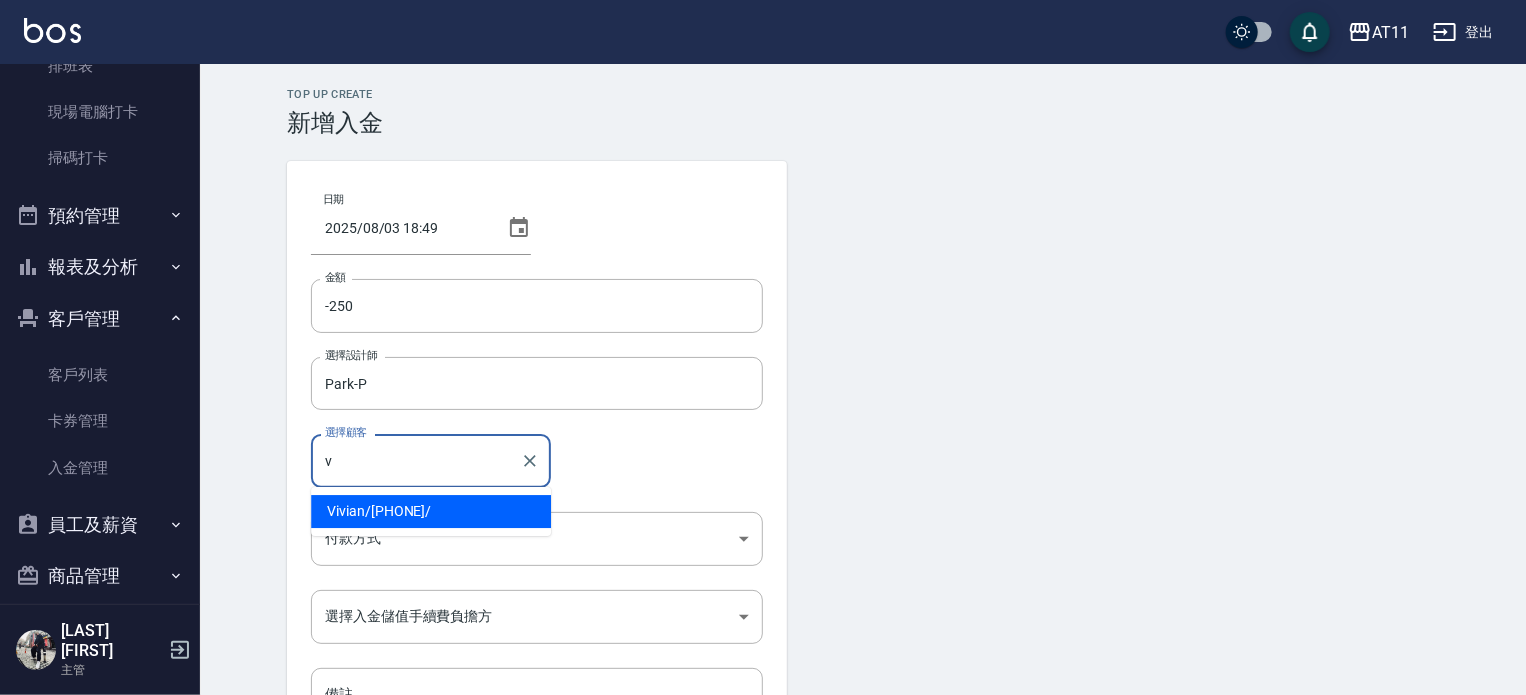click on "Vivian  /  [PHONE]  /" at bounding box center (431, 511) 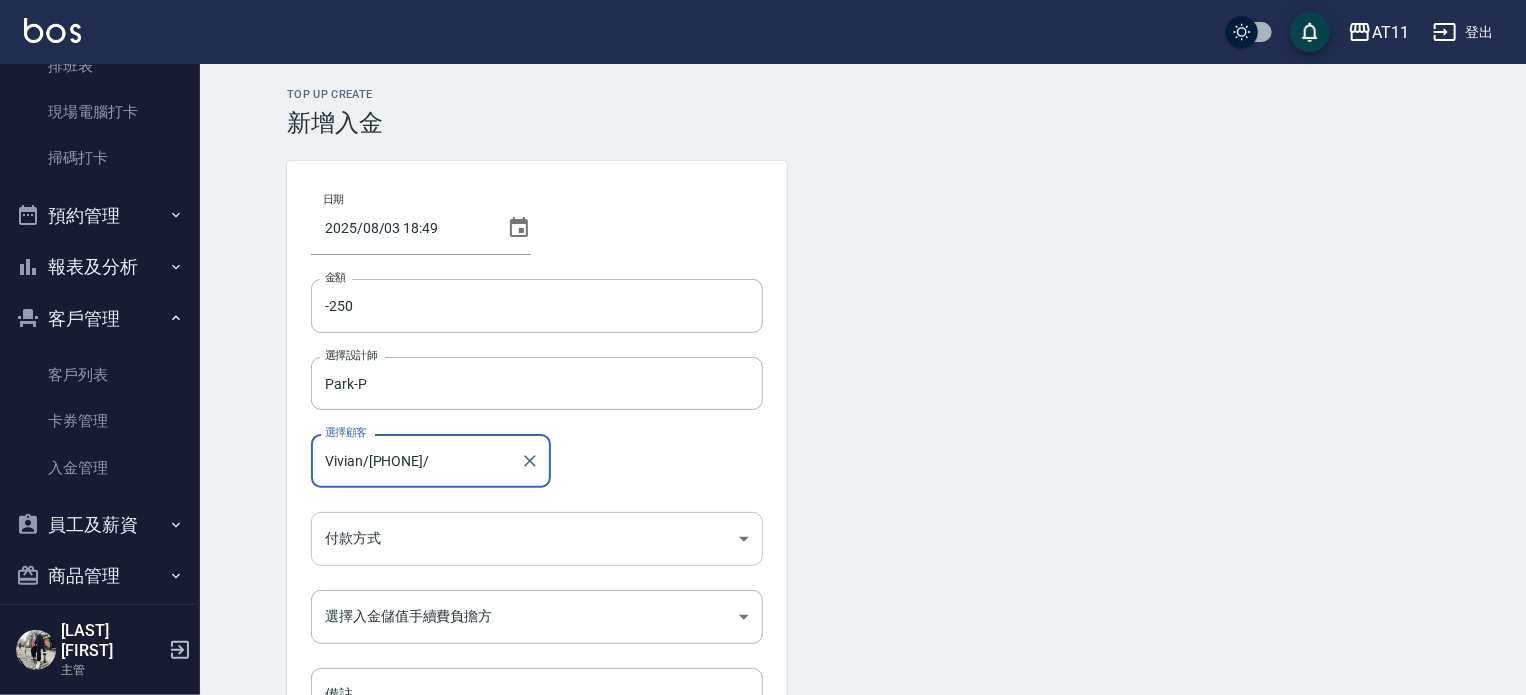 type on "Vivian/[PHONE]/" 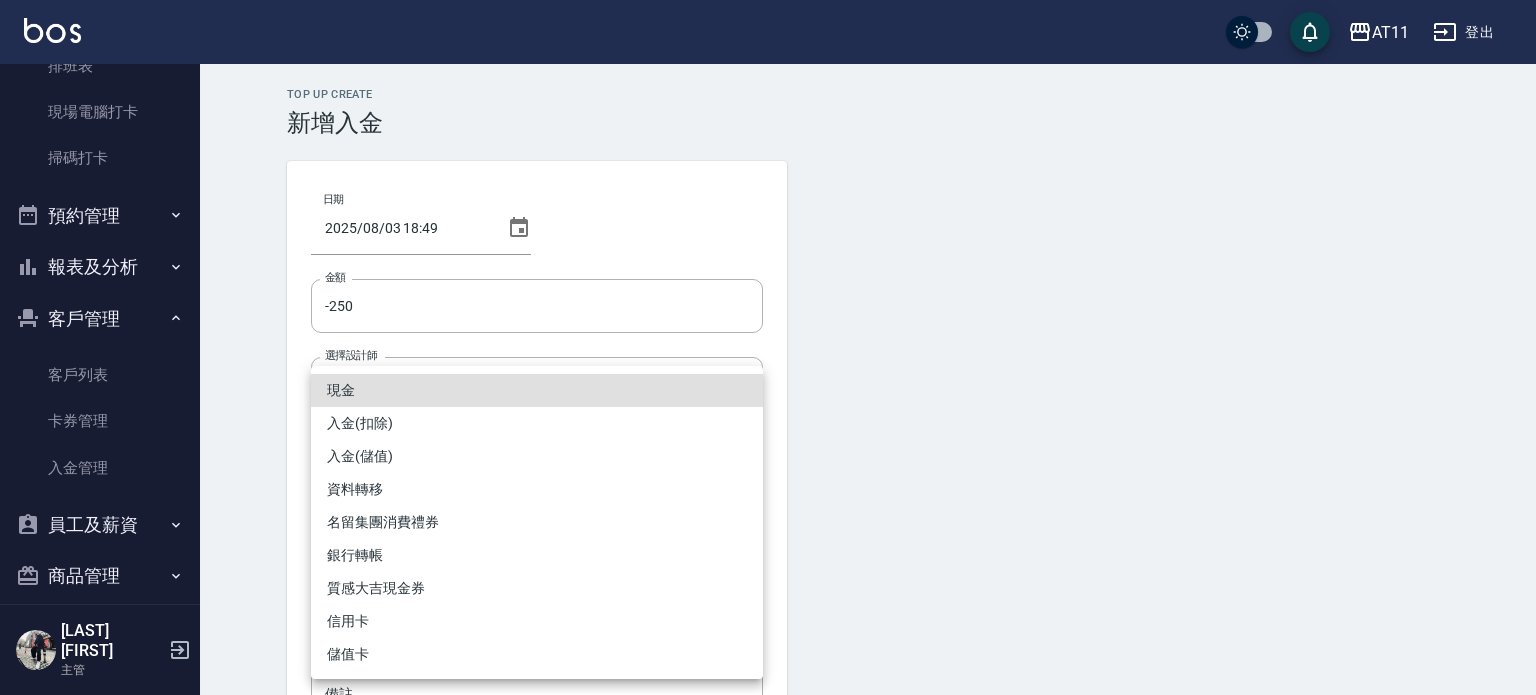click on "AT11 登出 櫃檯作業 打帳單 帳單列表 現金收支登錄 材料自購登錄 每日結帳 排班表 現場電腦打卡 掃碼打卡 預約管理 預約管理 單日預約紀錄 單週預約紀錄 報表及分析 報表目錄 店家日報表 互助日報表 互助點數明細 設計師日報表 設計師抽成報表 店販抽成明細 客戶管理 客戶列表 卡券管理 入金管理 員工及薪資 員工列表 全店打卡記錄 商品管理 商品分類設定 商品列表 資料設定 服務分類設定 服務項目設定 預收卡設定 支付方式設定 第三方卡券設定 [LAST] [FIRST] 主管 Top Up Create 新增入金 日期 [DATE] [TIME] 金額 -250 金額 選擇設計師 Park-P 選擇設計師 選擇顧客 Vivian/[PHONE]/ 選擇顧客 付款方式 ​ 付款方式 選擇入金儲值手續費負擔方 ​ 選擇入金儲值手續費負擔方 備註 備註 新增 現金 入金(扣除) 入金(儲值) 資料轉移 名留集團消費禮券 銀行轉帳 質感大吉現金券 信用卡" at bounding box center [768, 415] 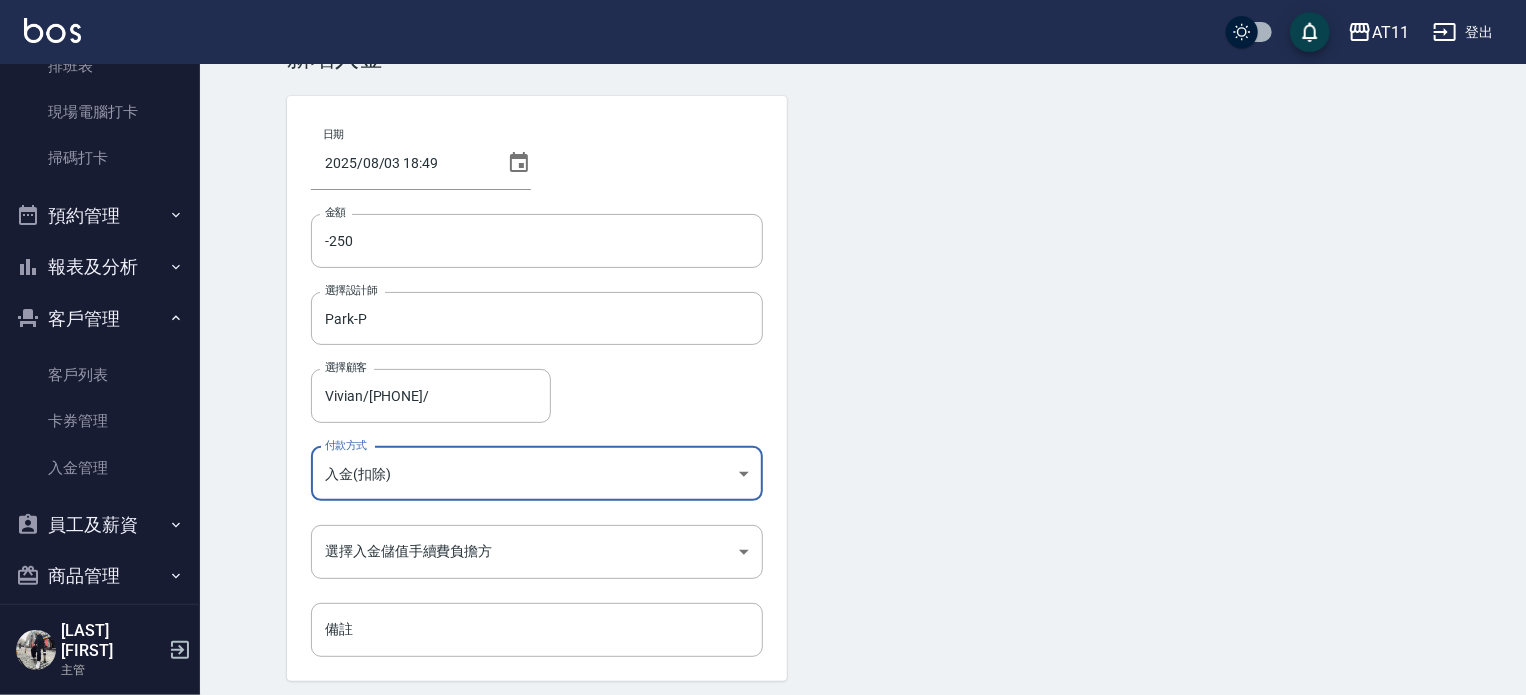 scroll, scrollTop: 100, scrollLeft: 0, axis: vertical 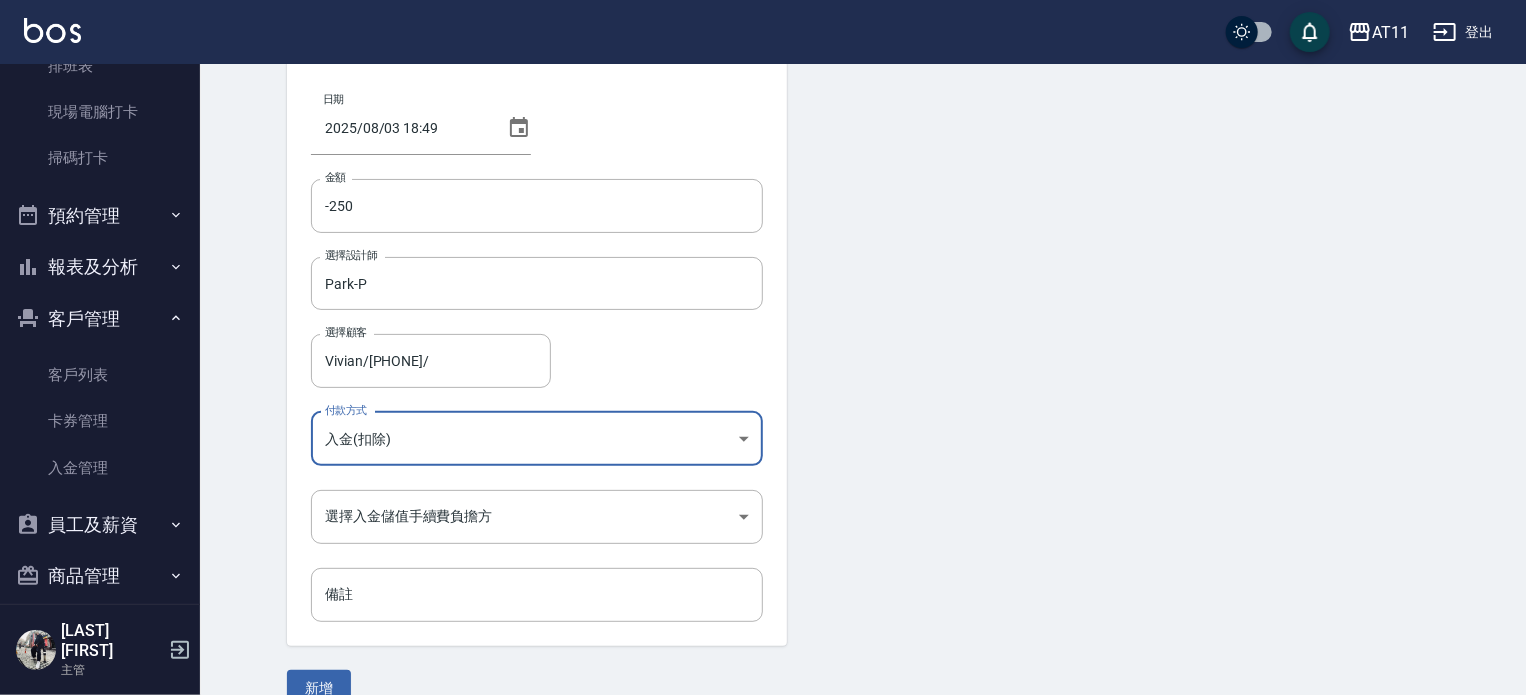 click on "AT11 登出 櫃檯作業 打帳單 帳單列表 現金收支登錄 材料自購登錄 每日結帳 排班表 現場電腦打卡 掃碼打卡 預約管理 預約管理 單日預約紀錄 單週預約紀錄 報表及分析 報表目錄 店家日報表 互助日報表 互助點數明細 設計師日報表 設計師抽成報表 店販抽成明細 客戶管理 客戶列表 卡券管理 入金管理 員工及薪資 員工列表 全店打卡記錄 商品管理 商品分類設定 商品列表 資料設定 服務分類設定 服務項目設定 預收卡設定 支付方式設定 第三方卡券設定 [LAST] [FIRST] 主管 Top Up Create 新增入金 日期 [DATE] [TIME] 金額 -250 金額 選擇設計師 Park-P 選擇設計師 選擇顧客 Vivian/[PHONE]/ 選擇顧客 付款方式 入金(扣除) 入金(扣除) 付款方式 選擇入金儲值手續費負擔方 ​ 選擇入金儲值手續費負擔方 備註 備註 新增" at bounding box center [763, 315] 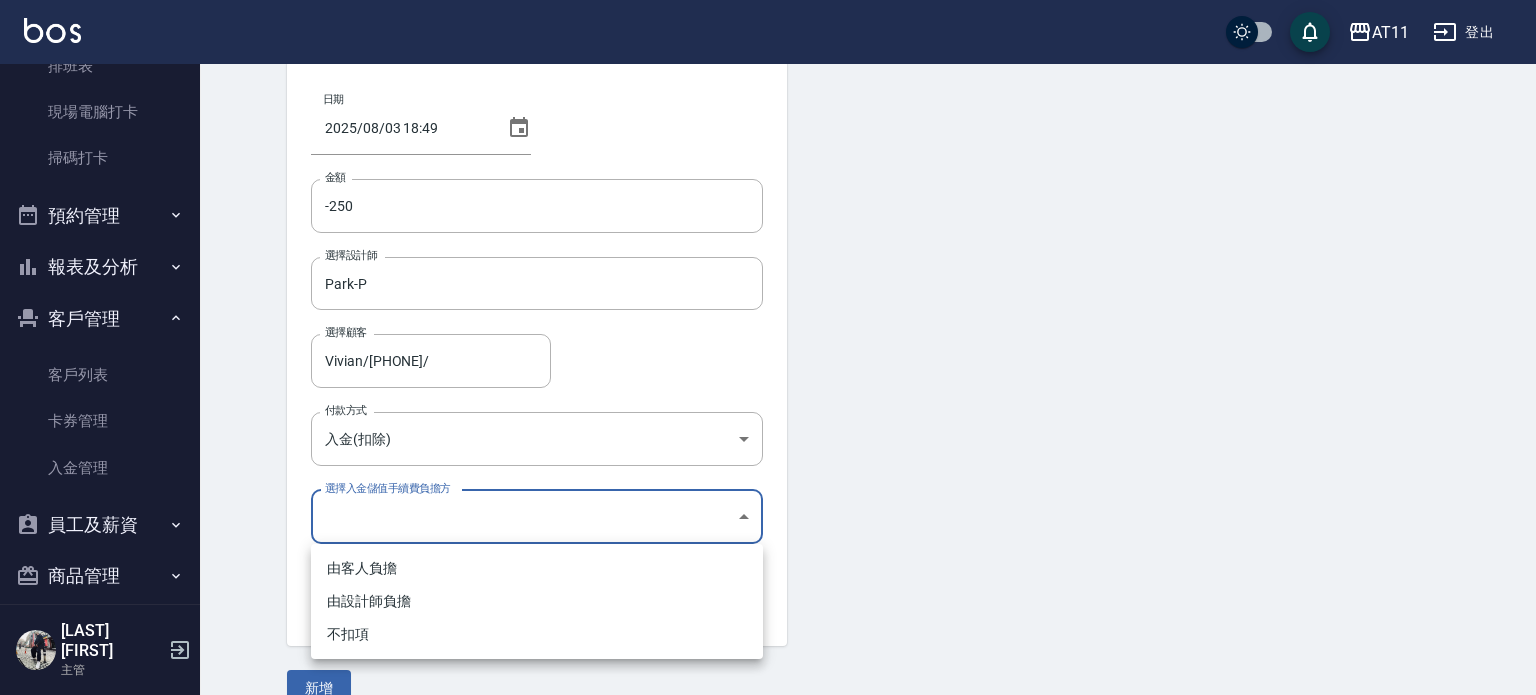 click on "不扣項" at bounding box center (537, 634) 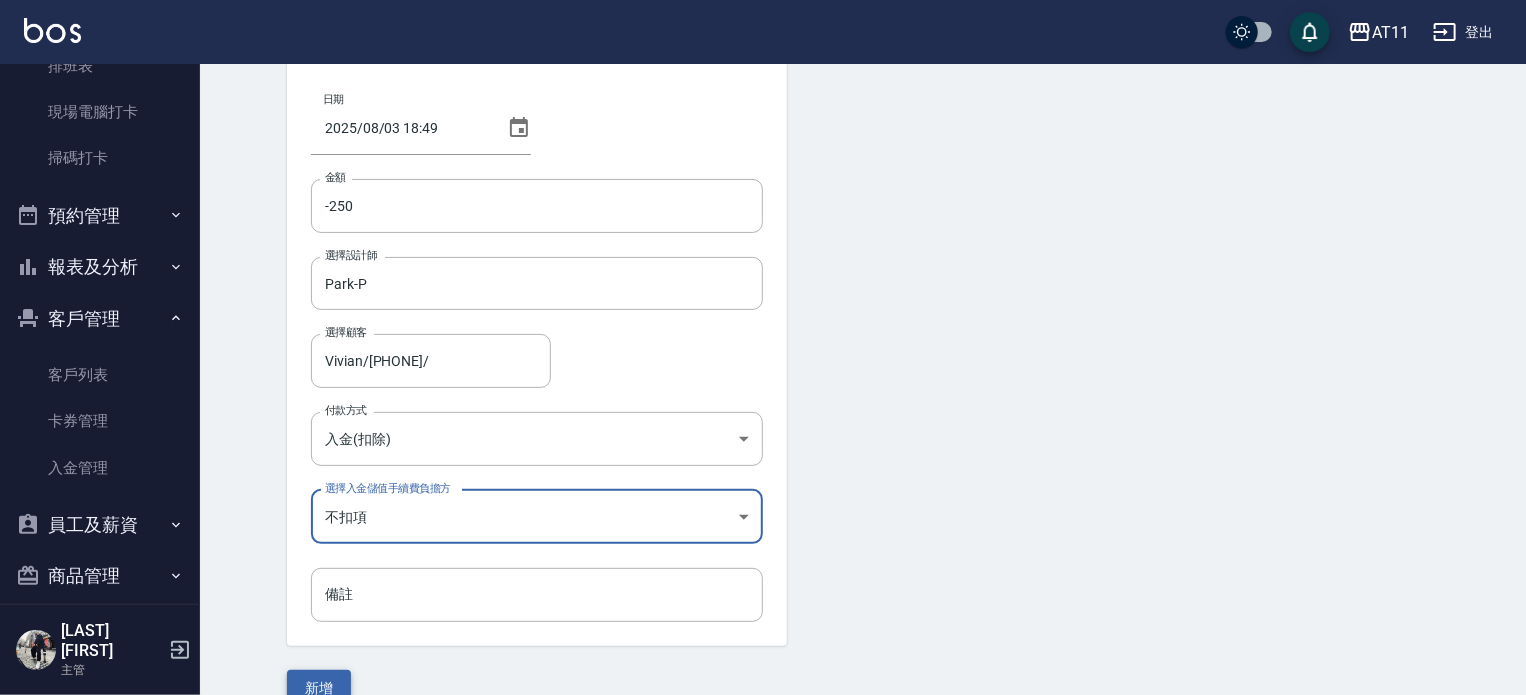 click on "新增" at bounding box center [319, 688] 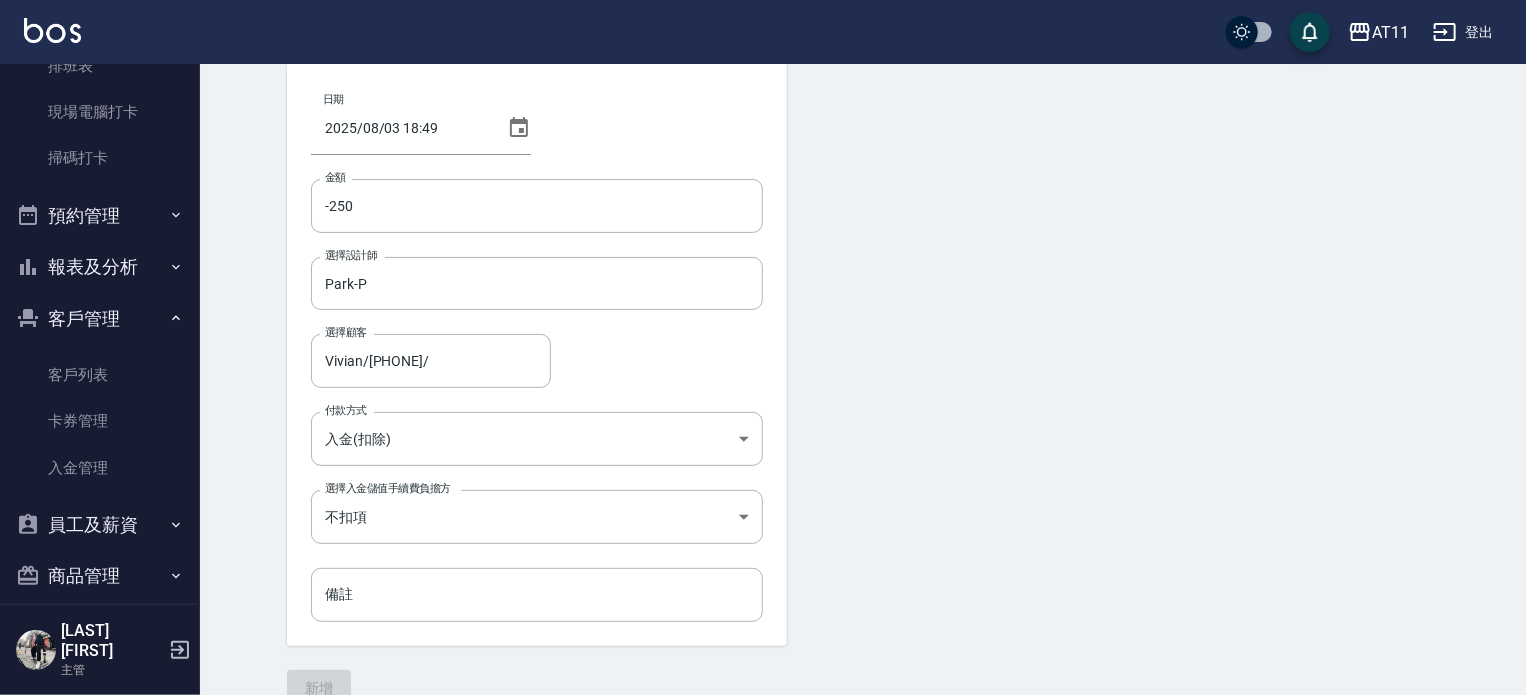 scroll, scrollTop: 0, scrollLeft: 0, axis: both 